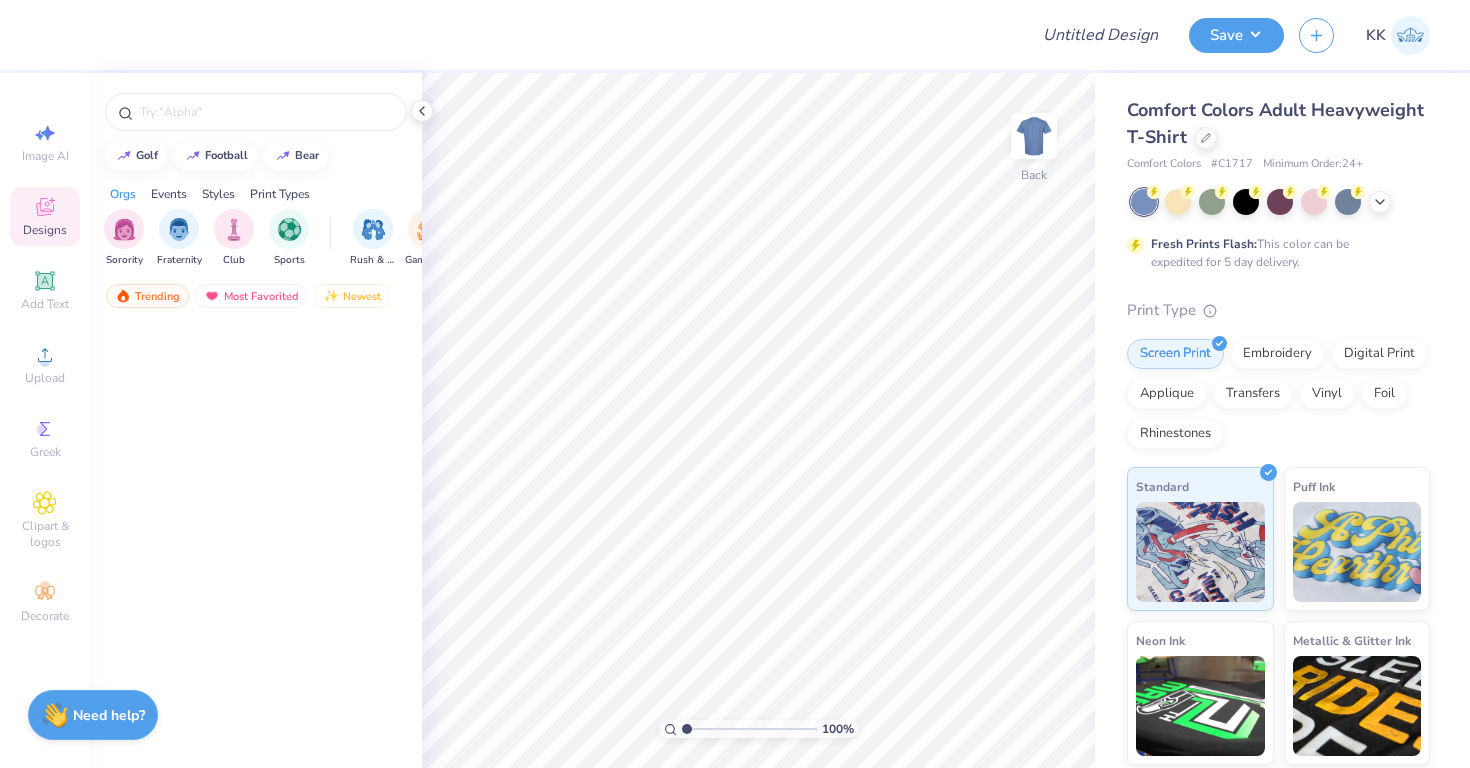 scroll, scrollTop: 0, scrollLeft: 0, axis: both 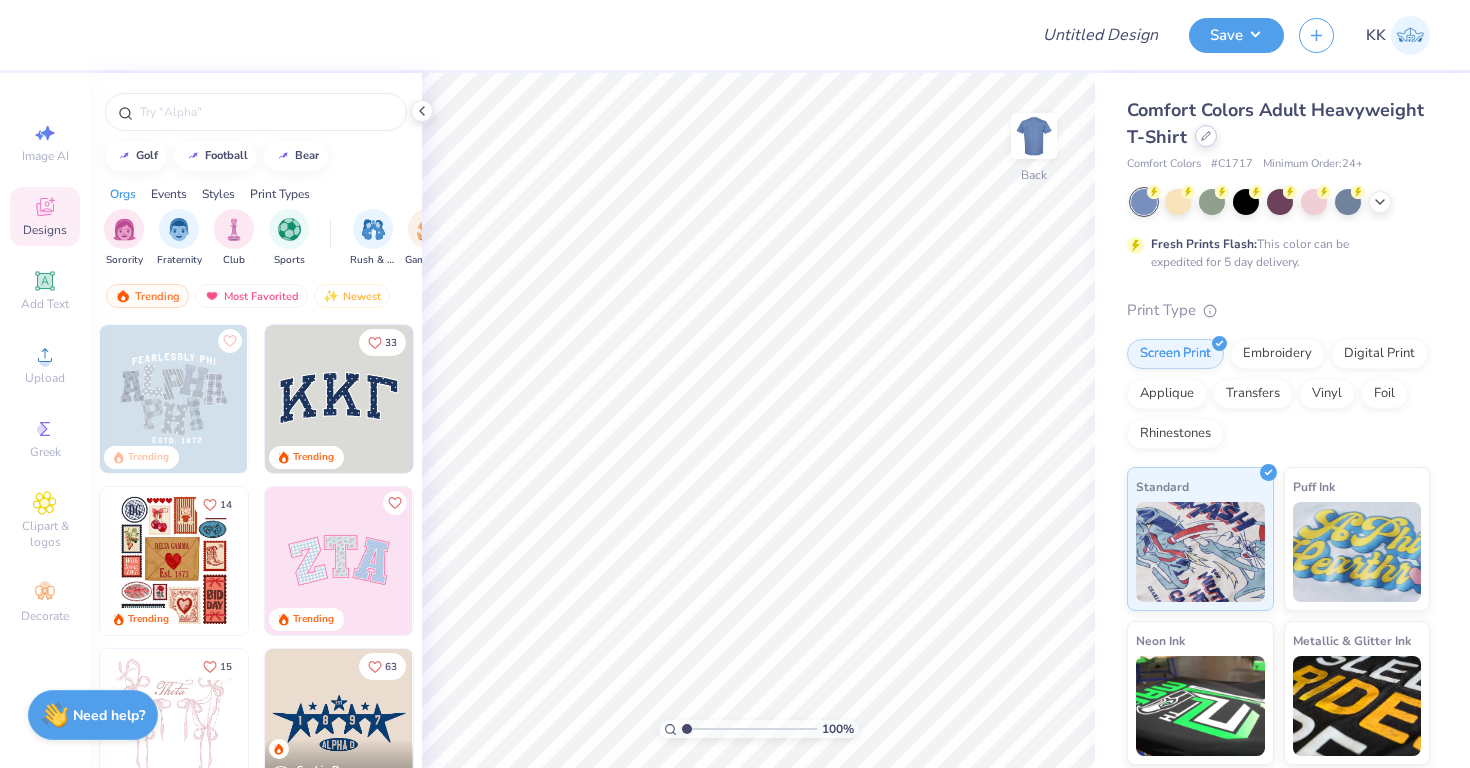 click 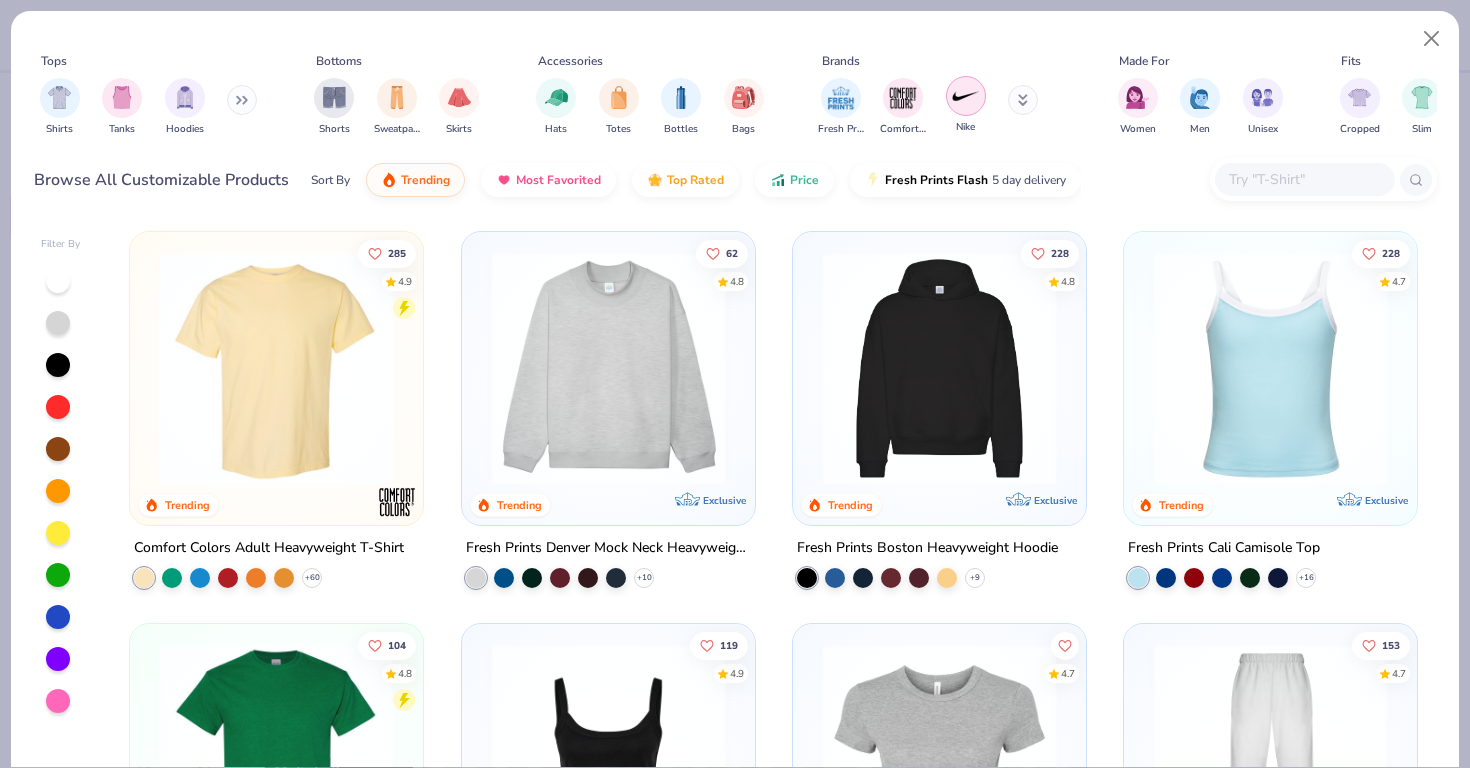 click at bounding box center [966, 96] 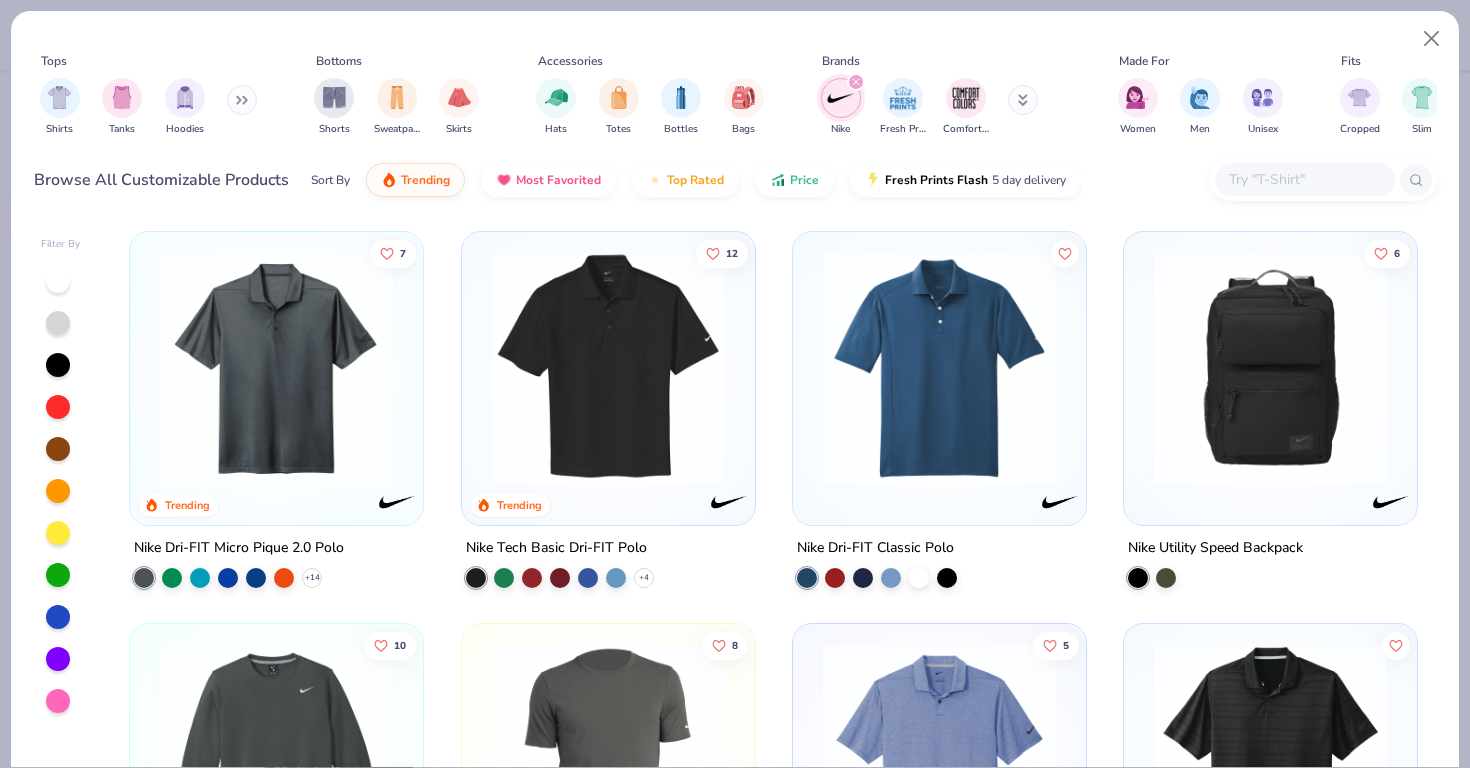 scroll, scrollTop: 129, scrollLeft: 0, axis: vertical 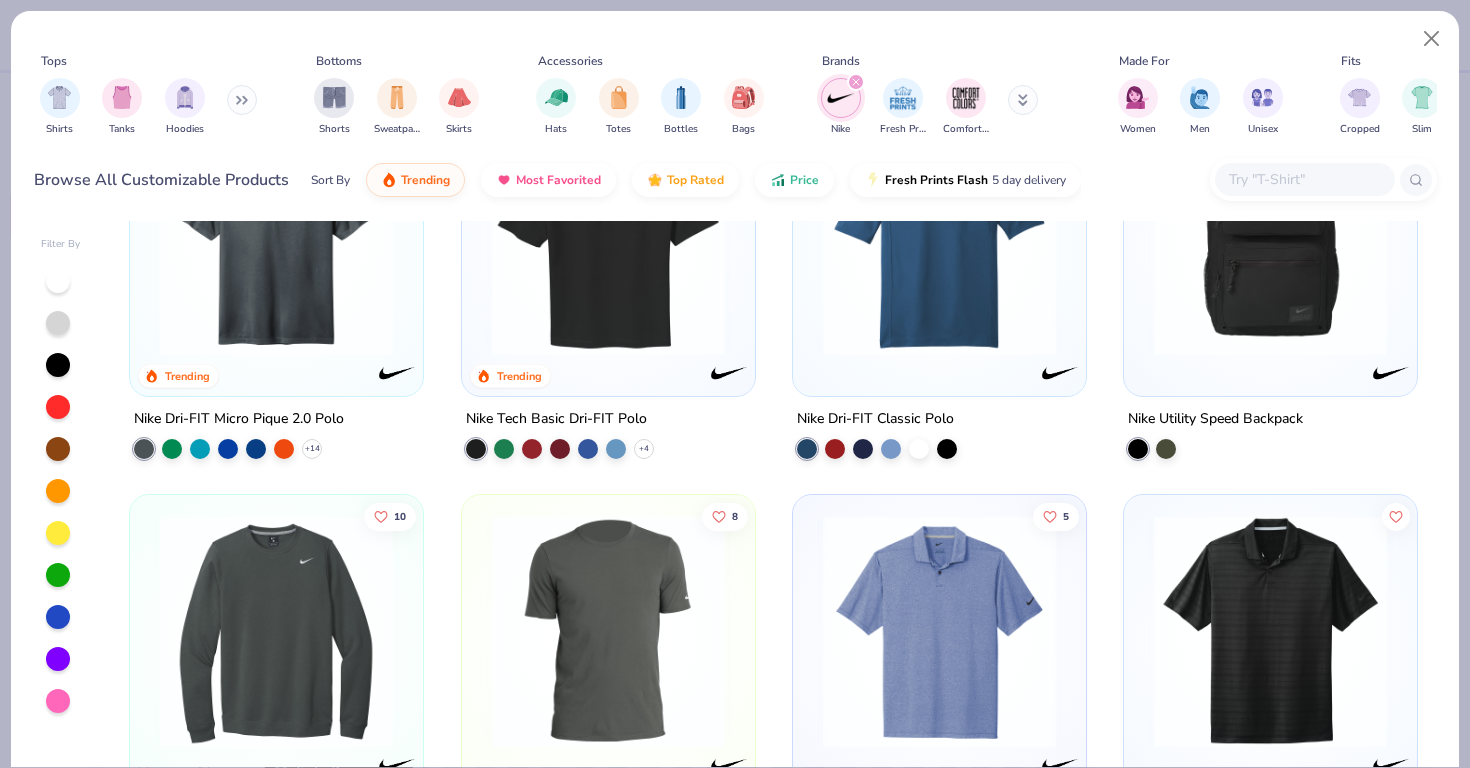 click at bounding box center (276, 239) 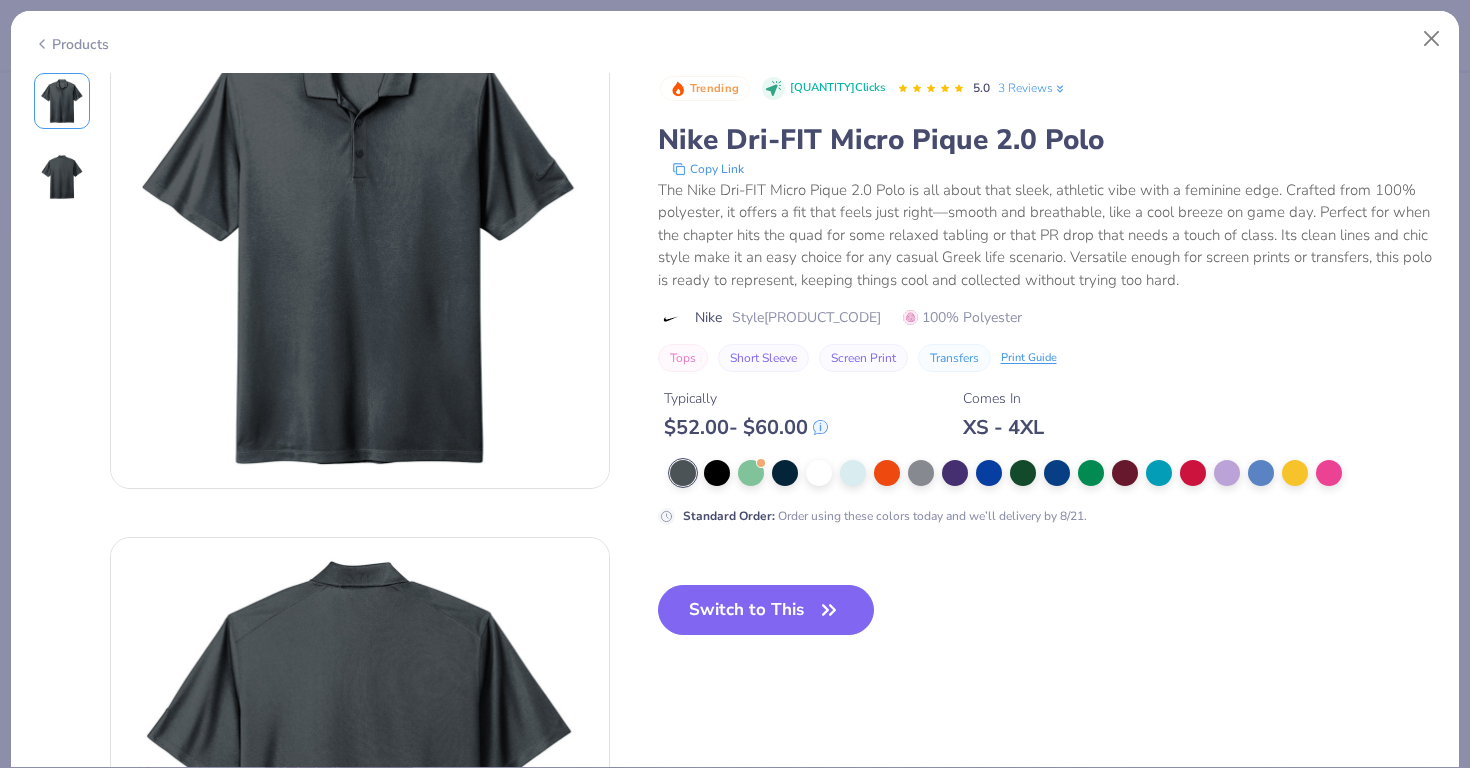 scroll, scrollTop: 0, scrollLeft: 0, axis: both 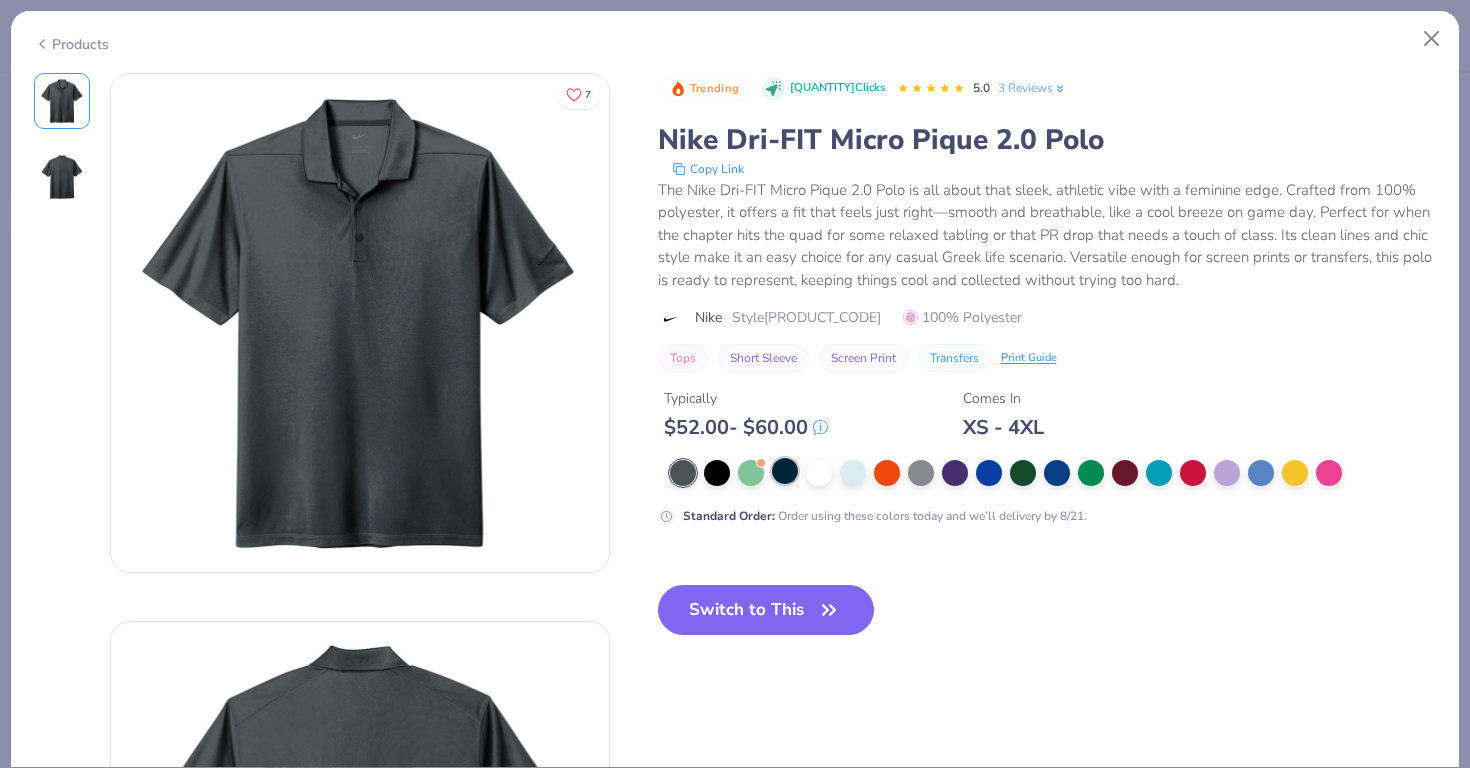 click at bounding box center [785, 471] 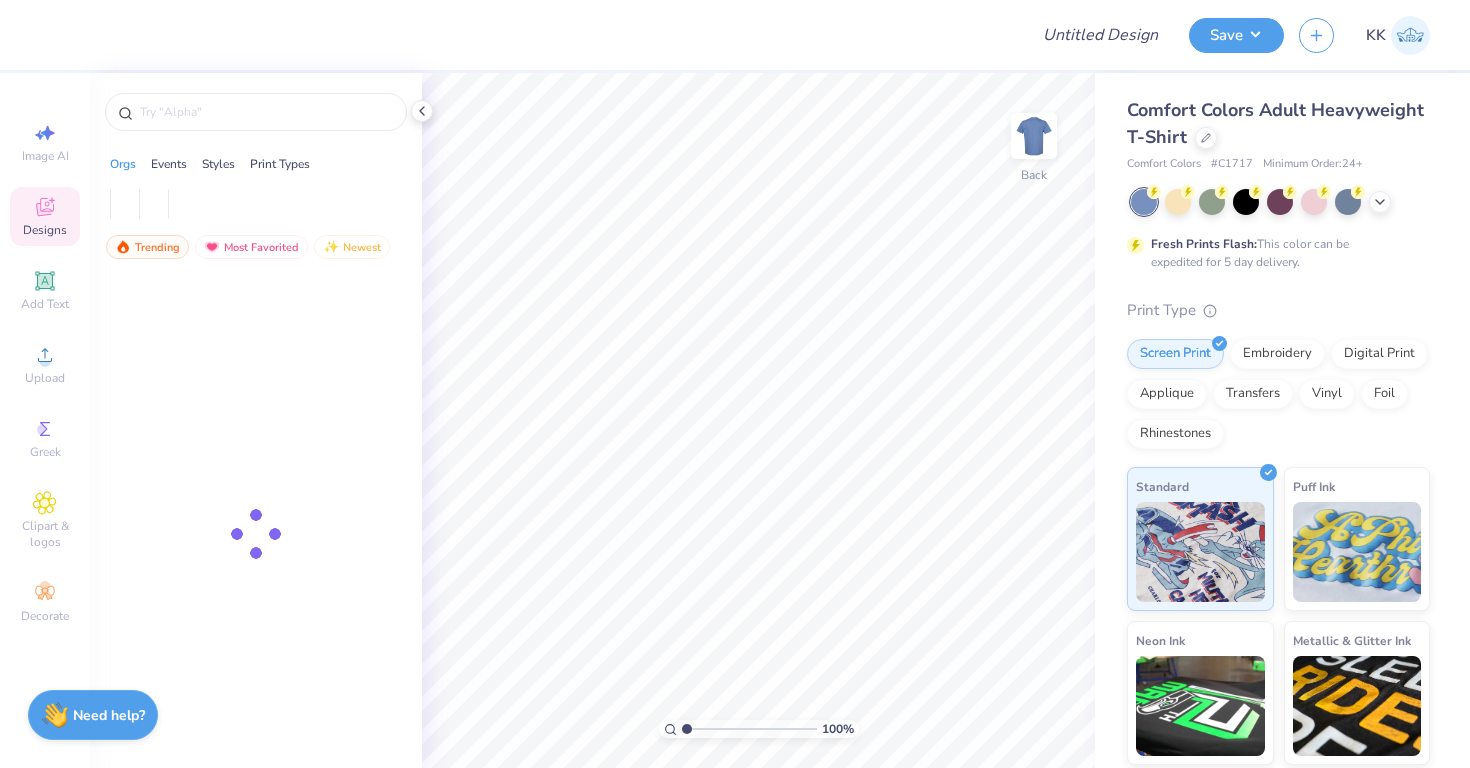 scroll, scrollTop: 0, scrollLeft: 0, axis: both 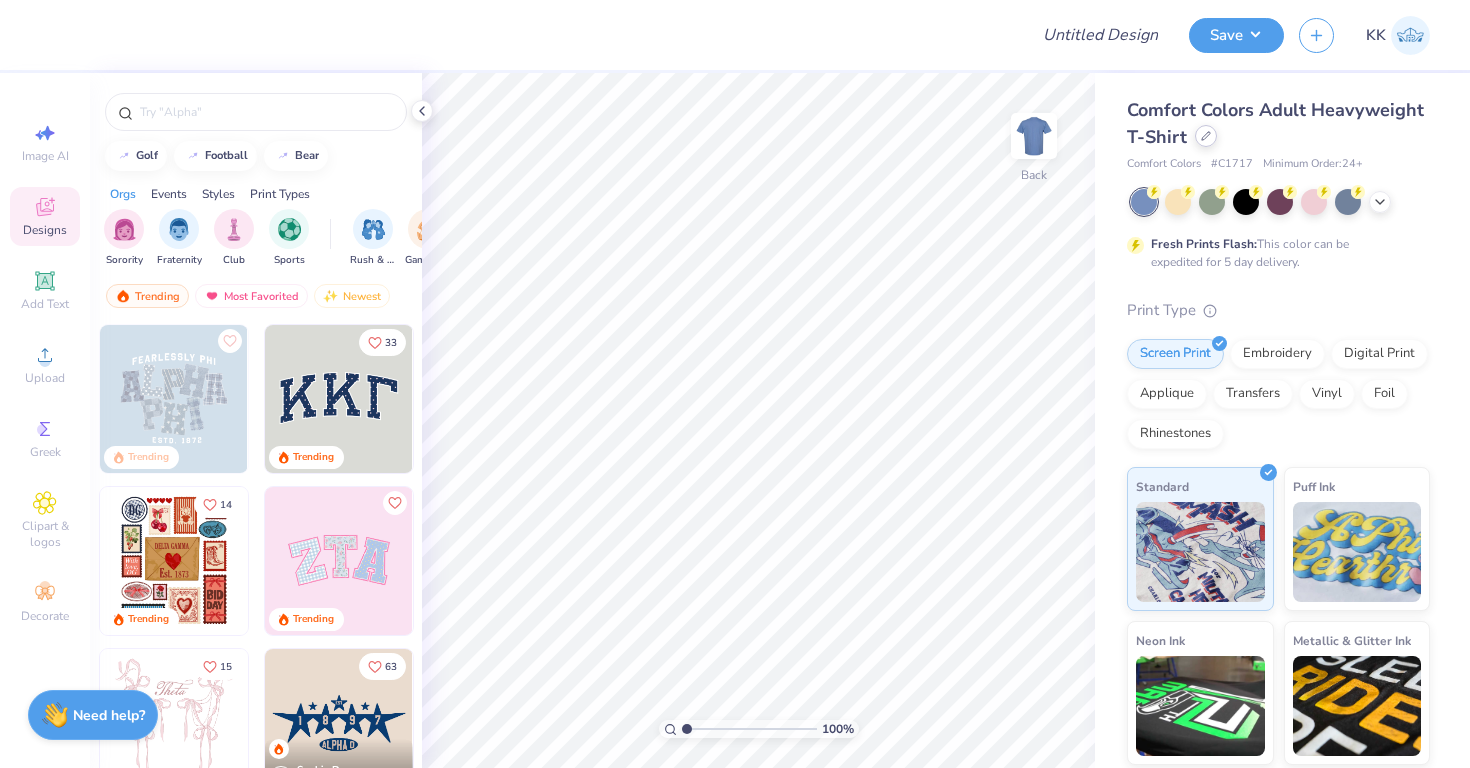 click 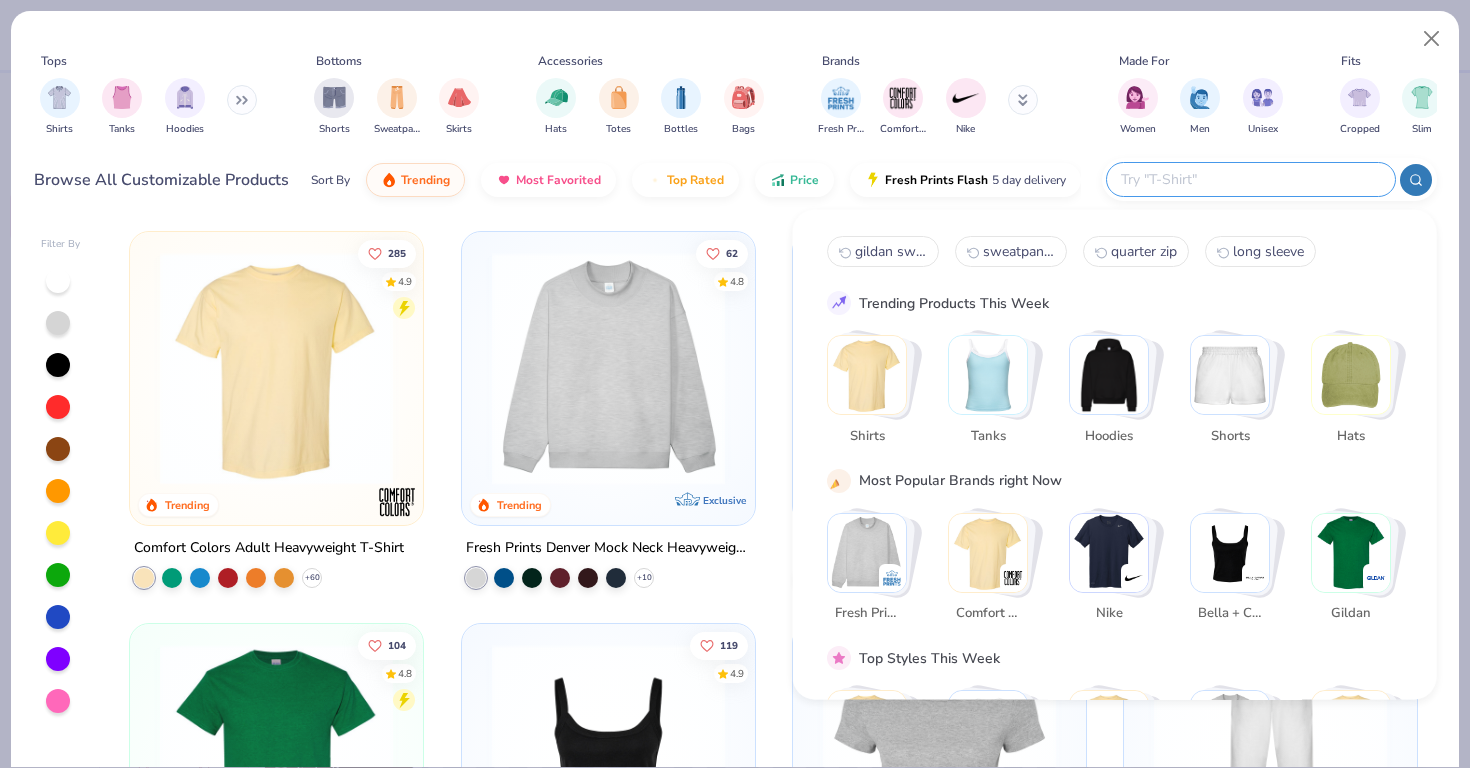click at bounding box center (1250, 179) 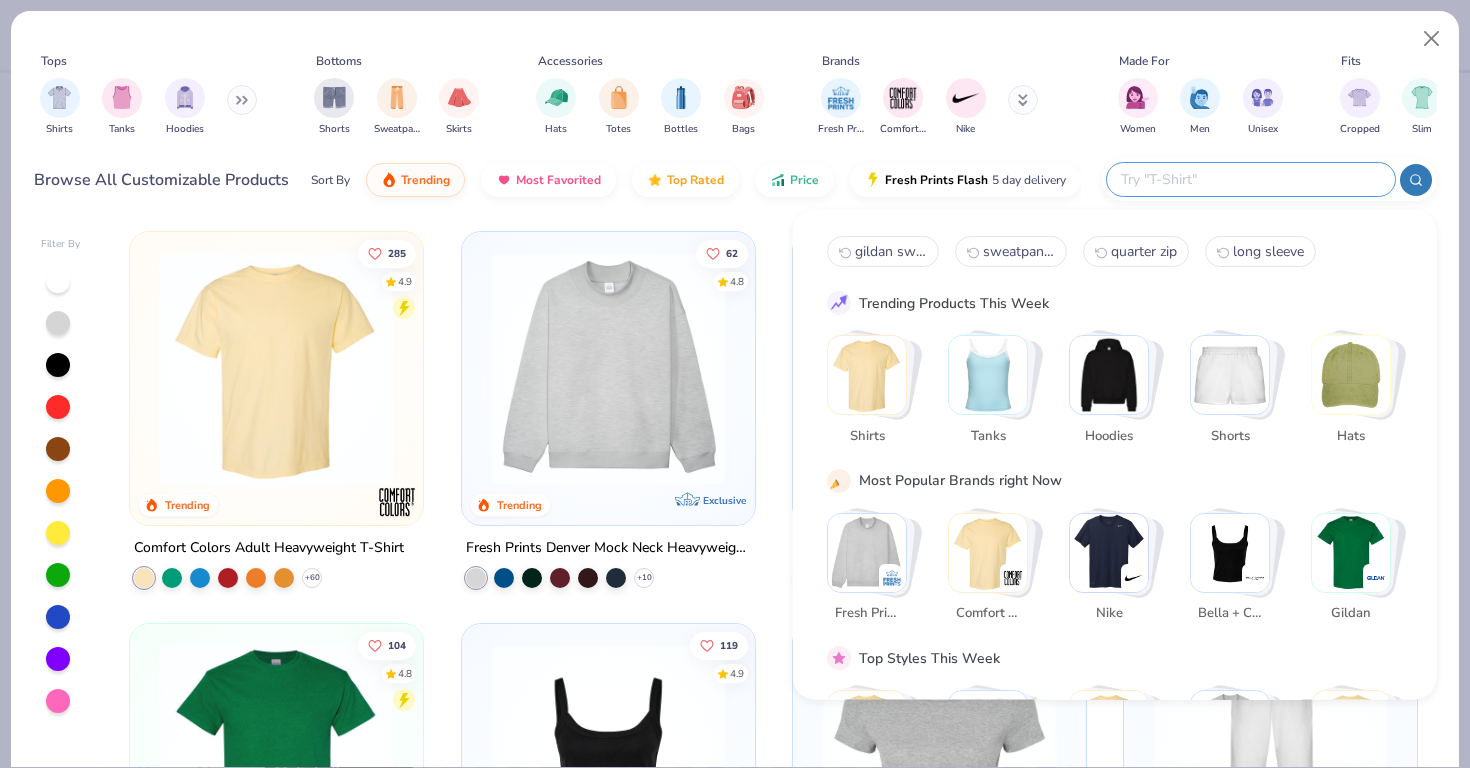 paste on "400099 - SPORT COVERUP" 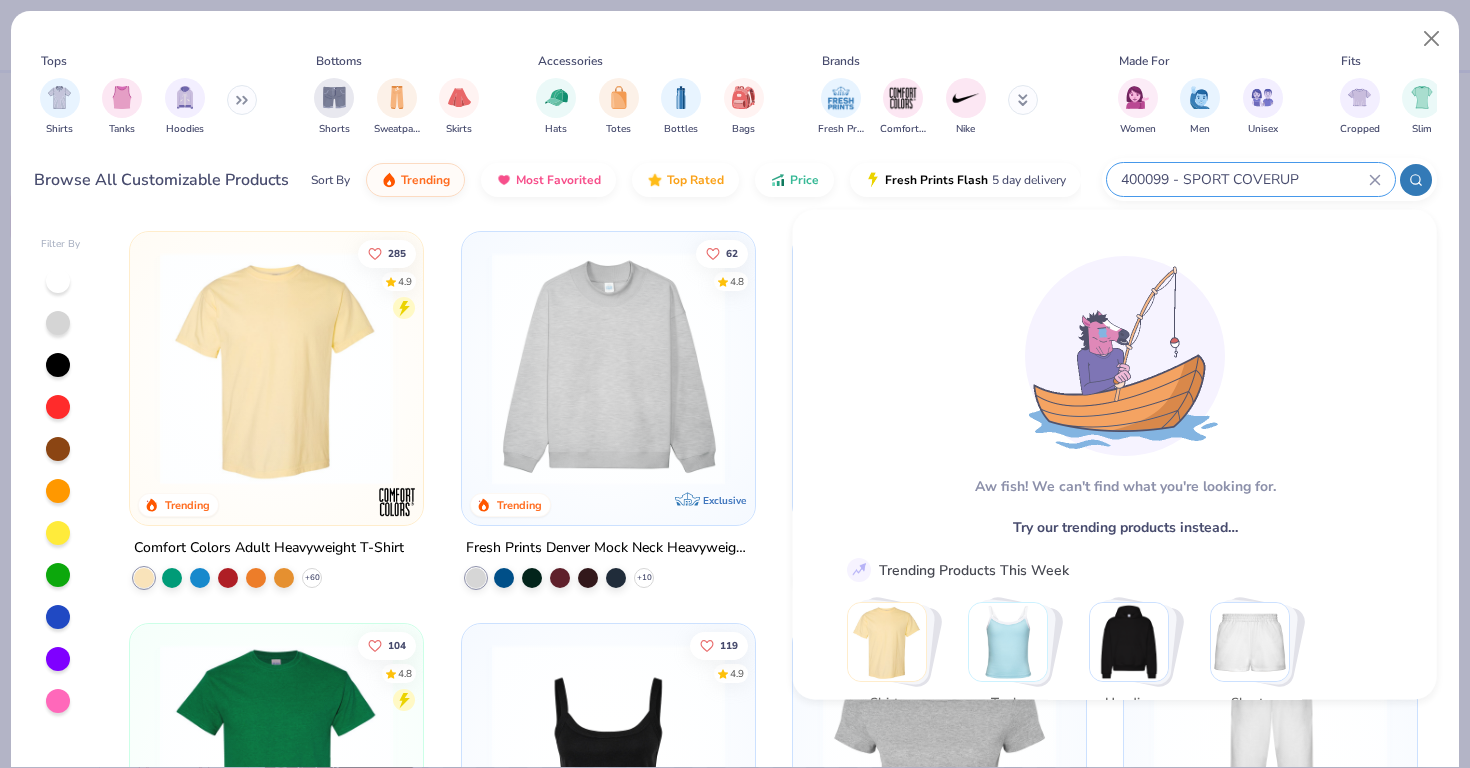 click on "400099 - SPORT COVERUP" at bounding box center [1244, 179] 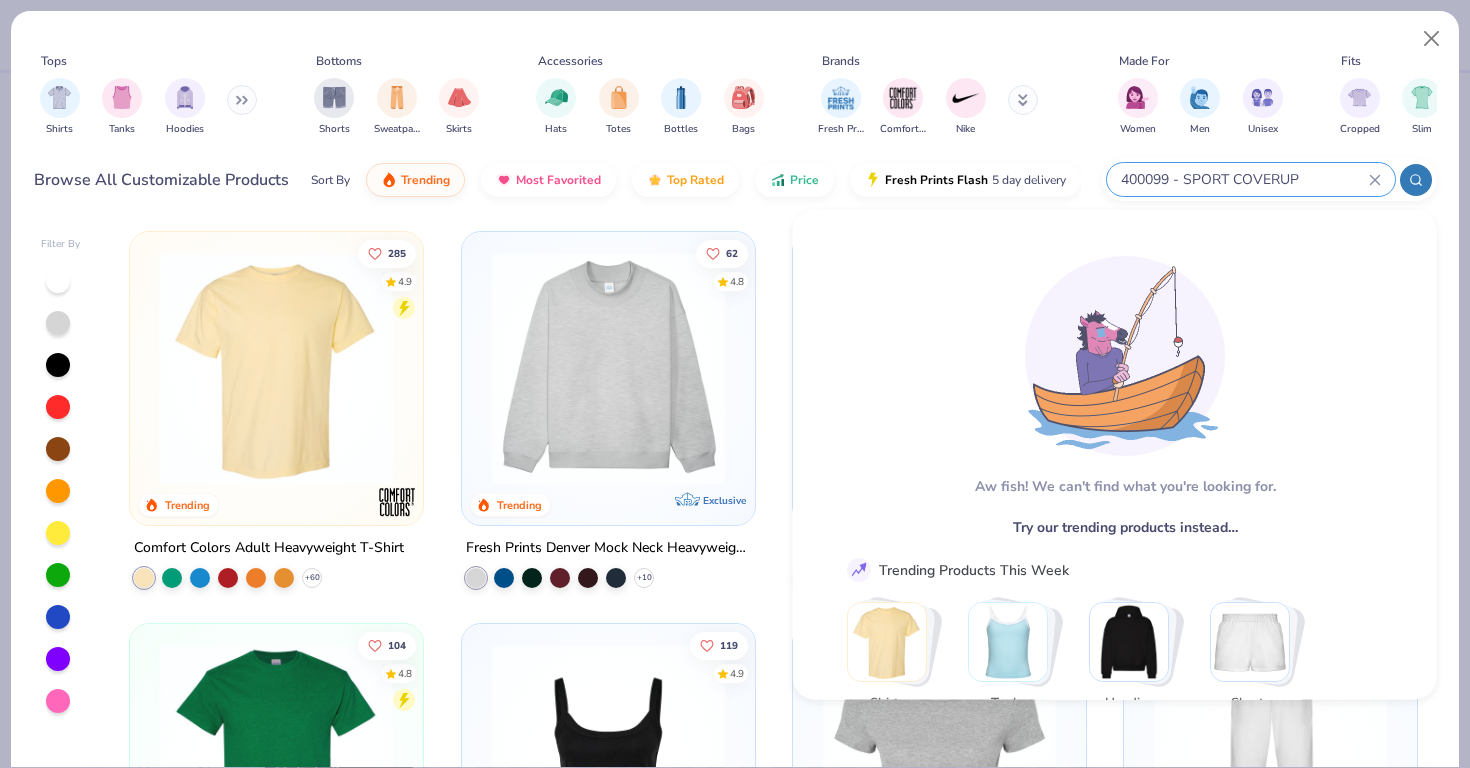 click on "400099 - SPORT COVERUP" at bounding box center [1244, 179] 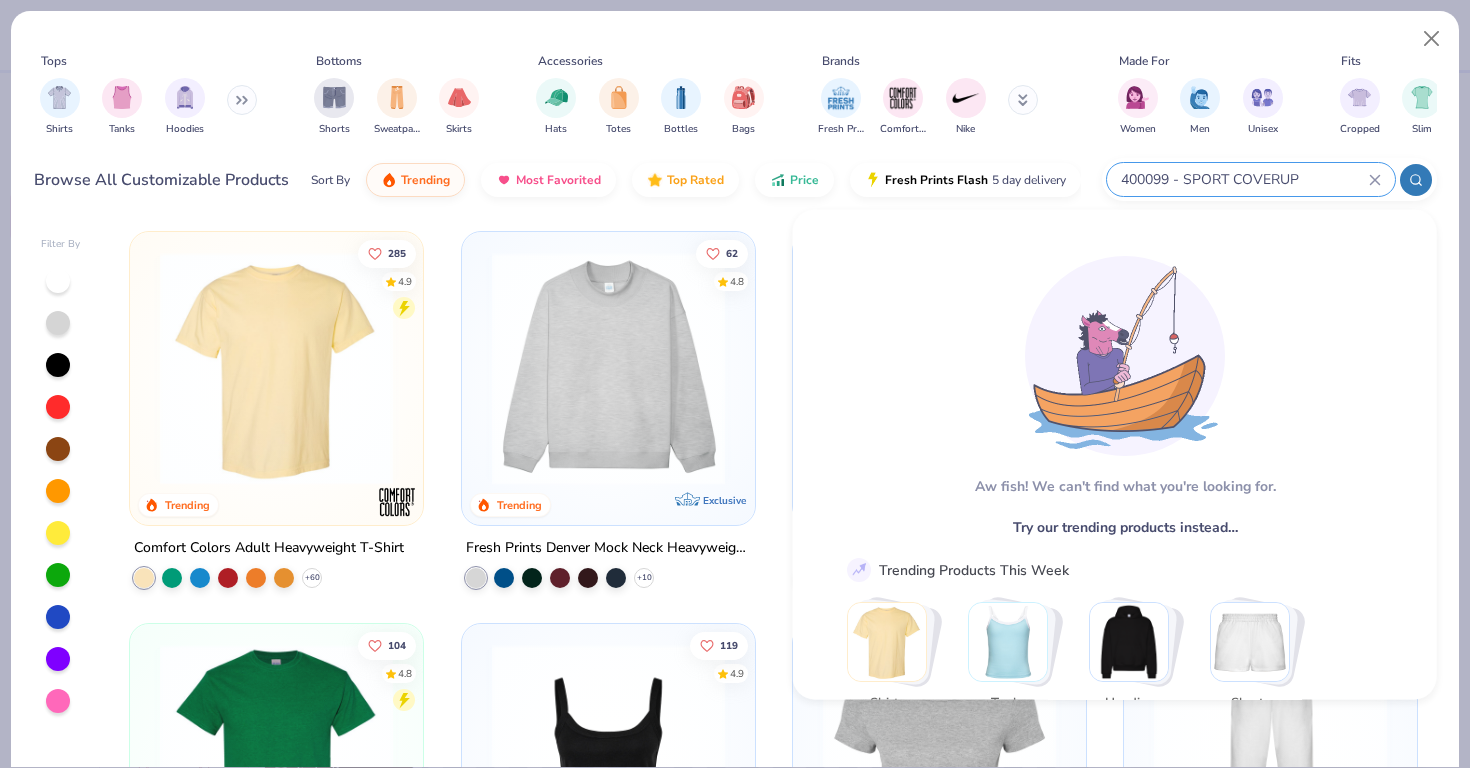 click on "400099 - SPORT COVERUP" at bounding box center [1244, 179] 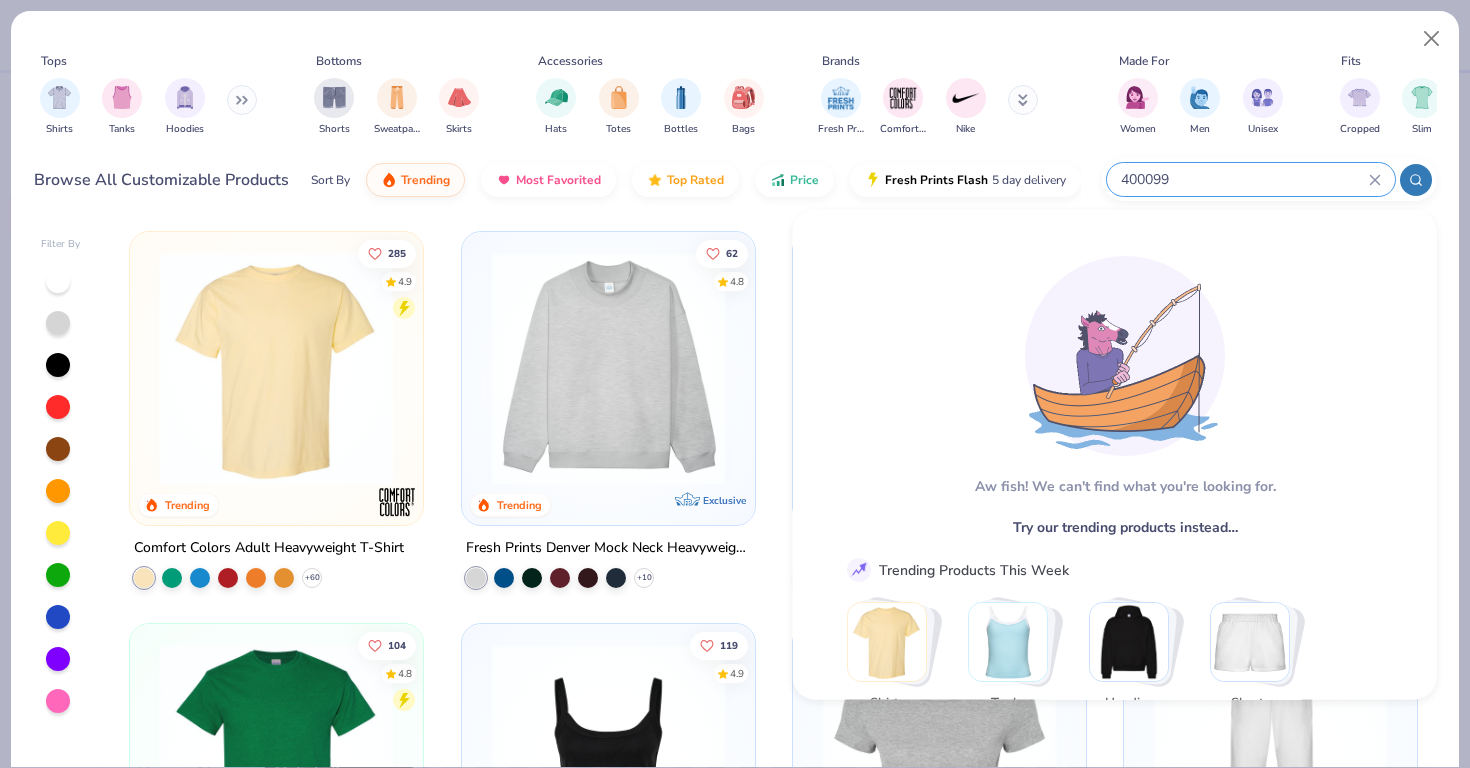 type on "400099" 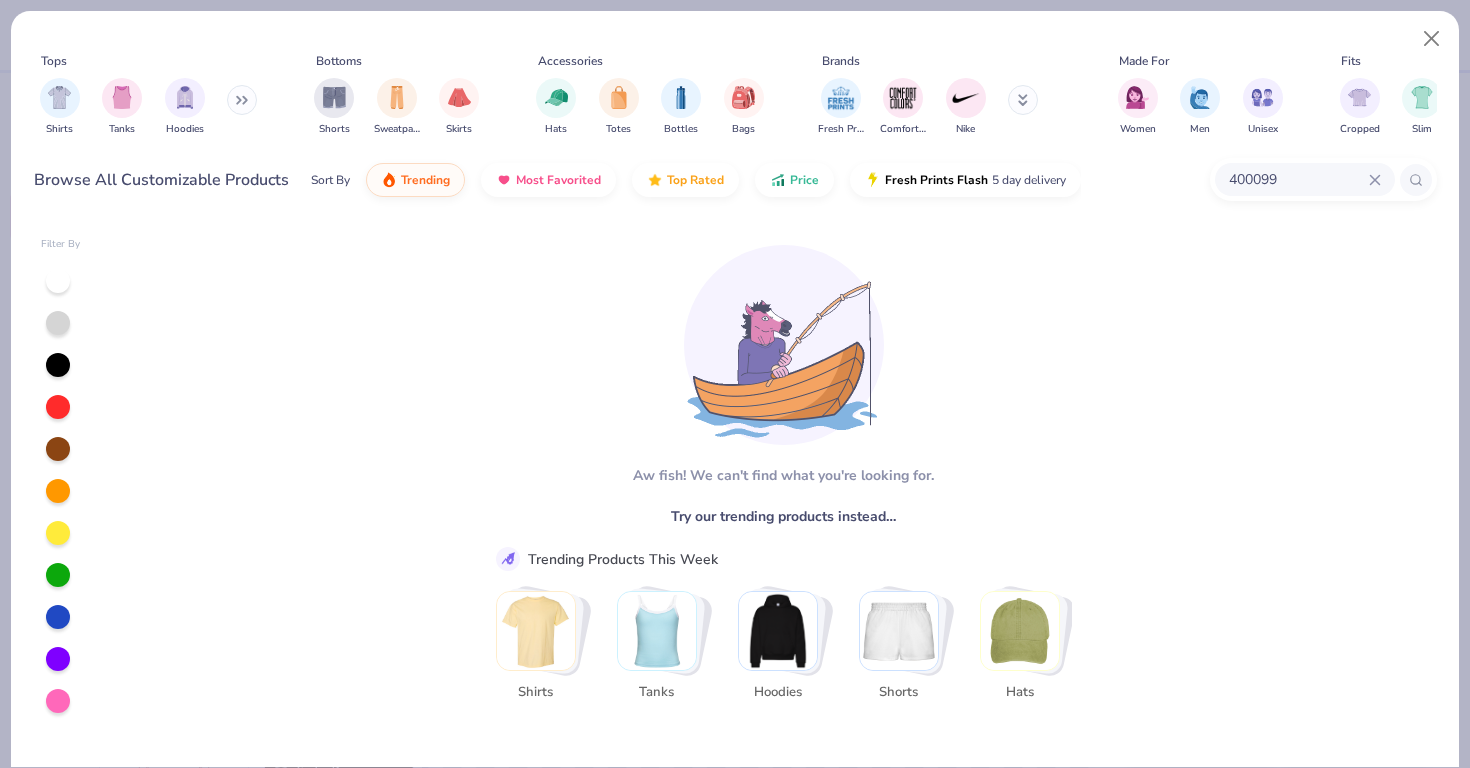 click on "400099" at bounding box center (1298, 179) 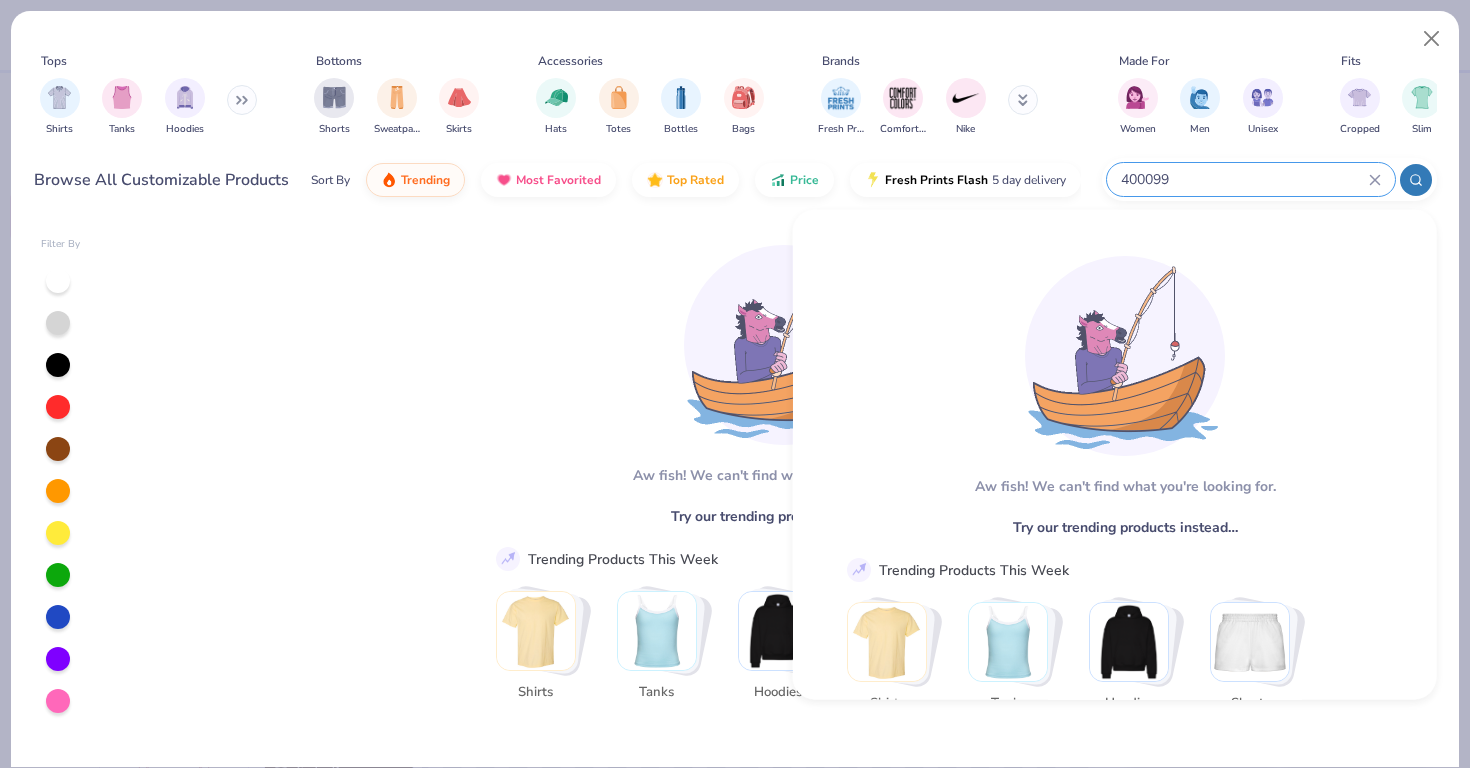 click 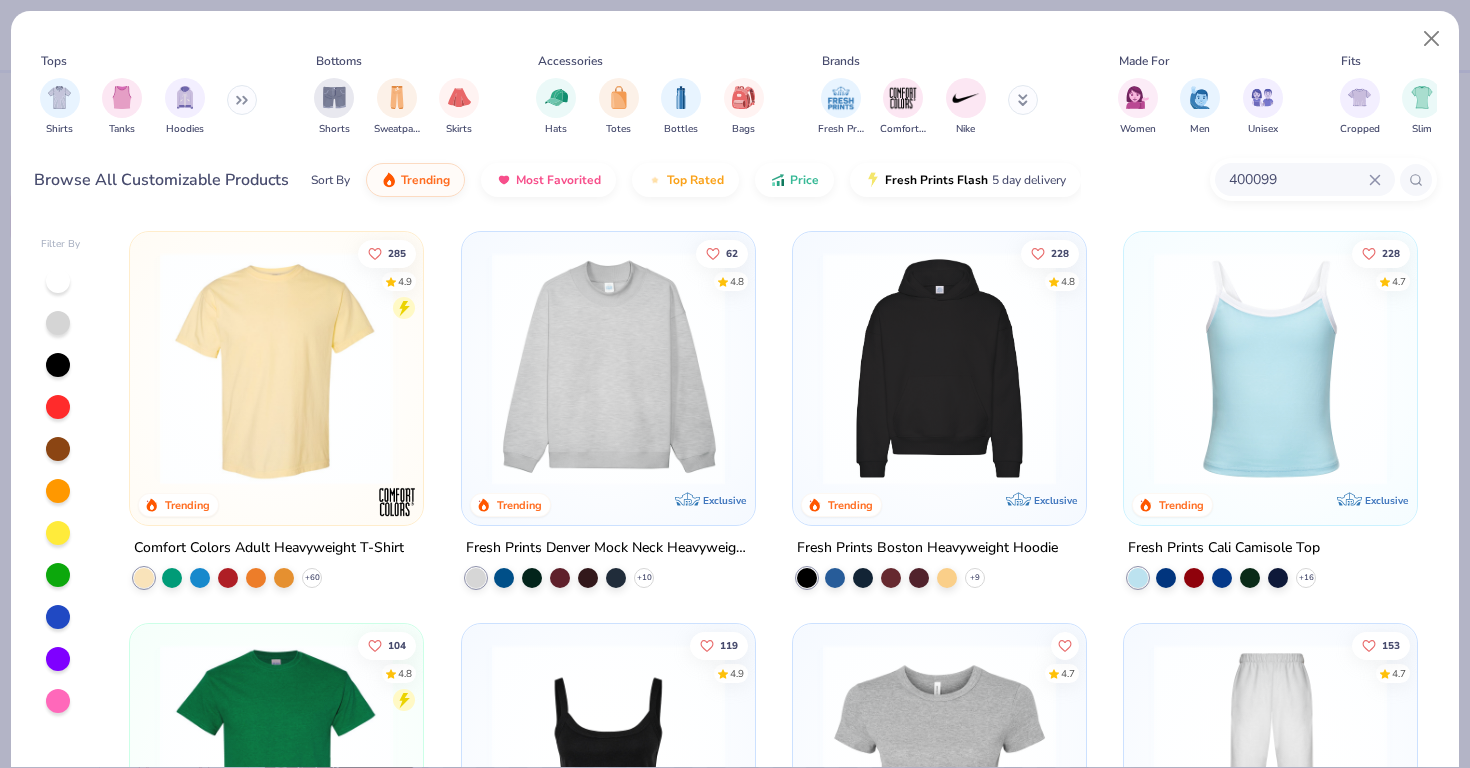 click 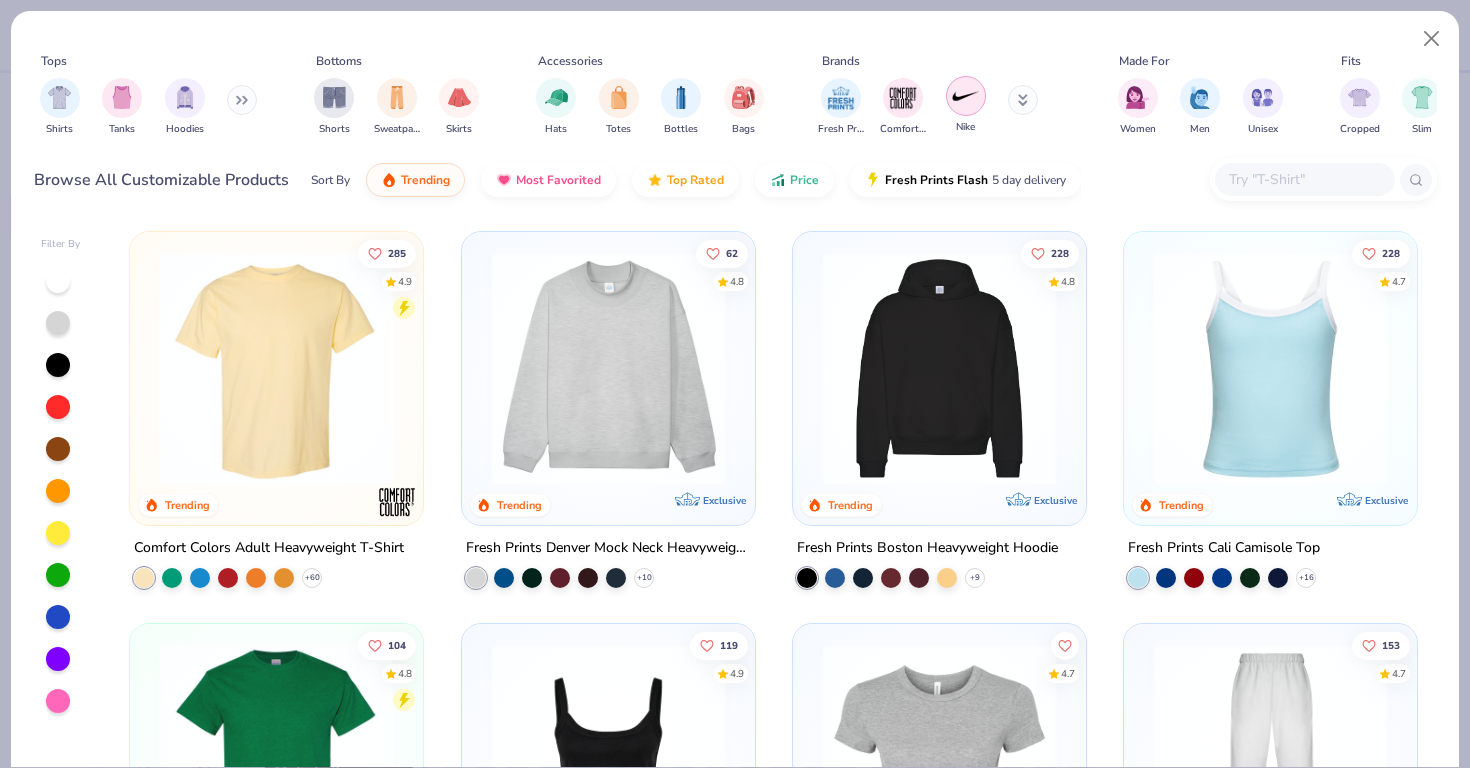 click at bounding box center [966, 96] 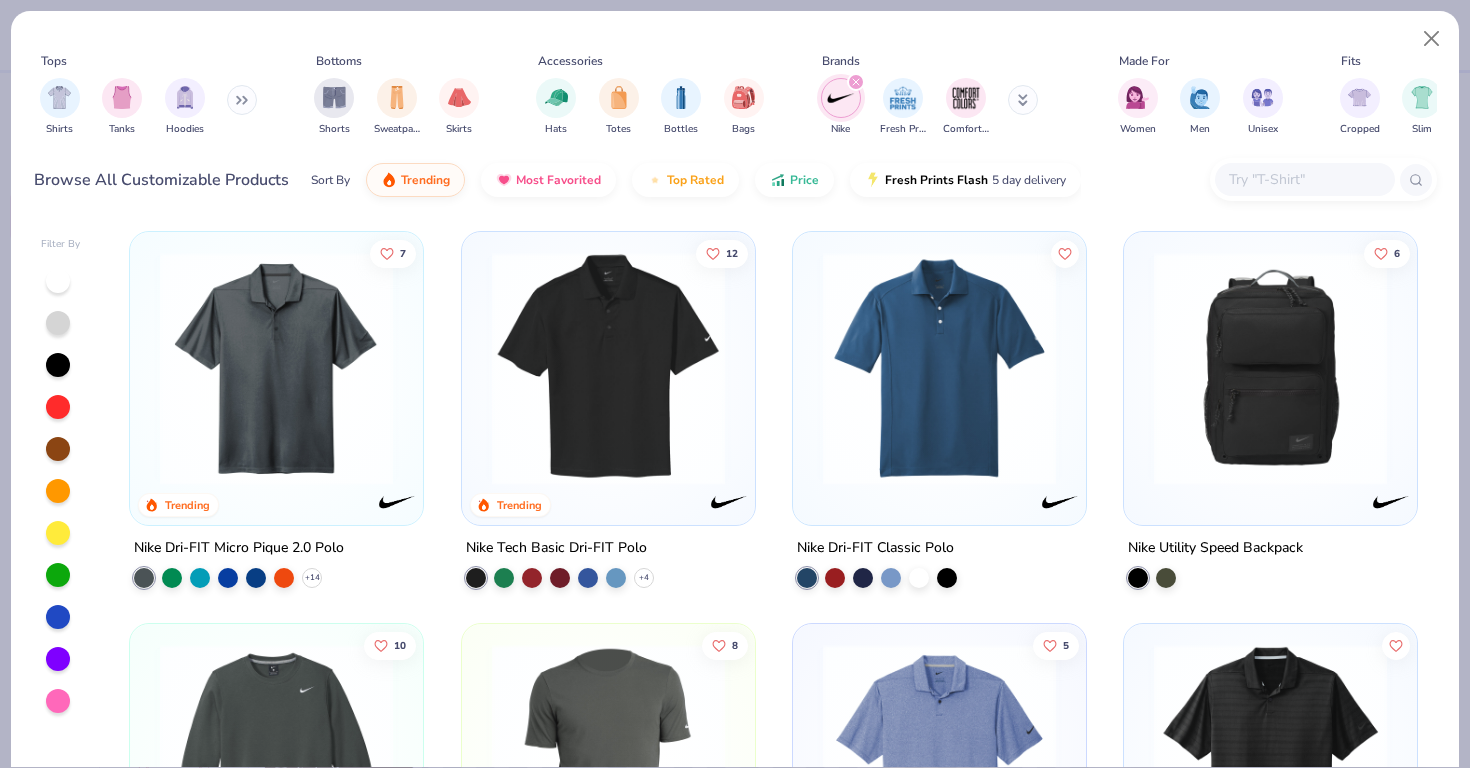 click at bounding box center [242, 100] 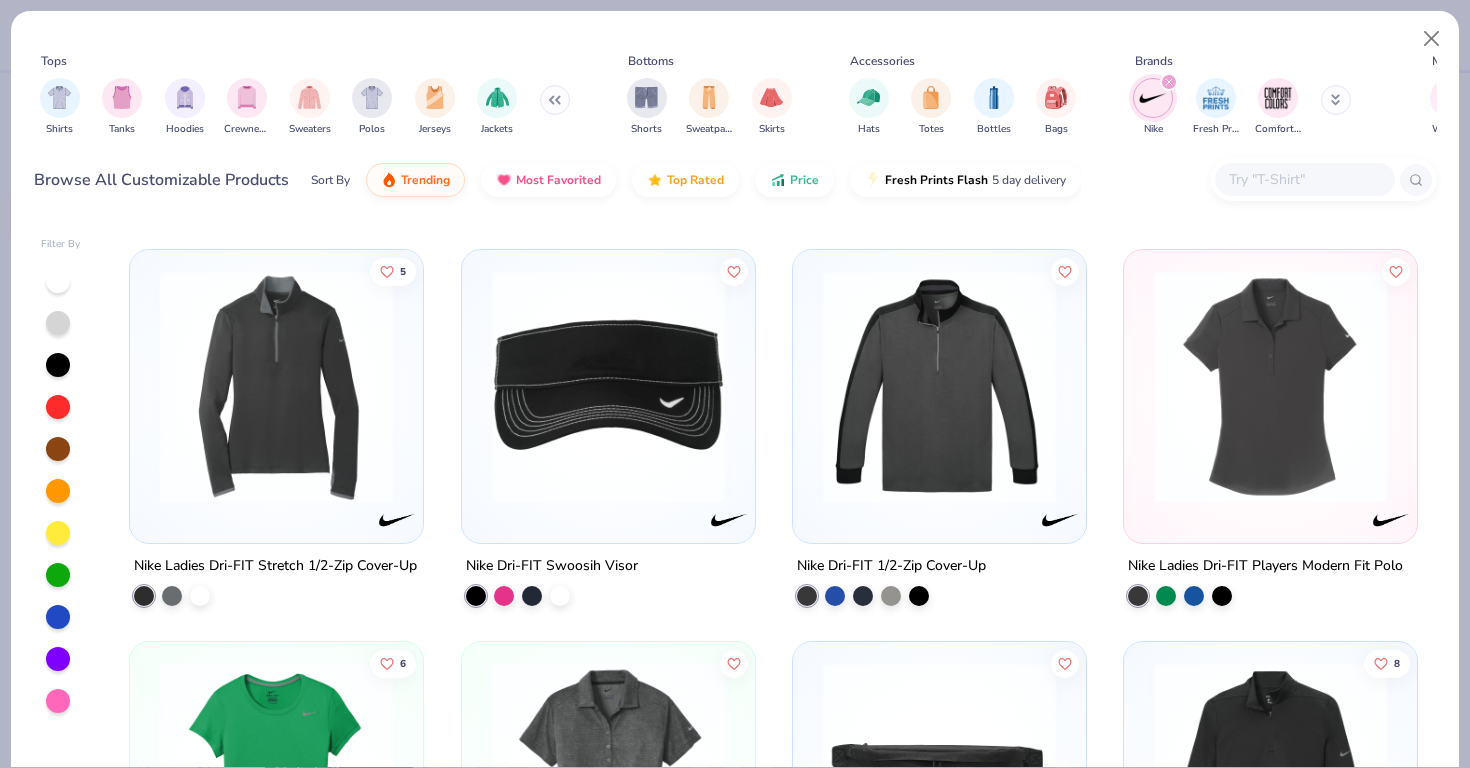 scroll, scrollTop: 4252, scrollLeft: 0, axis: vertical 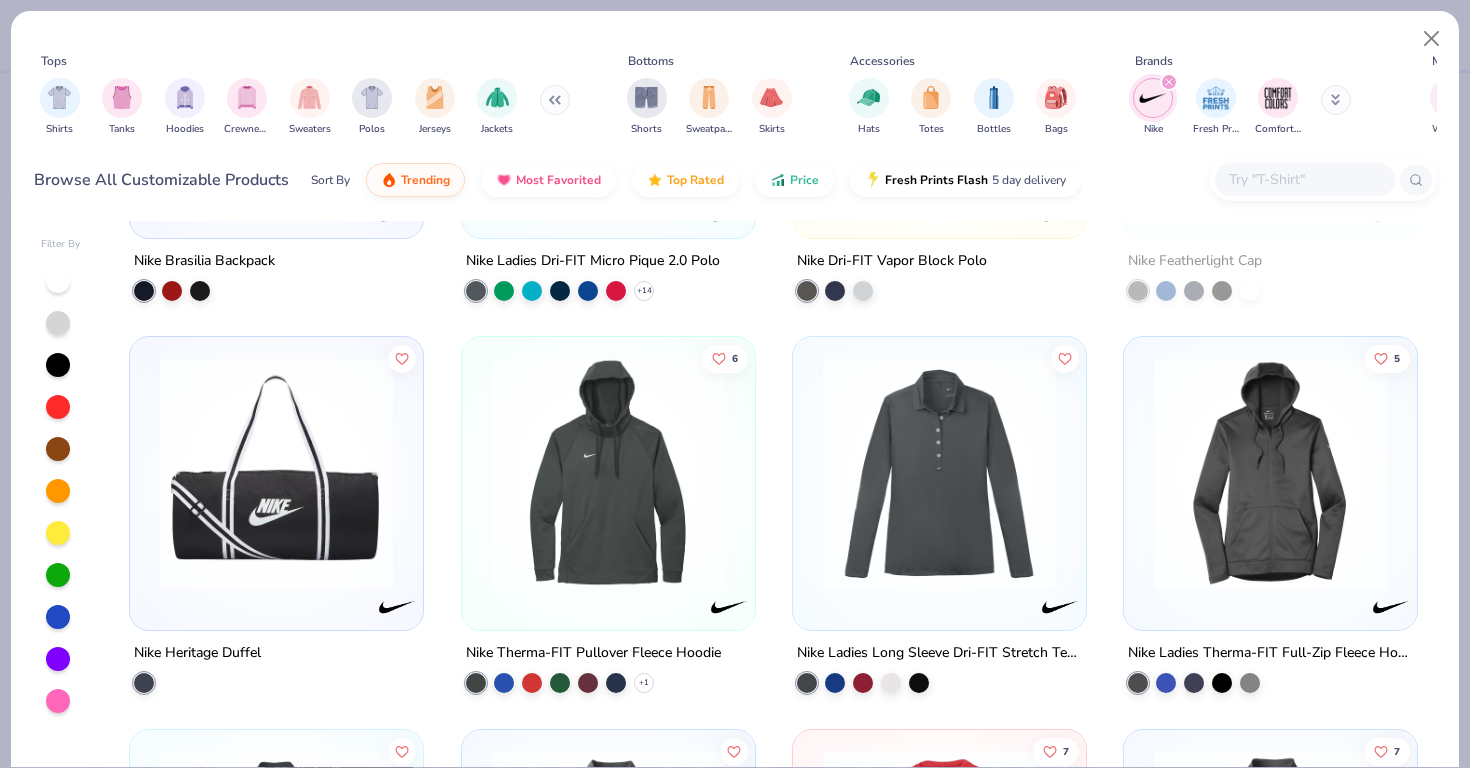 click at bounding box center (1304, 179) 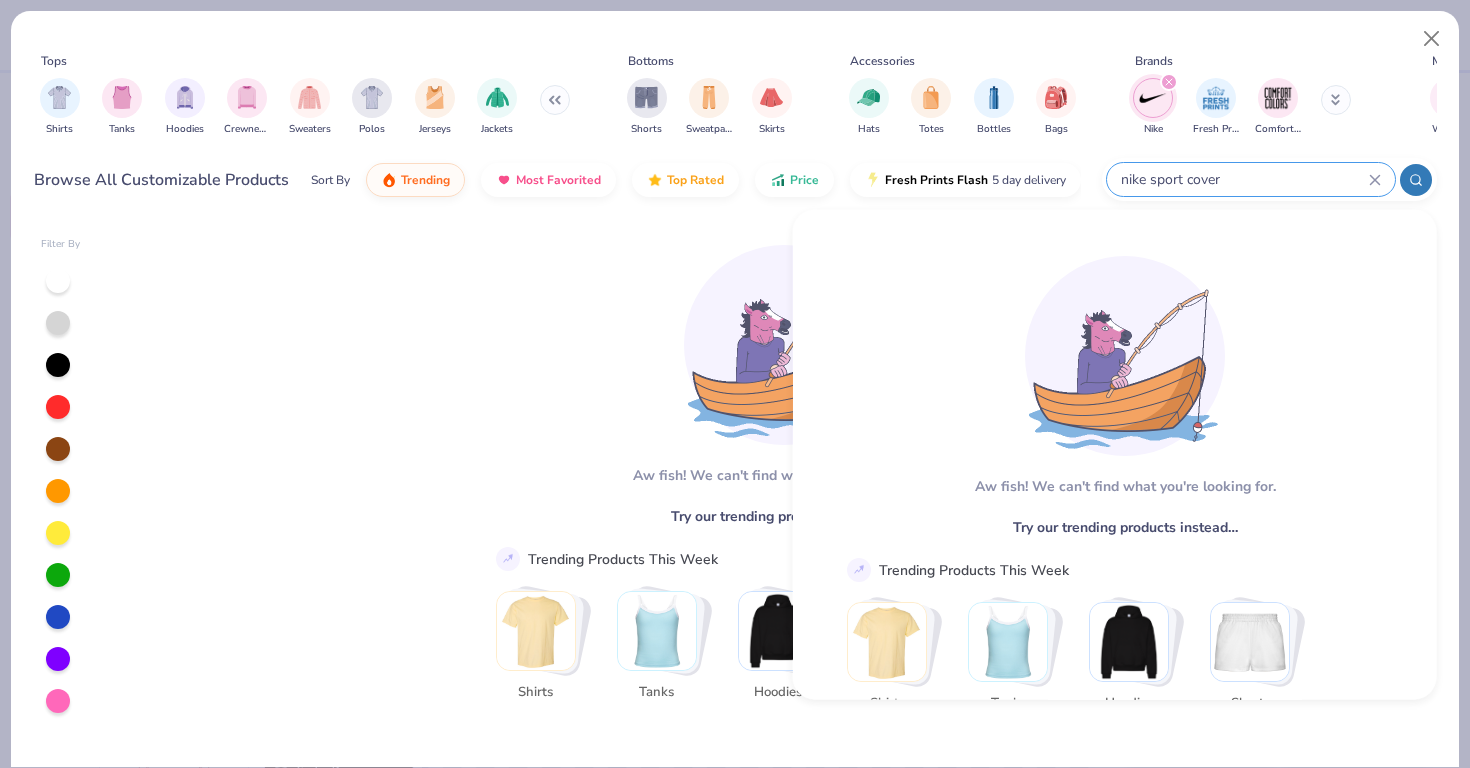 click on "nike sport cover" at bounding box center [1244, 179] 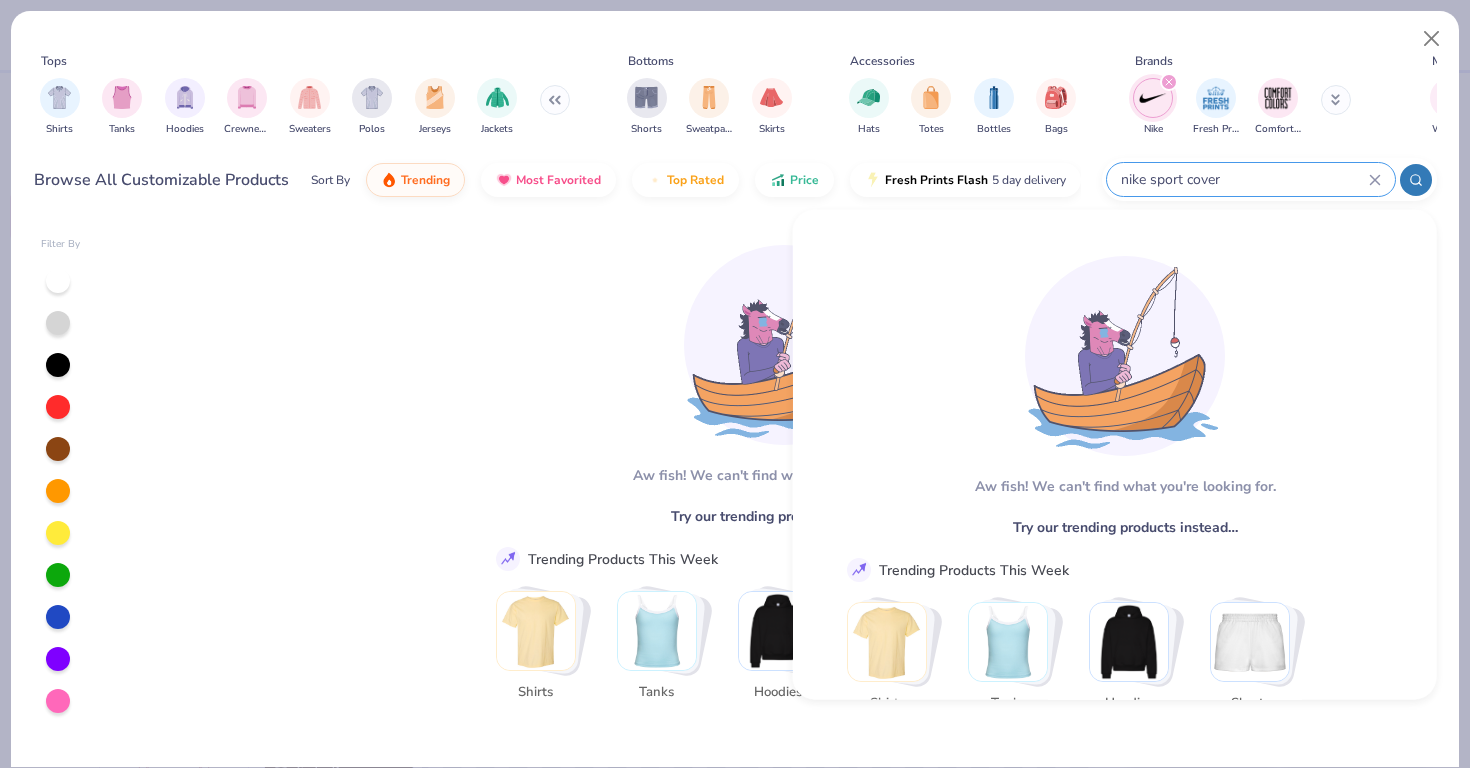 click on "nike sport cover" at bounding box center [1244, 179] 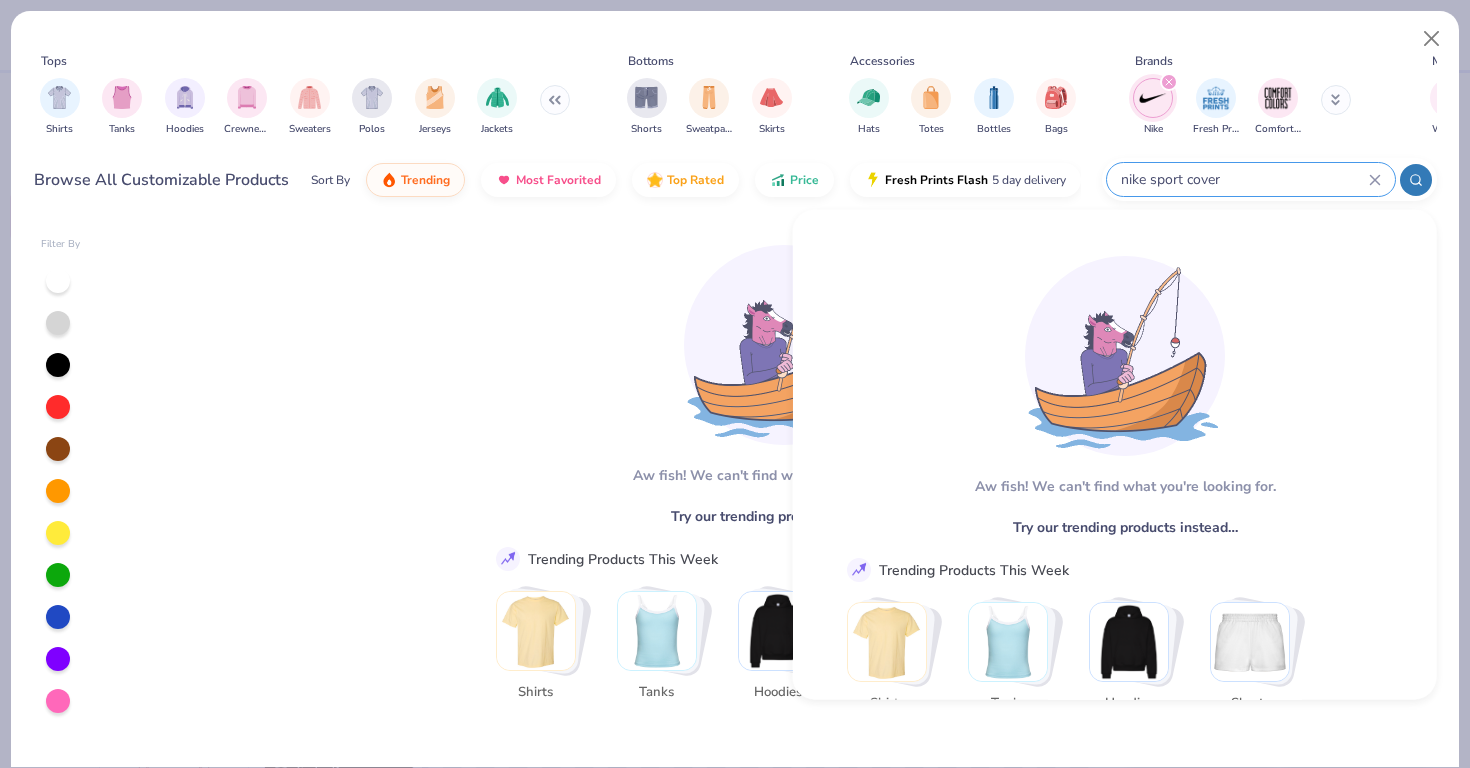 click on "nike sport cover" at bounding box center [1244, 179] 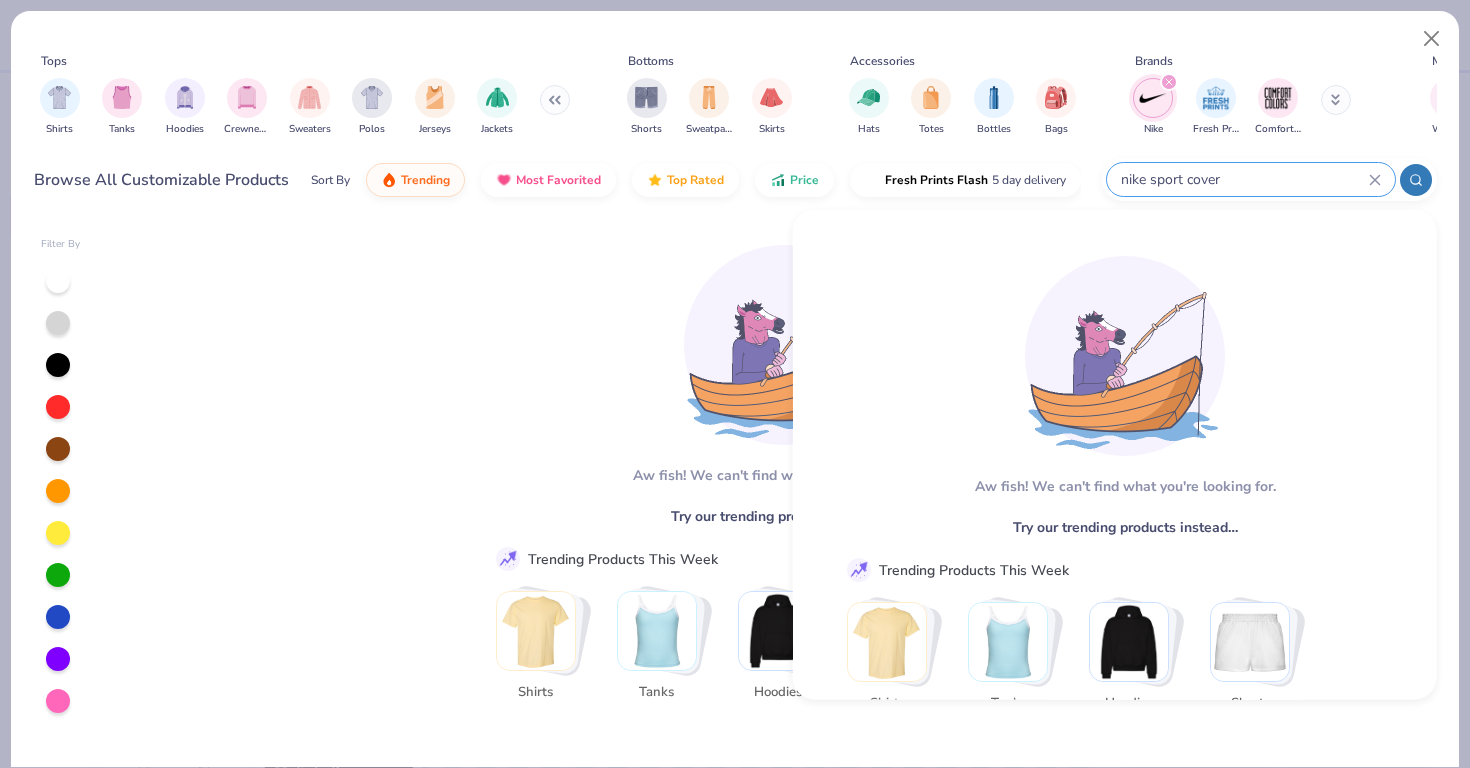 click on "nike sport cover" at bounding box center [1244, 179] 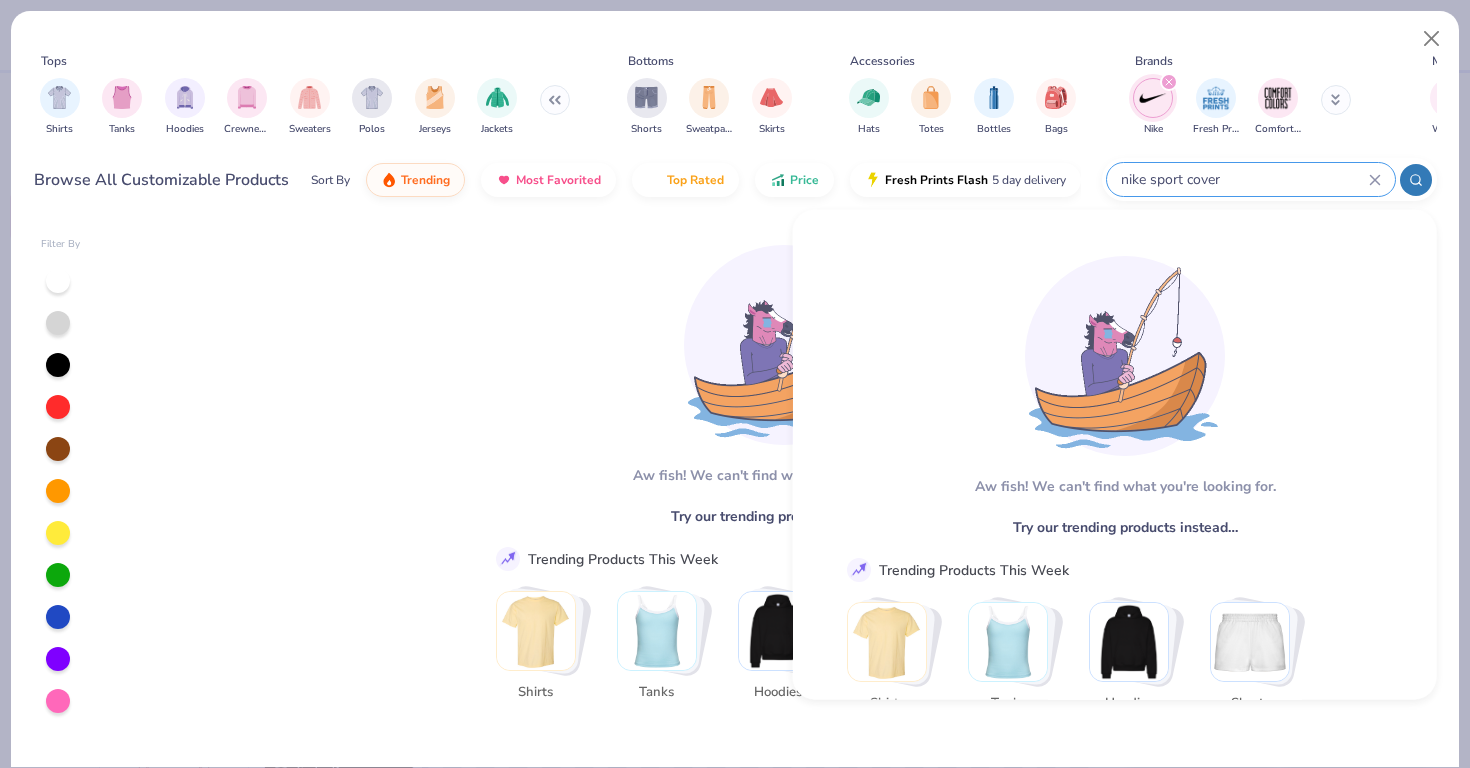 click on "nike sport cover" at bounding box center (1244, 179) 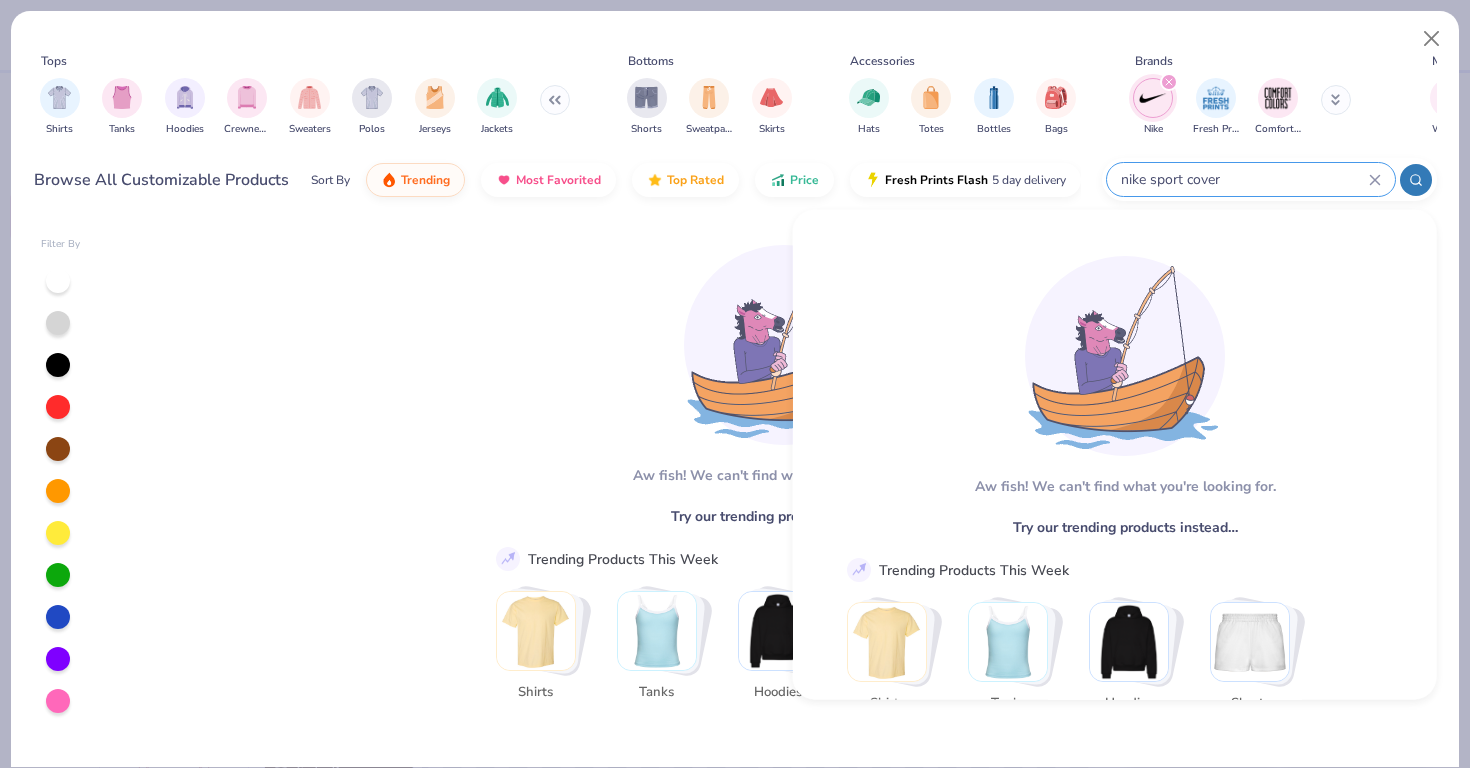 click on "nike sport cover" at bounding box center (1244, 179) 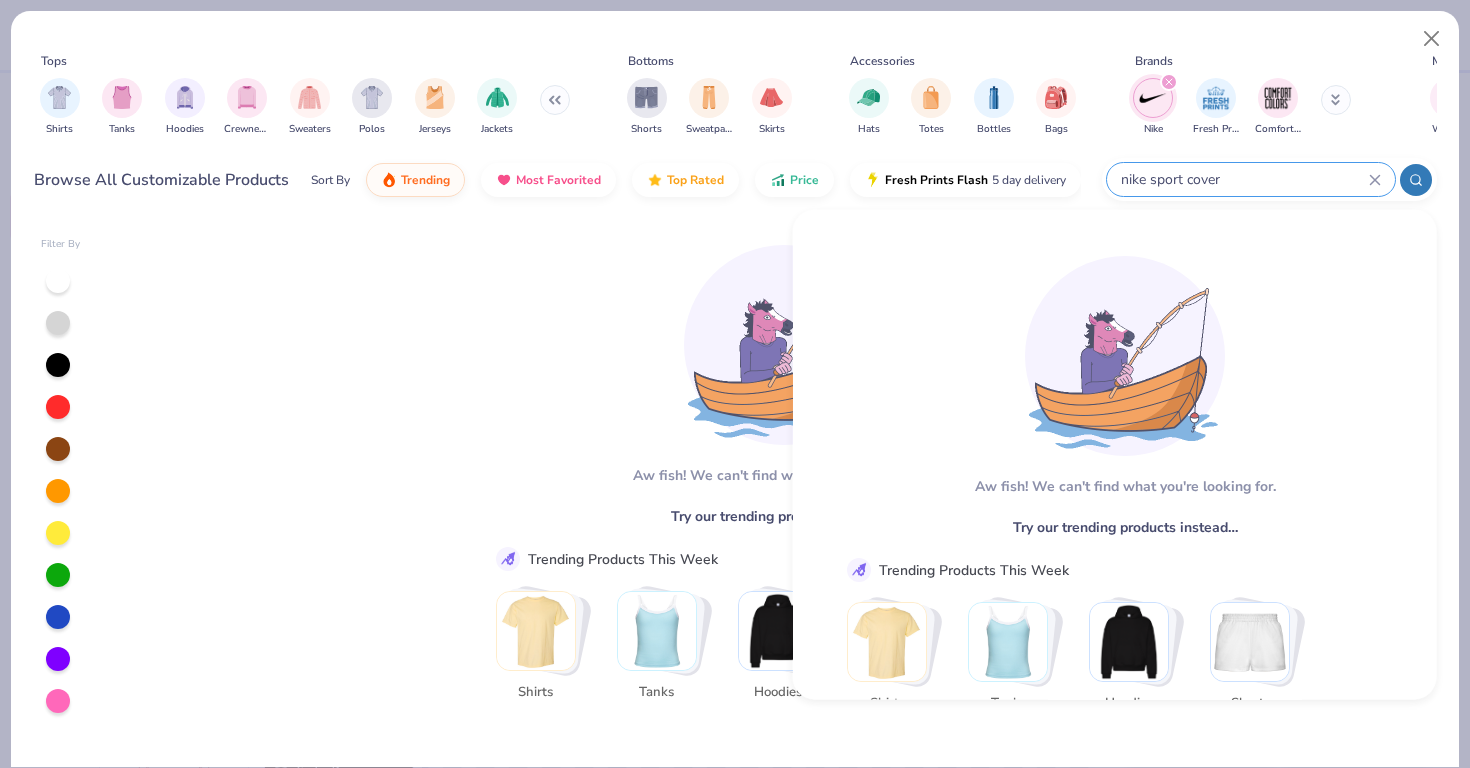 click on "nike sport cover" at bounding box center [1244, 179] 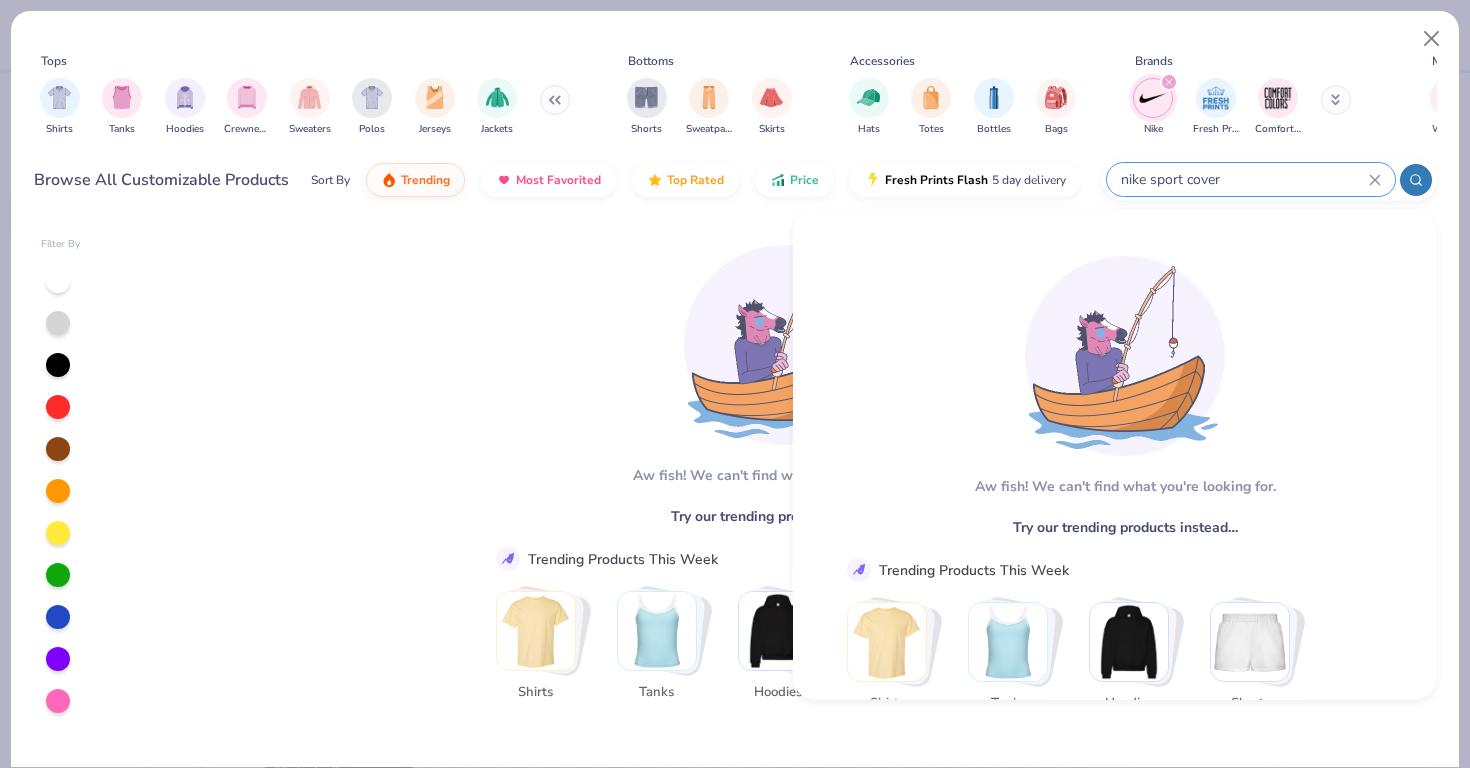 click on "nike sport cover" at bounding box center [1244, 179] 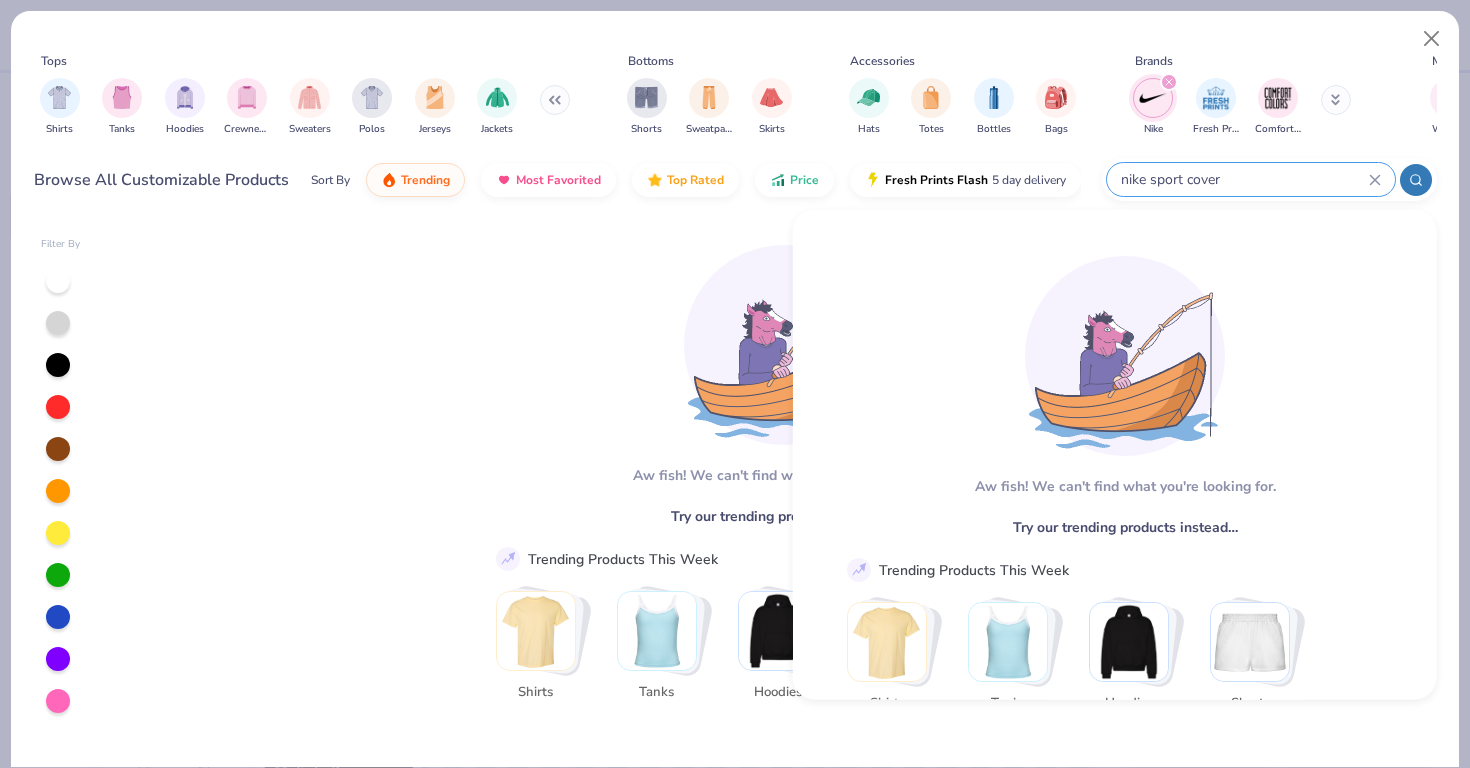 click on "nike sport cover" at bounding box center [1244, 179] 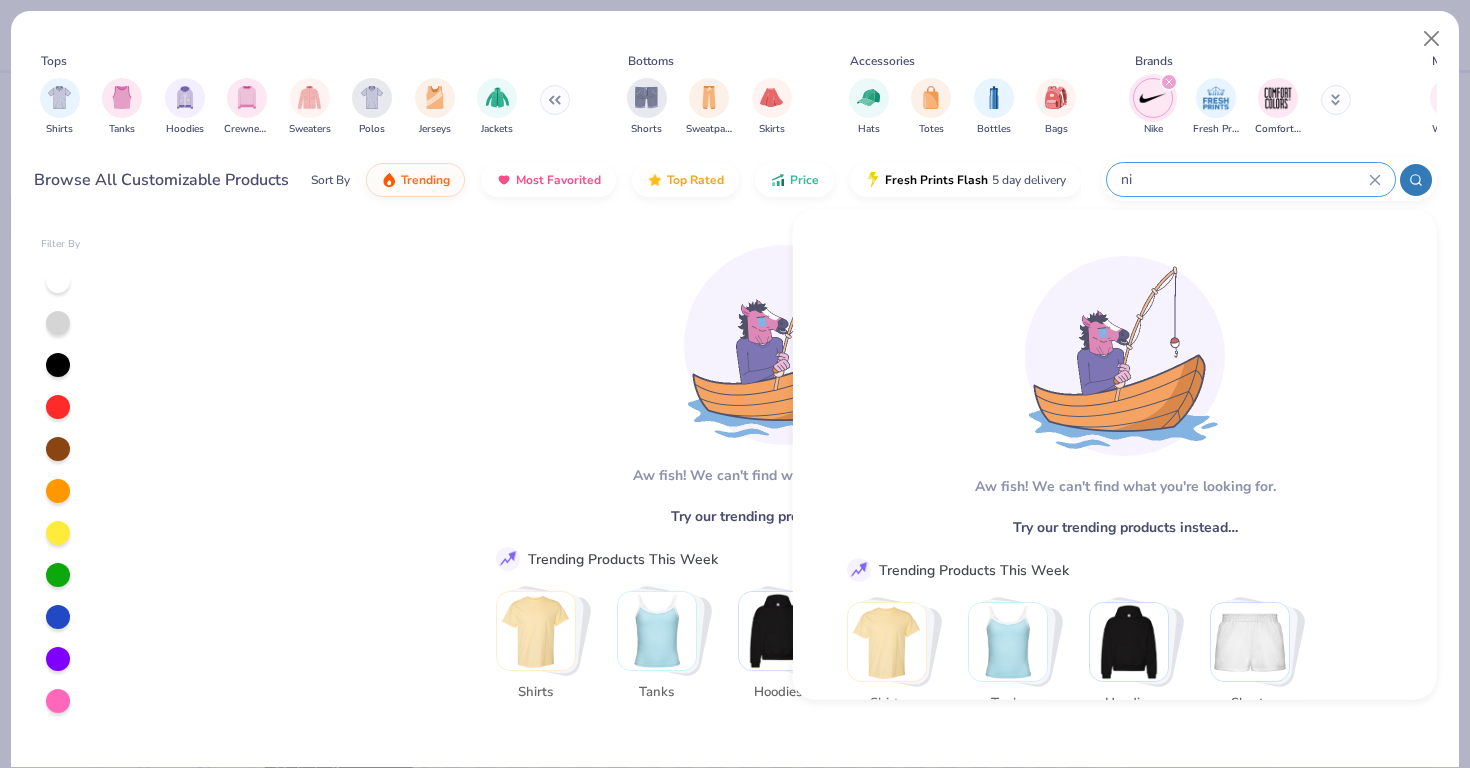 type on "n" 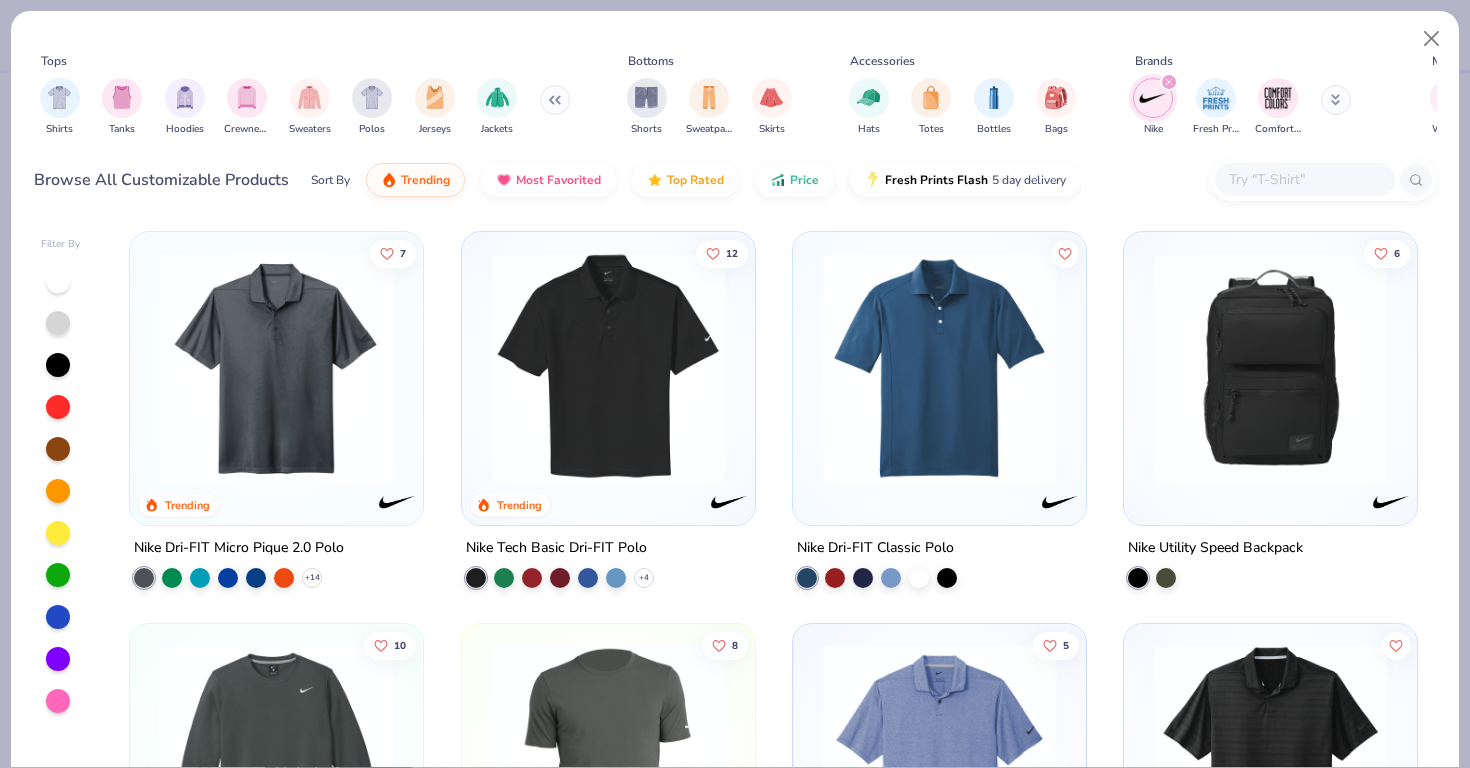 click at bounding box center (1336, 100) 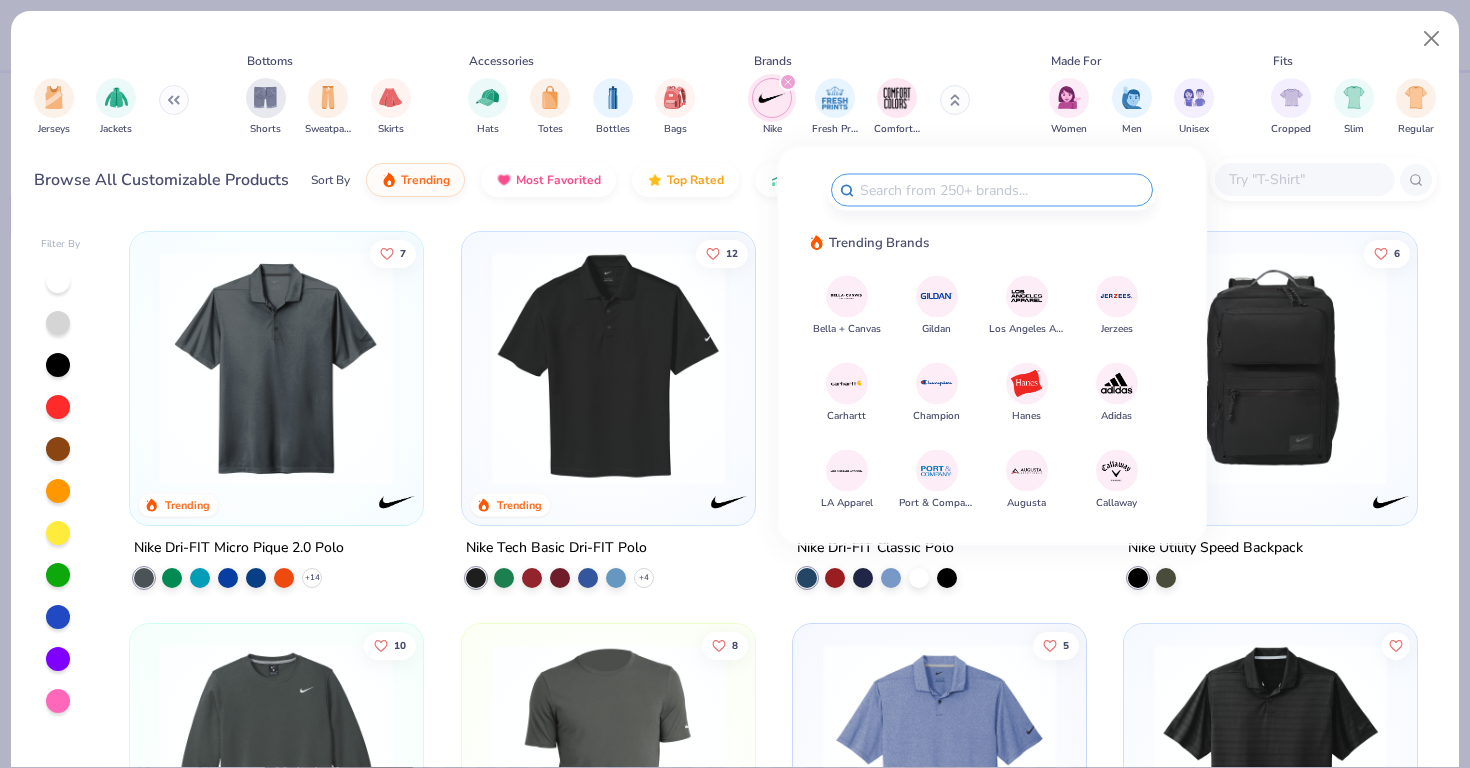scroll, scrollTop: 0, scrollLeft: 385, axis: horizontal 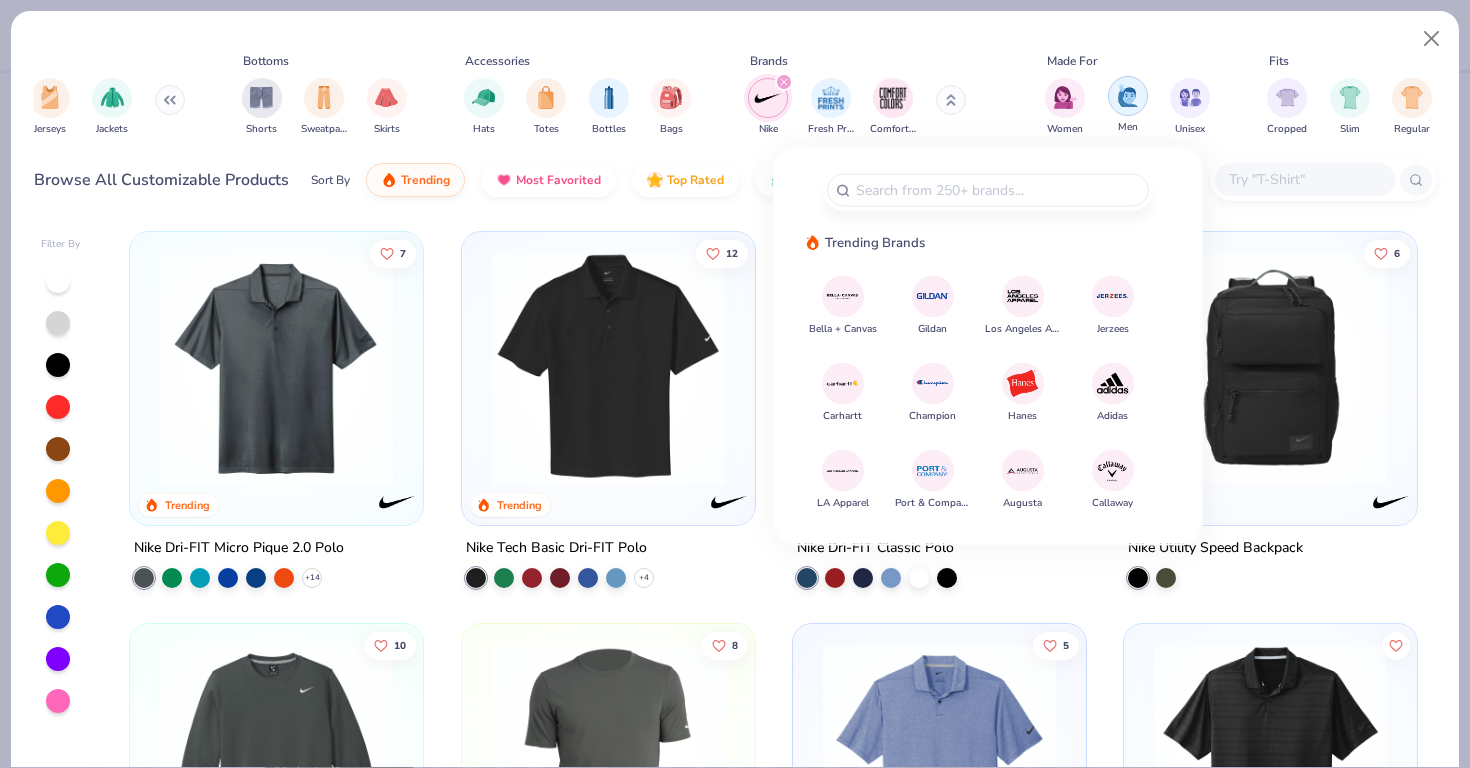 click at bounding box center (1128, 96) 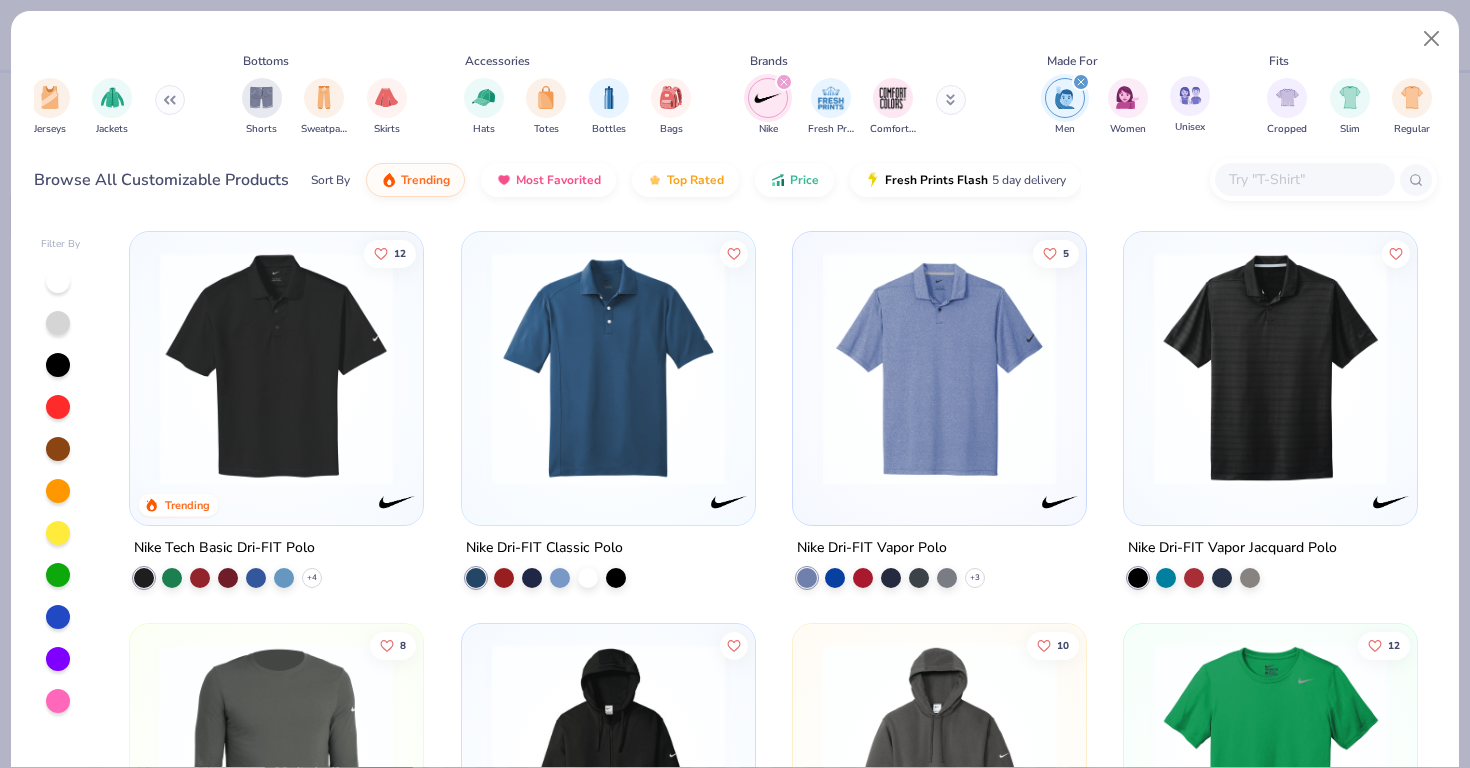 click on "Unisex" at bounding box center (1190, 105) 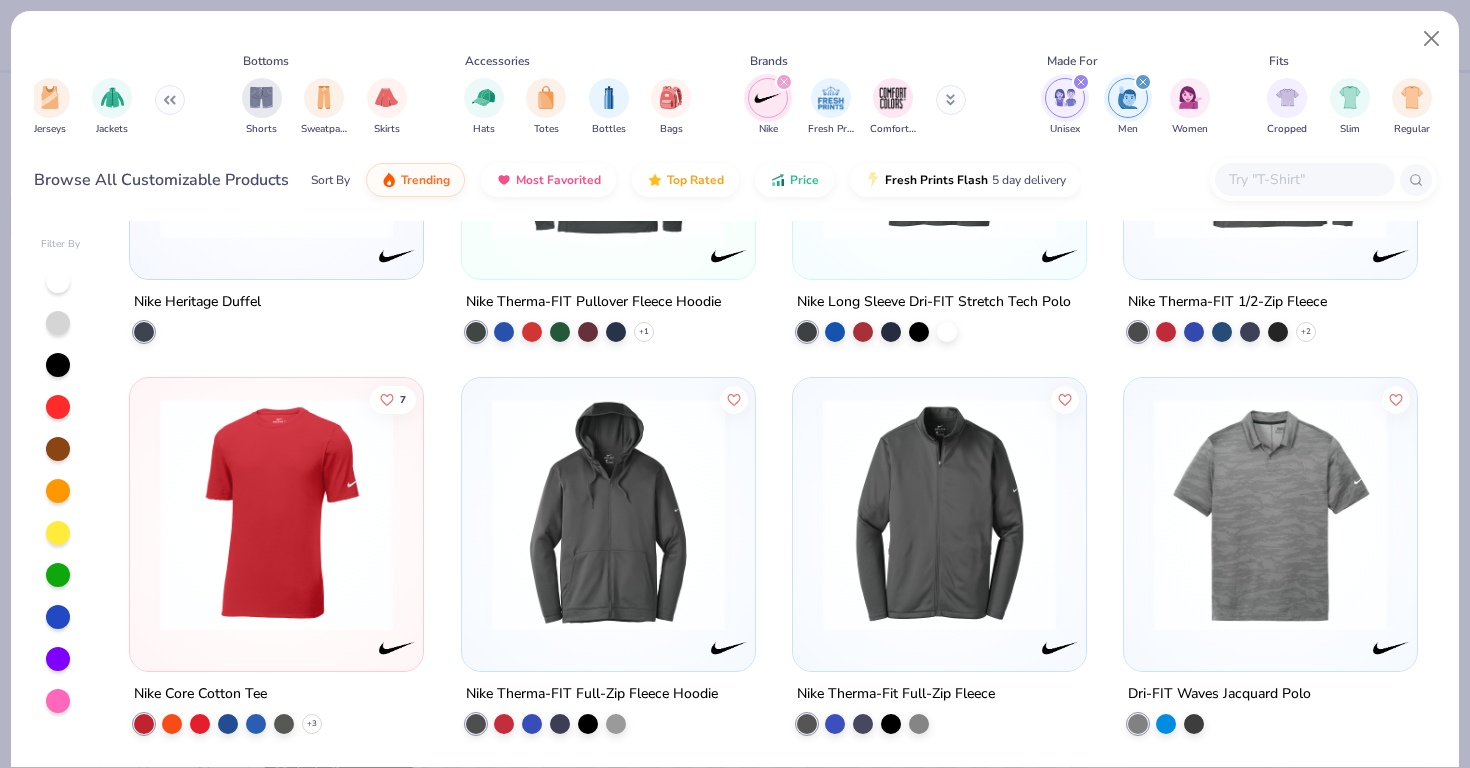 scroll, scrollTop: 4168, scrollLeft: 0, axis: vertical 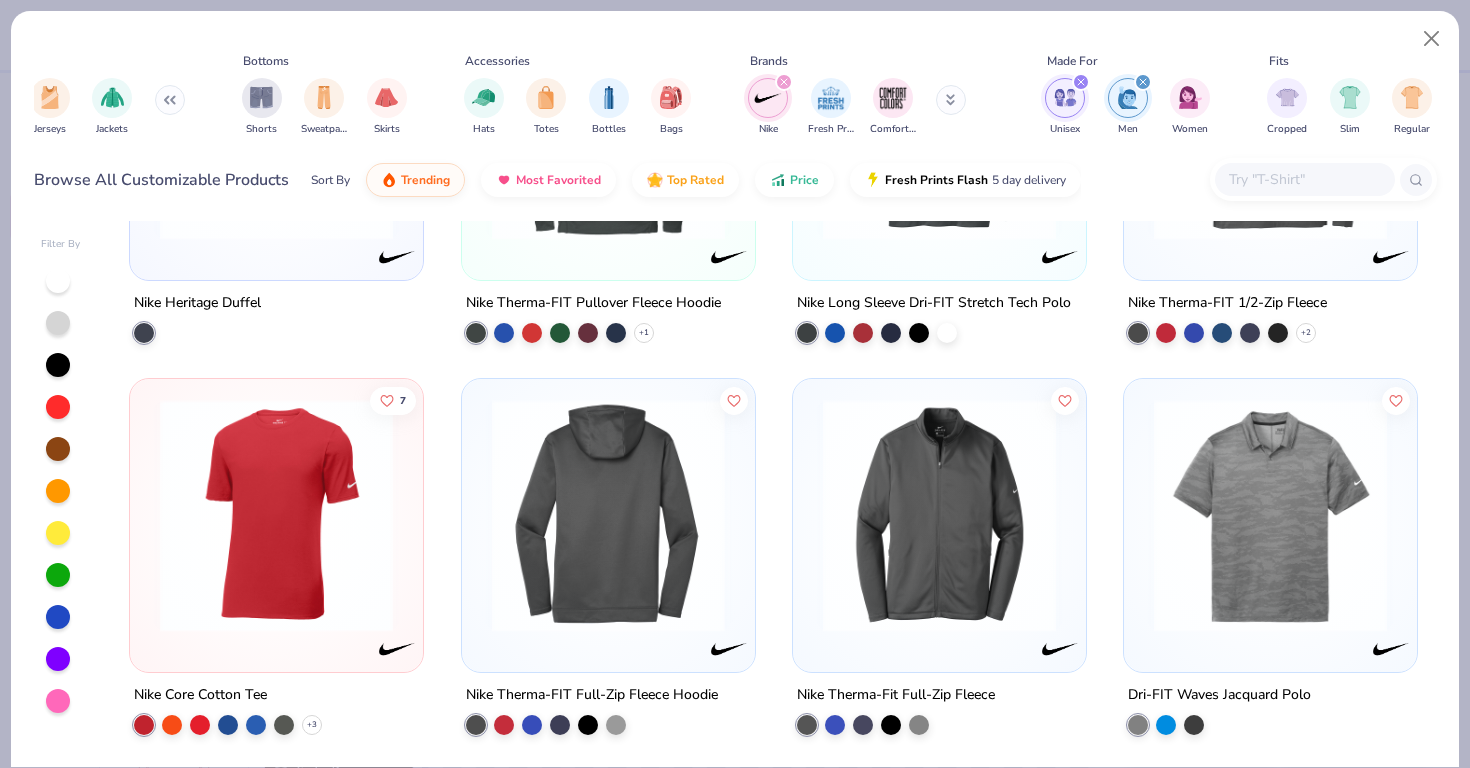 click at bounding box center (607, 515) 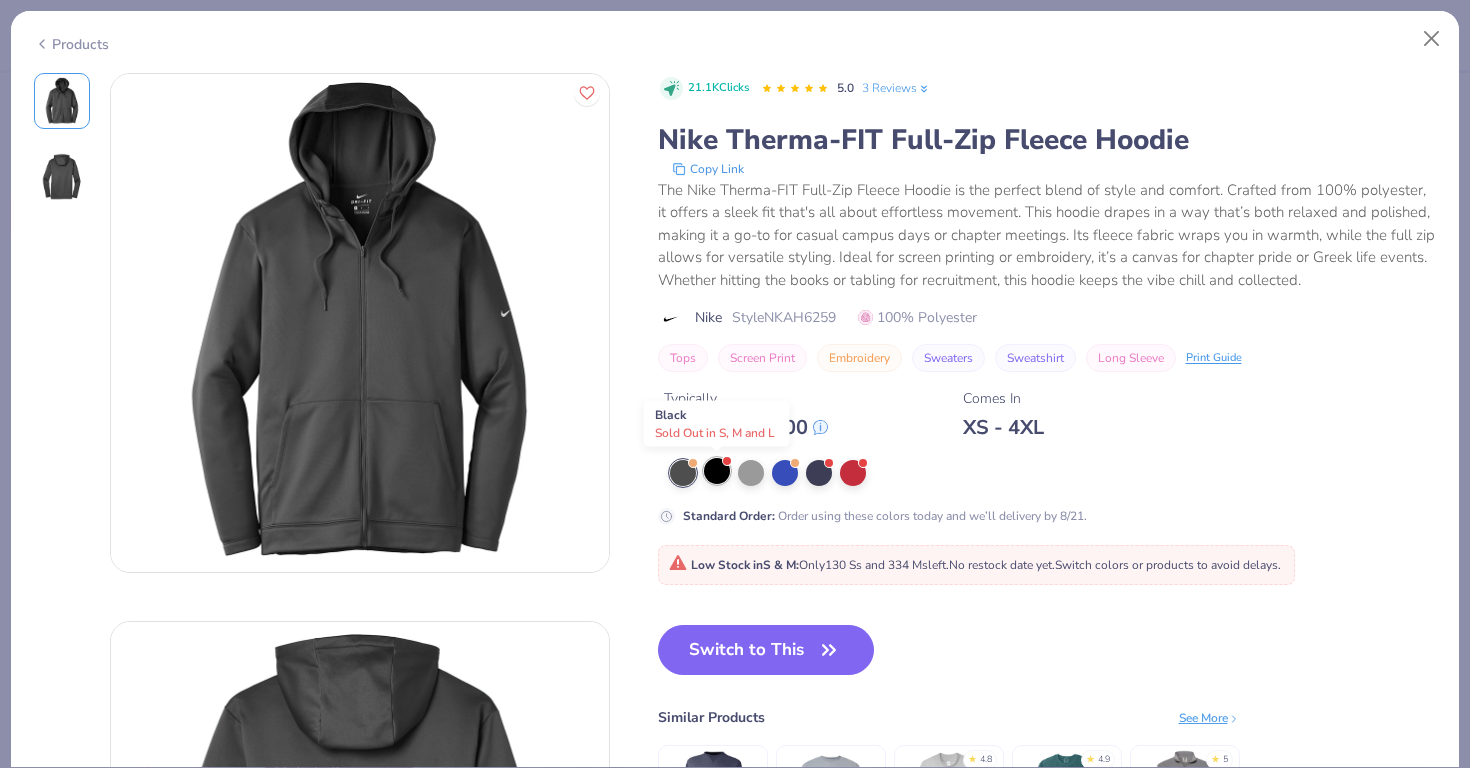 click at bounding box center (717, 471) 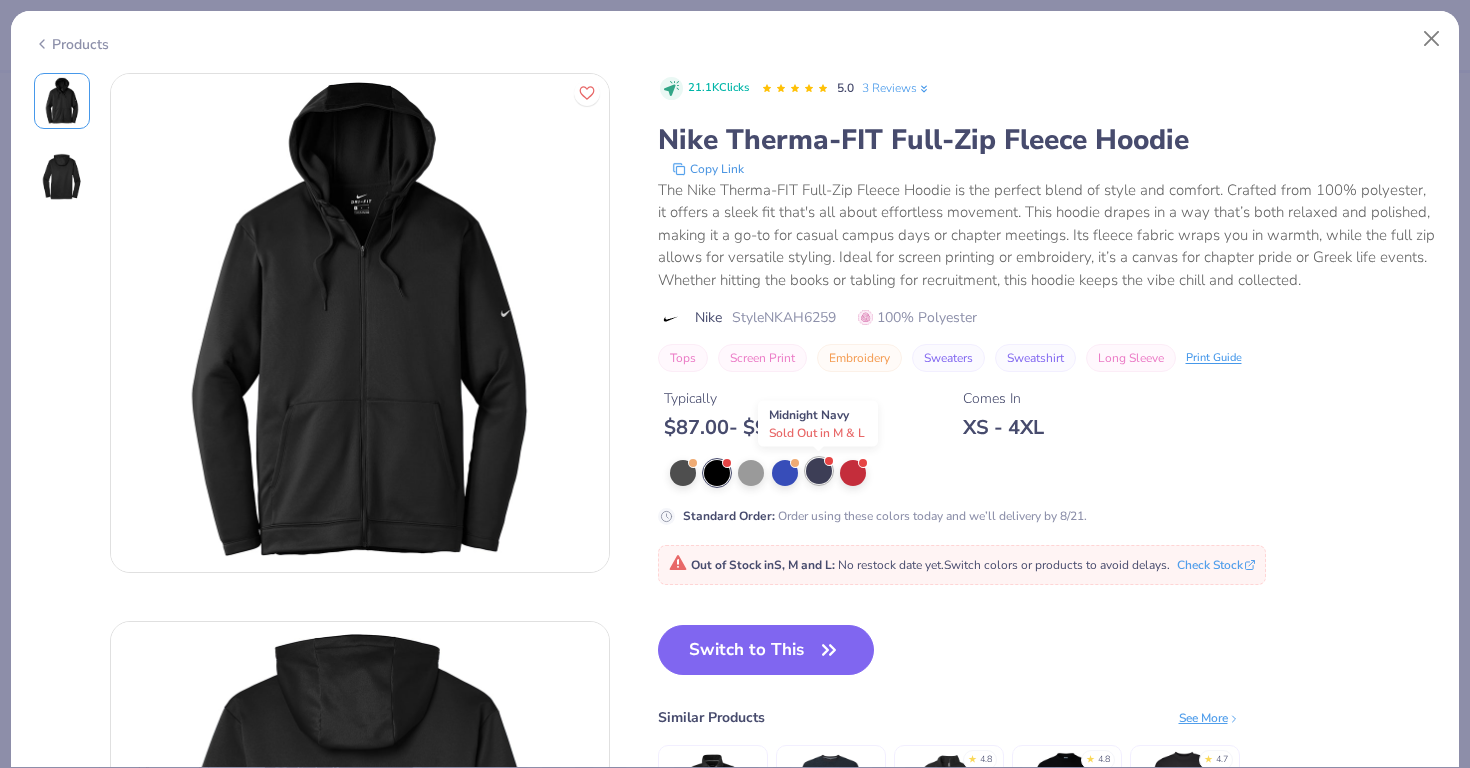 click at bounding box center (819, 471) 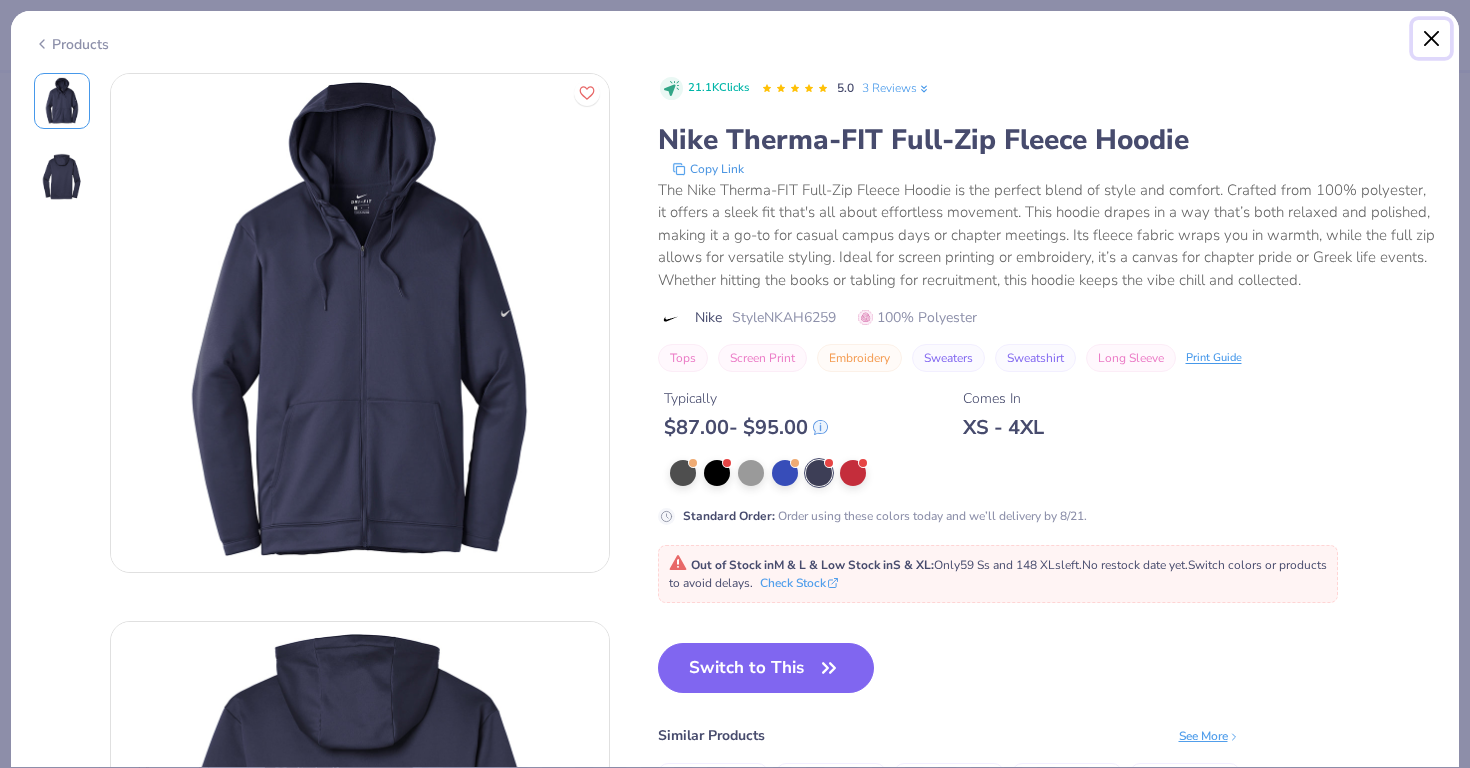 click at bounding box center [1432, 39] 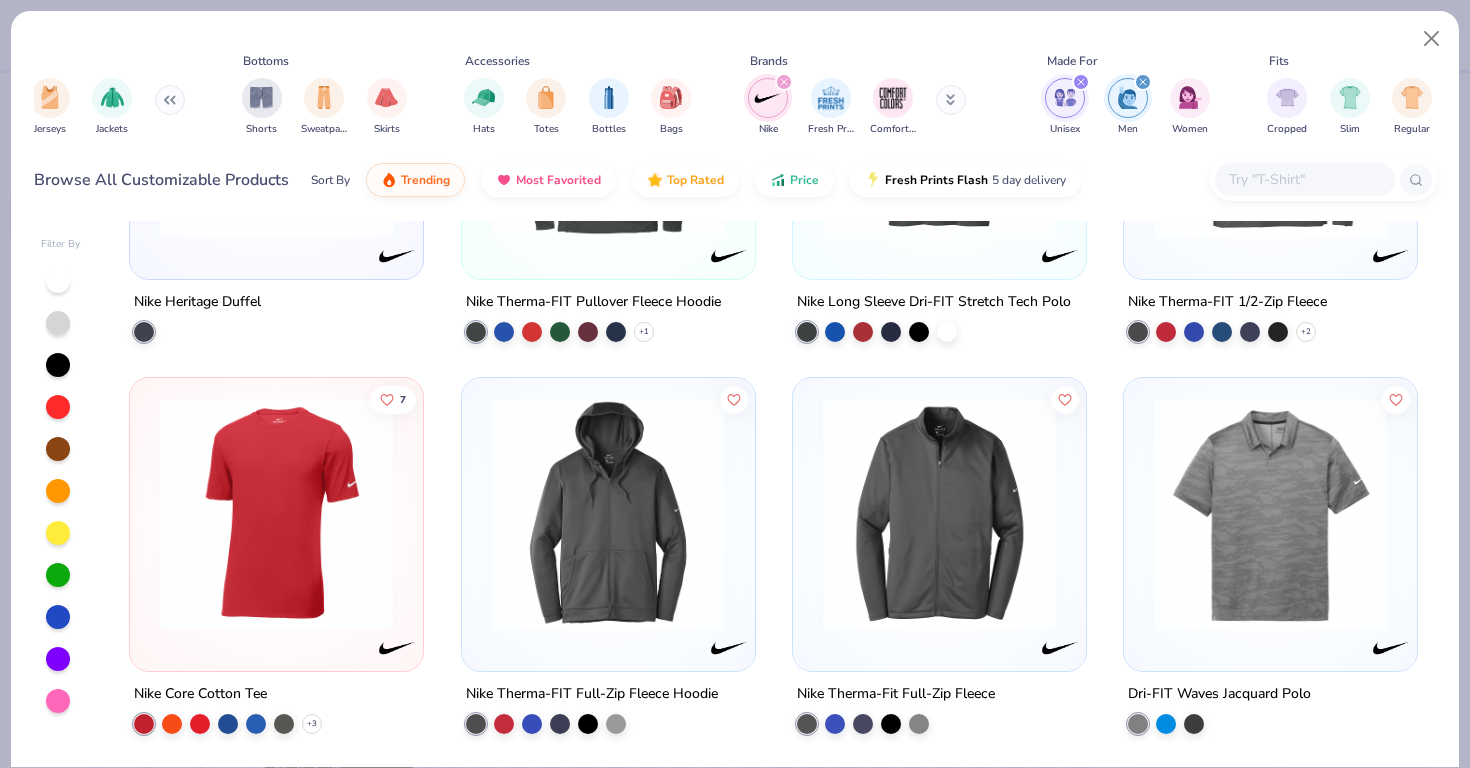 scroll, scrollTop: 4140, scrollLeft: 0, axis: vertical 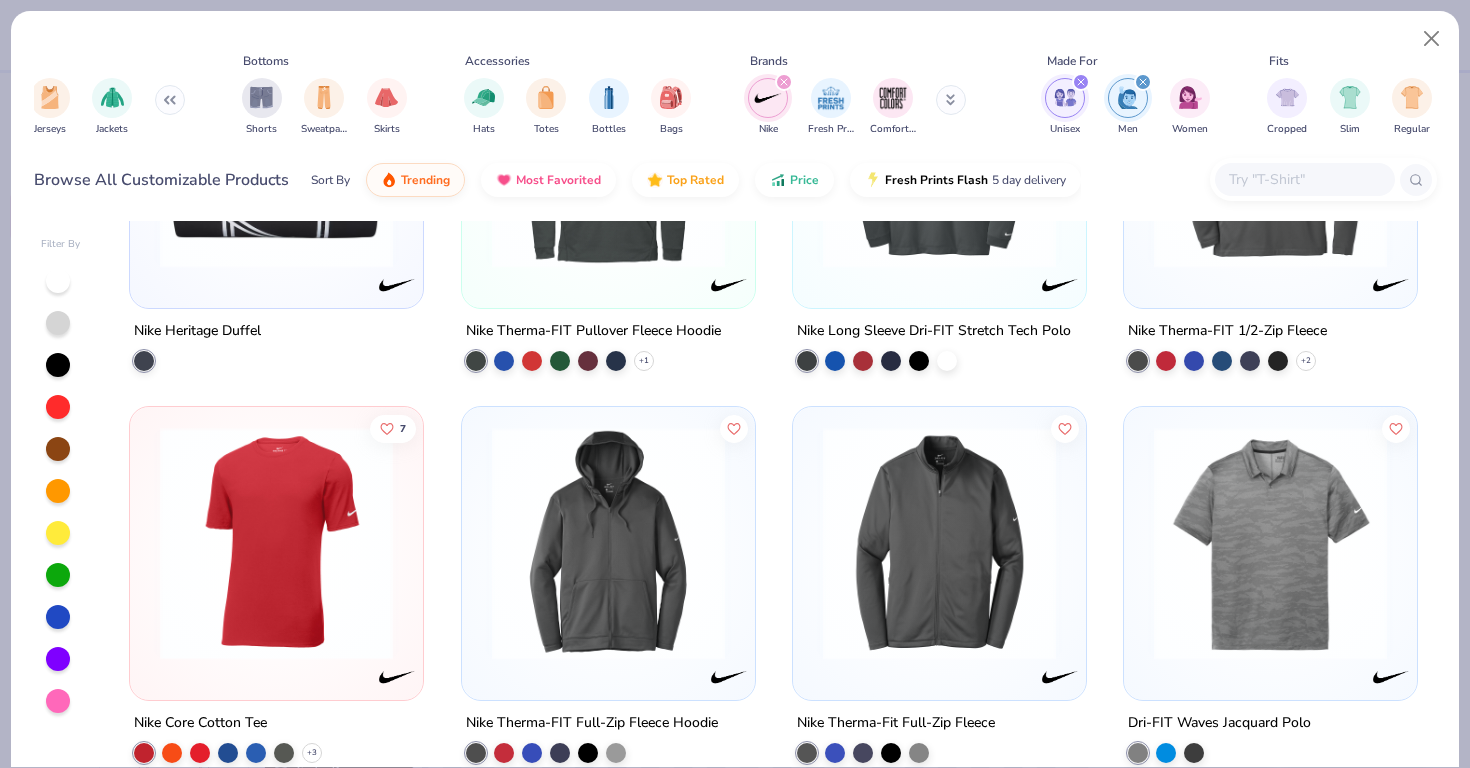 click at bounding box center [951, 100] 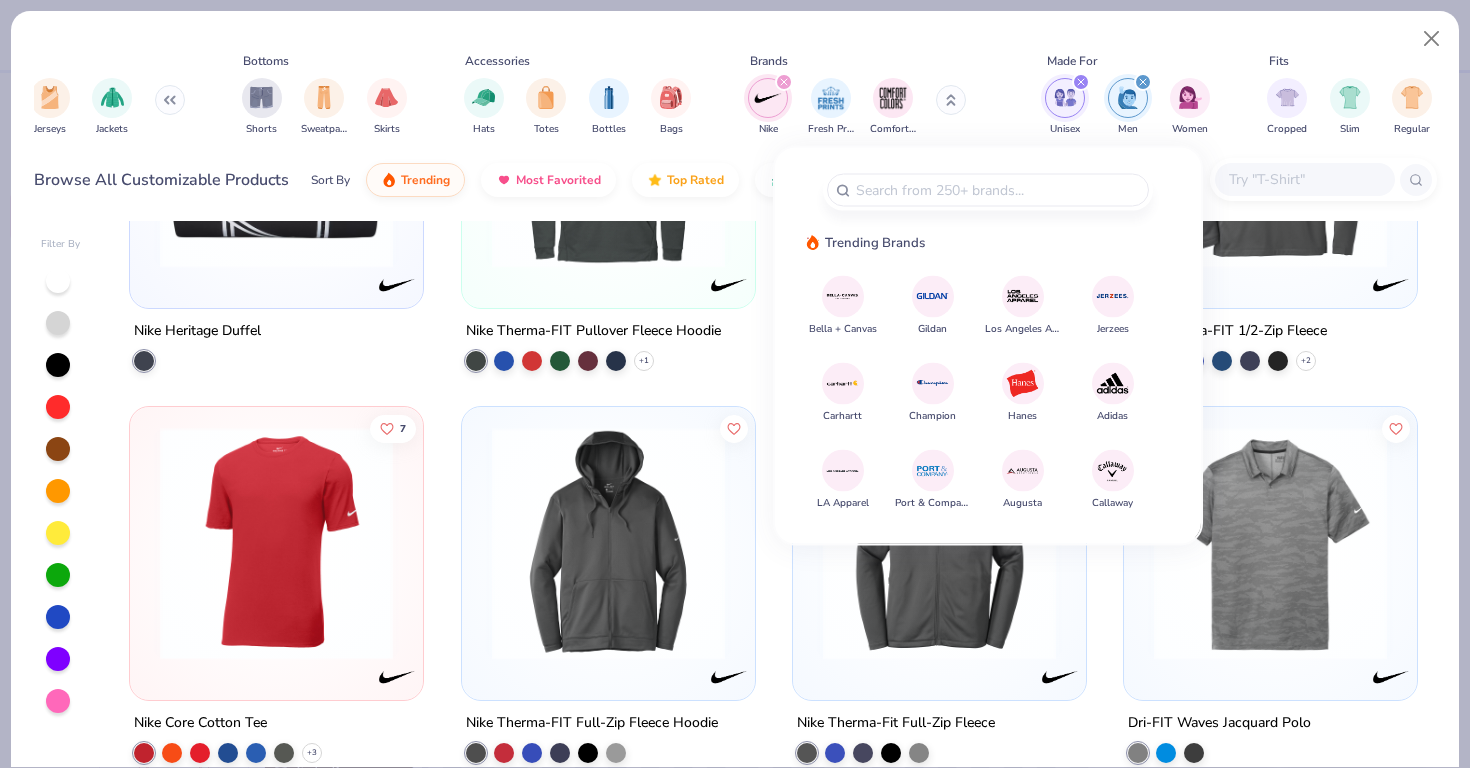 click at bounding box center (1113, 471) 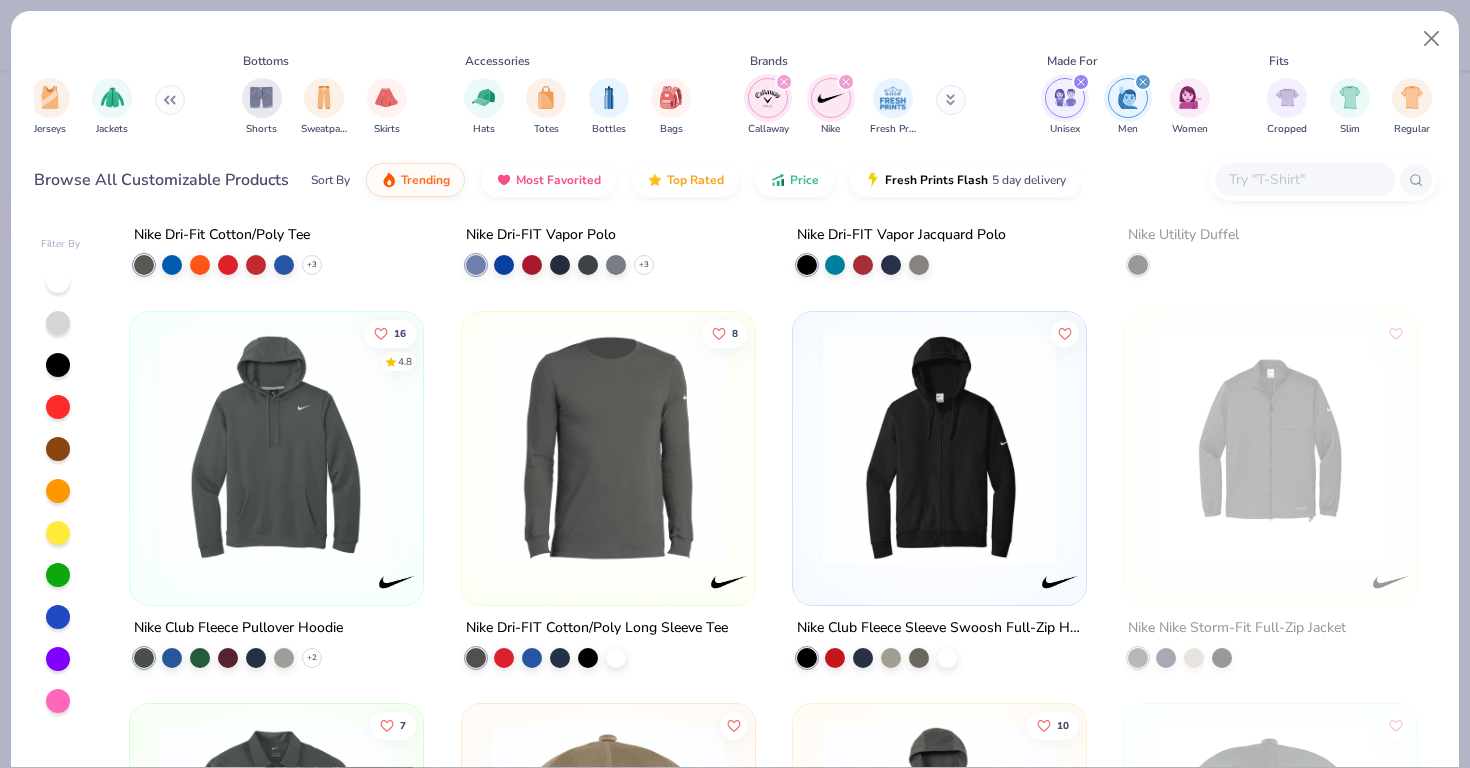 scroll, scrollTop: 715, scrollLeft: 0, axis: vertical 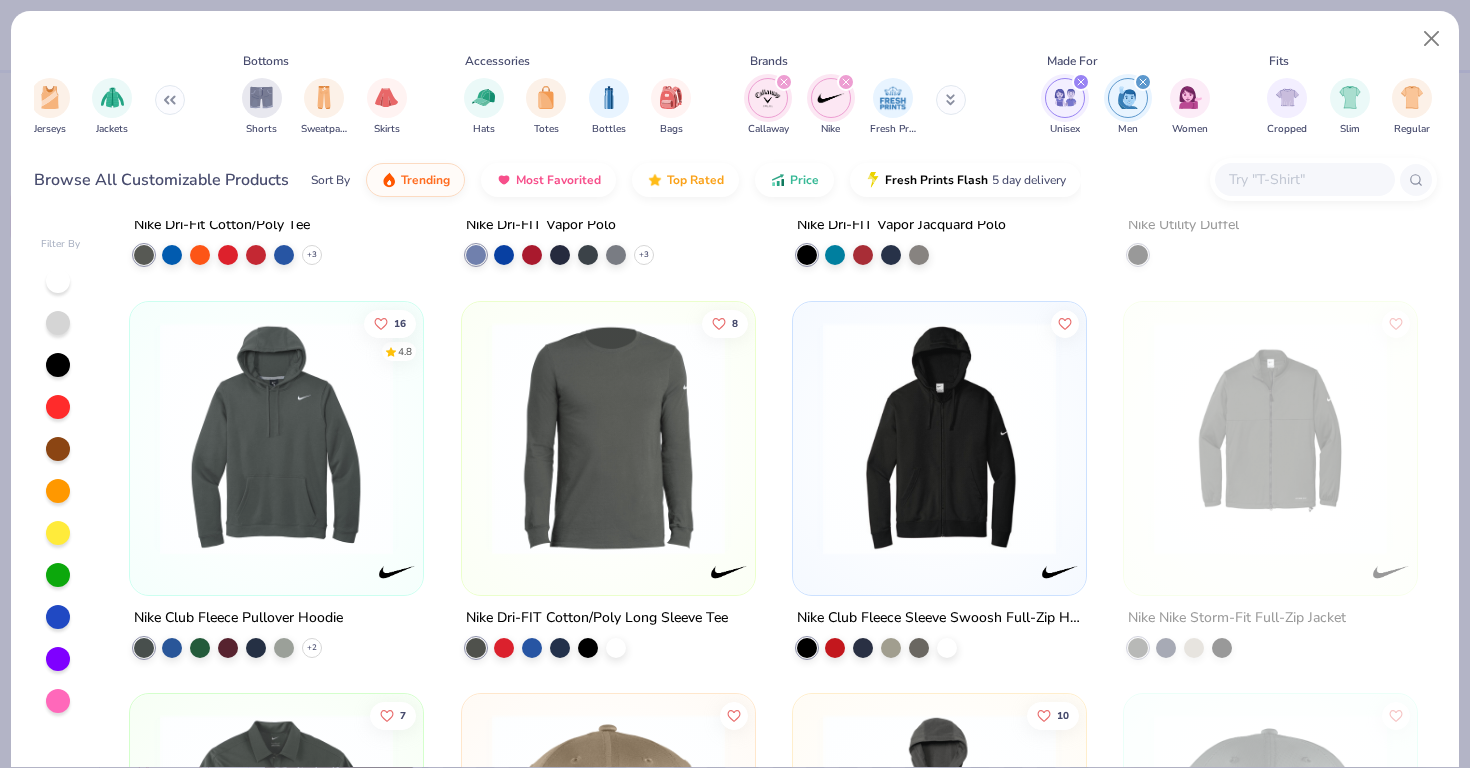click at bounding box center (951, 100) 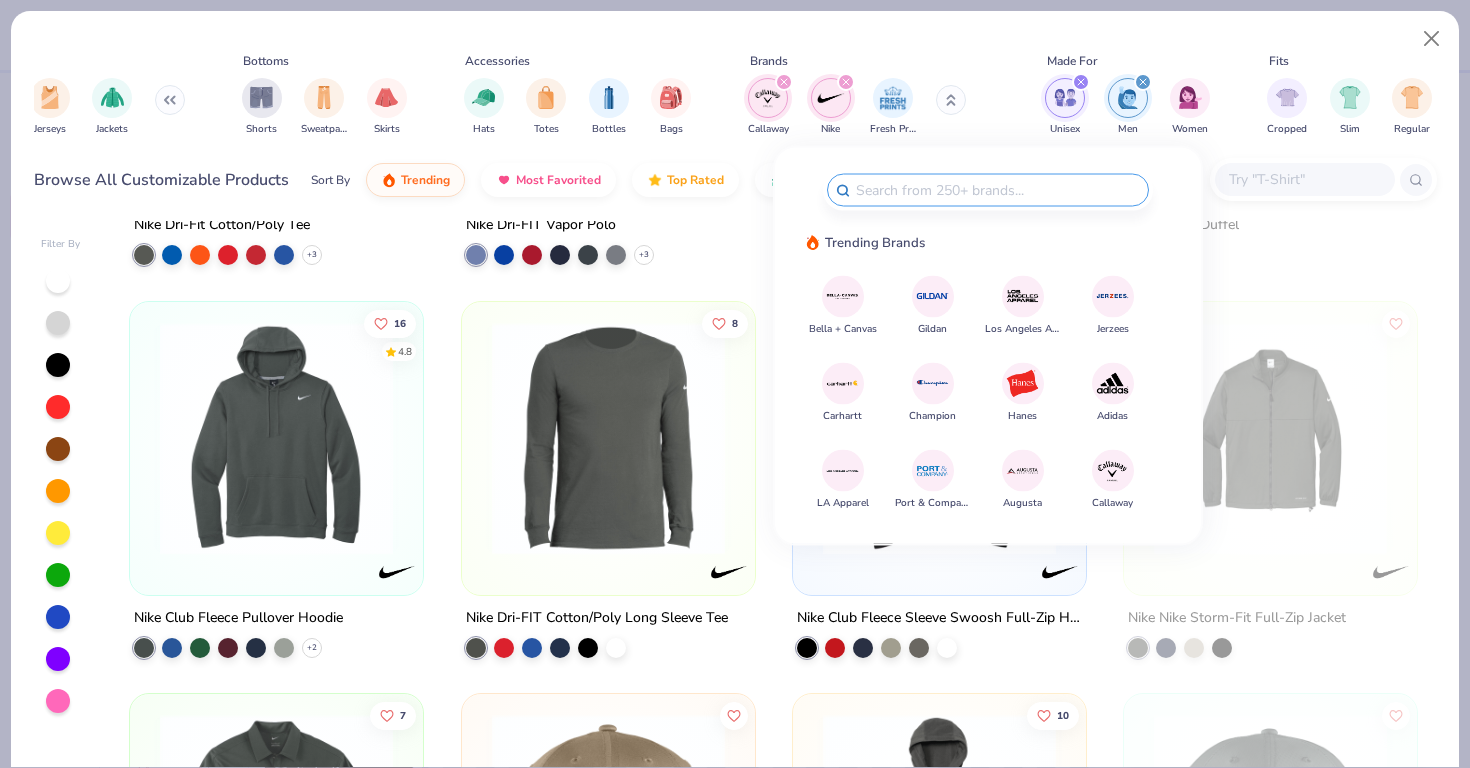 click at bounding box center [1112, 383] 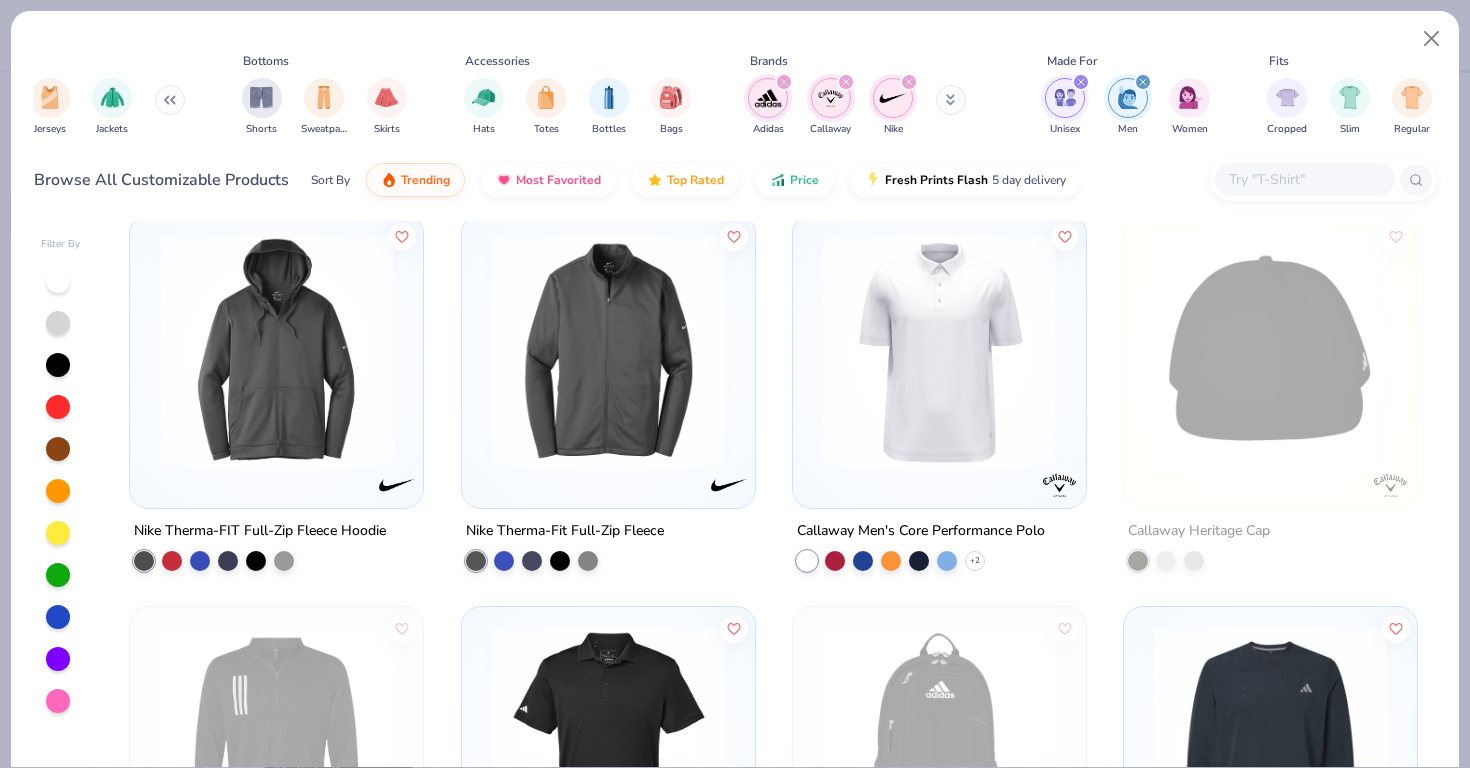 scroll, scrollTop: 5507, scrollLeft: 0, axis: vertical 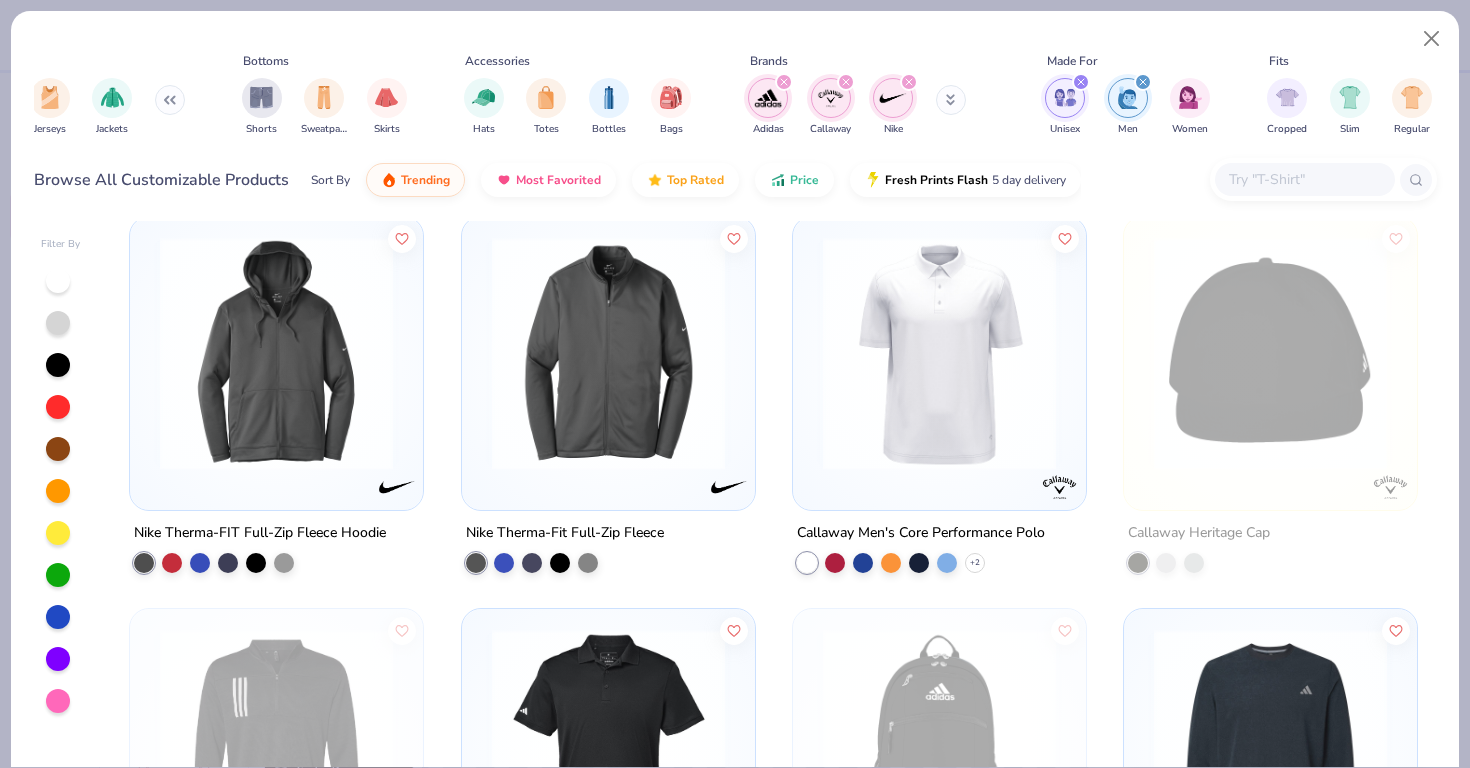 click at bounding box center [939, 352] 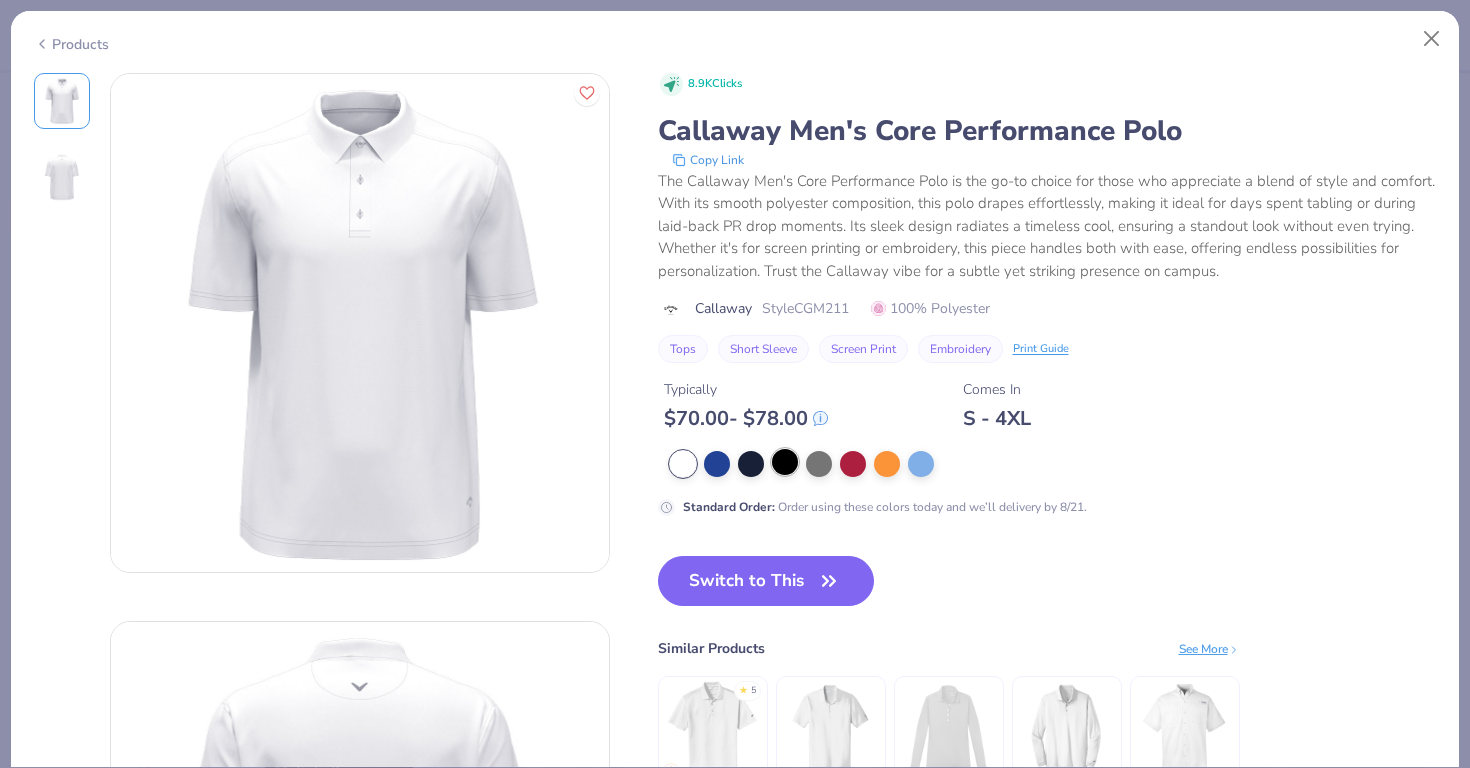 click at bounding box center (785, 462) 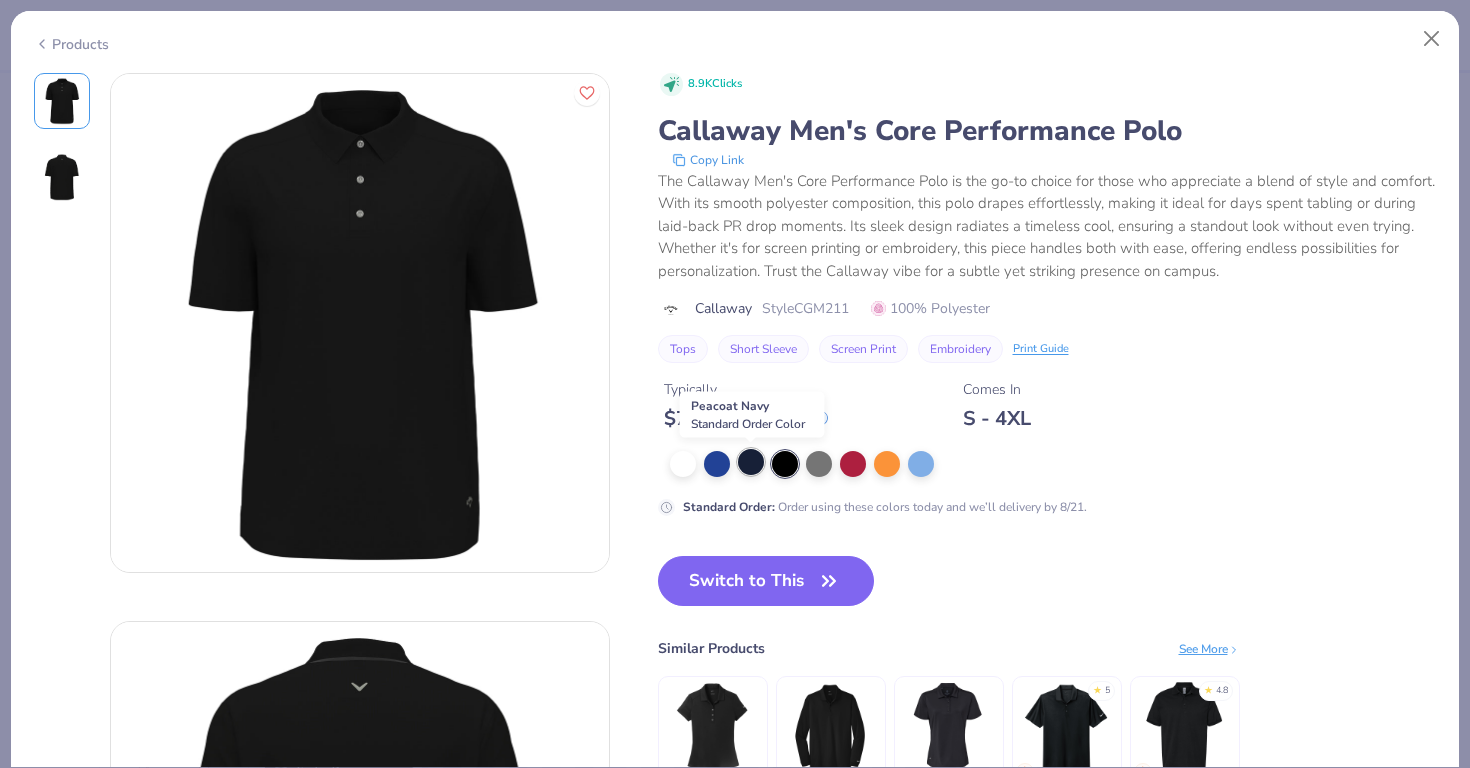click at bounding box center (751, 462) 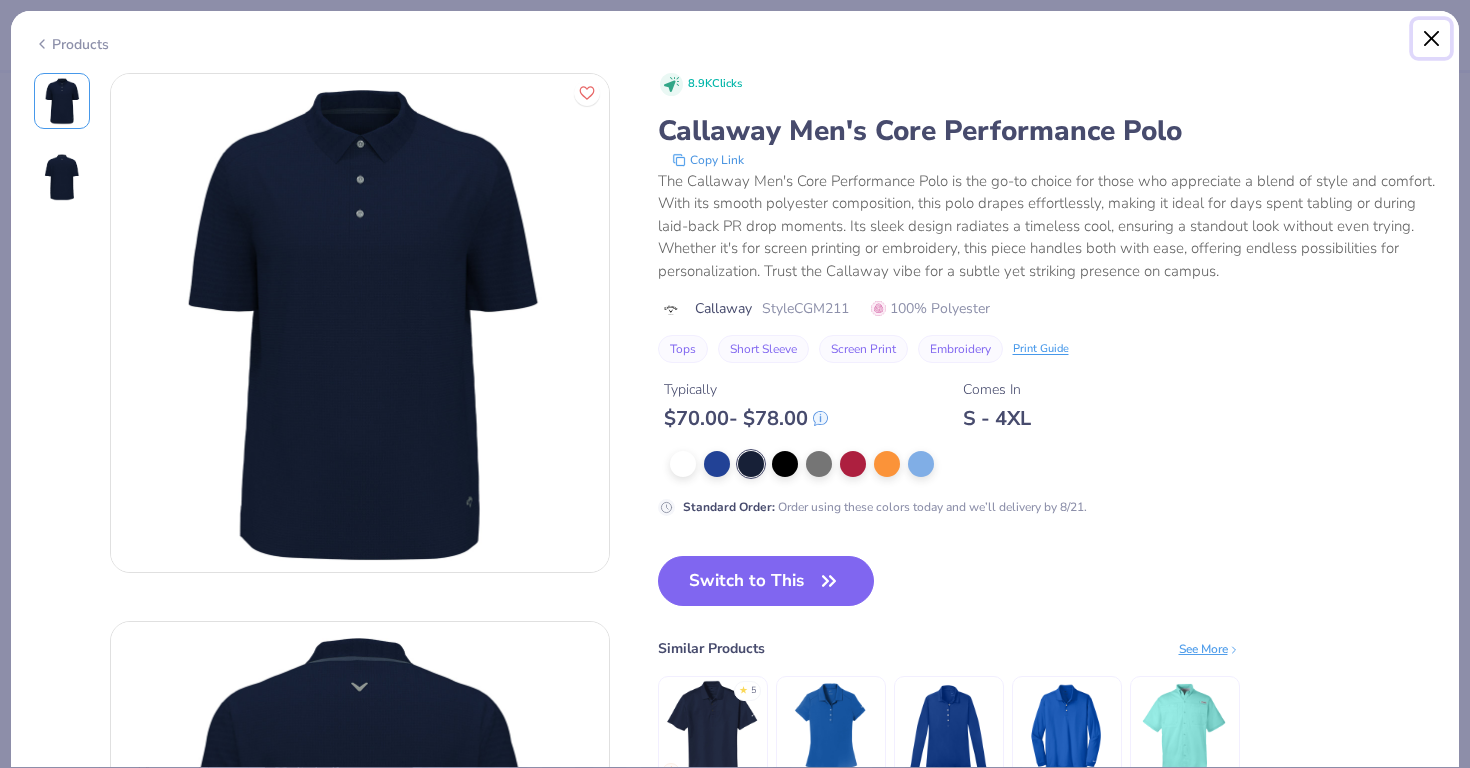 click at bounding box center [1432, 39] 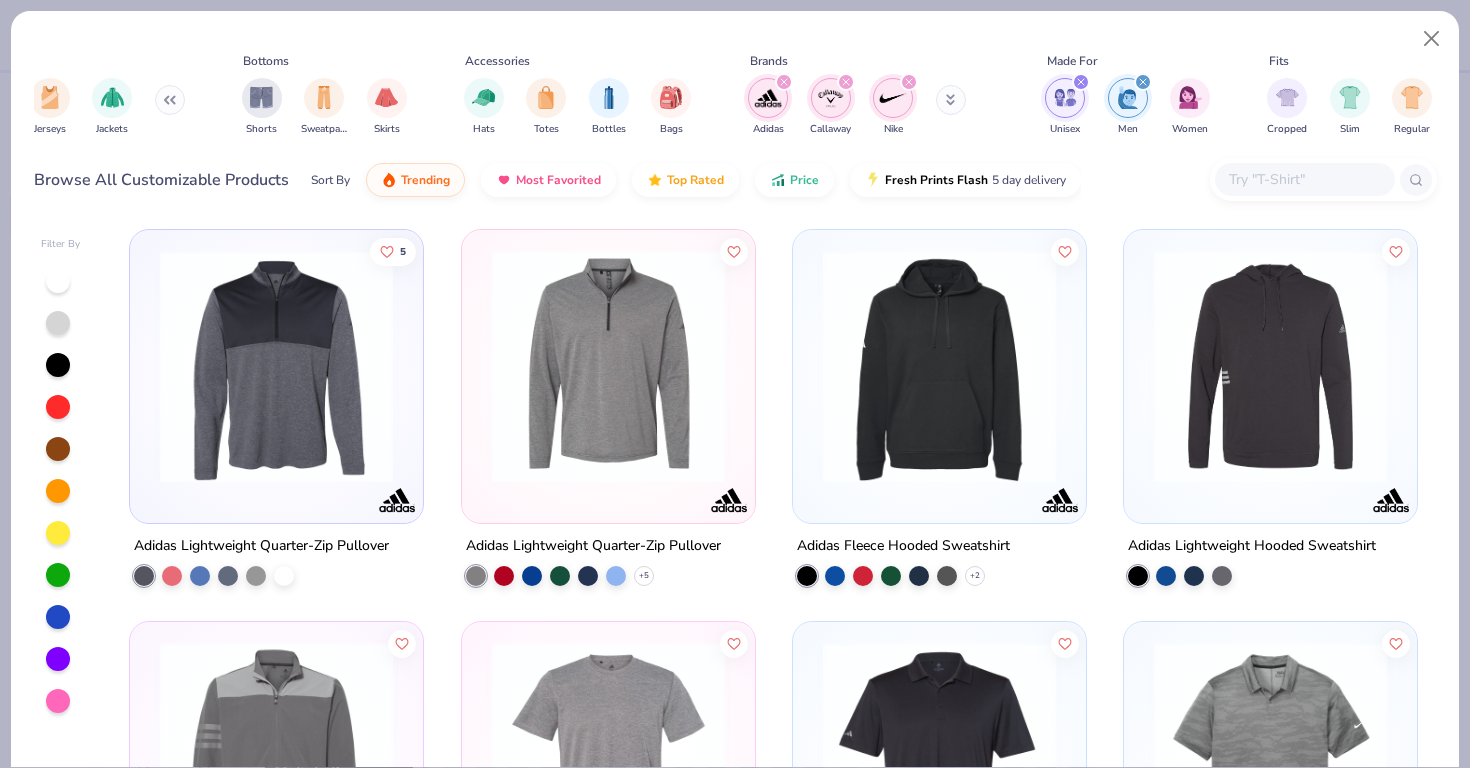 scroll, scrollTop: 7836, scrollLeft: 0, axis: vertical 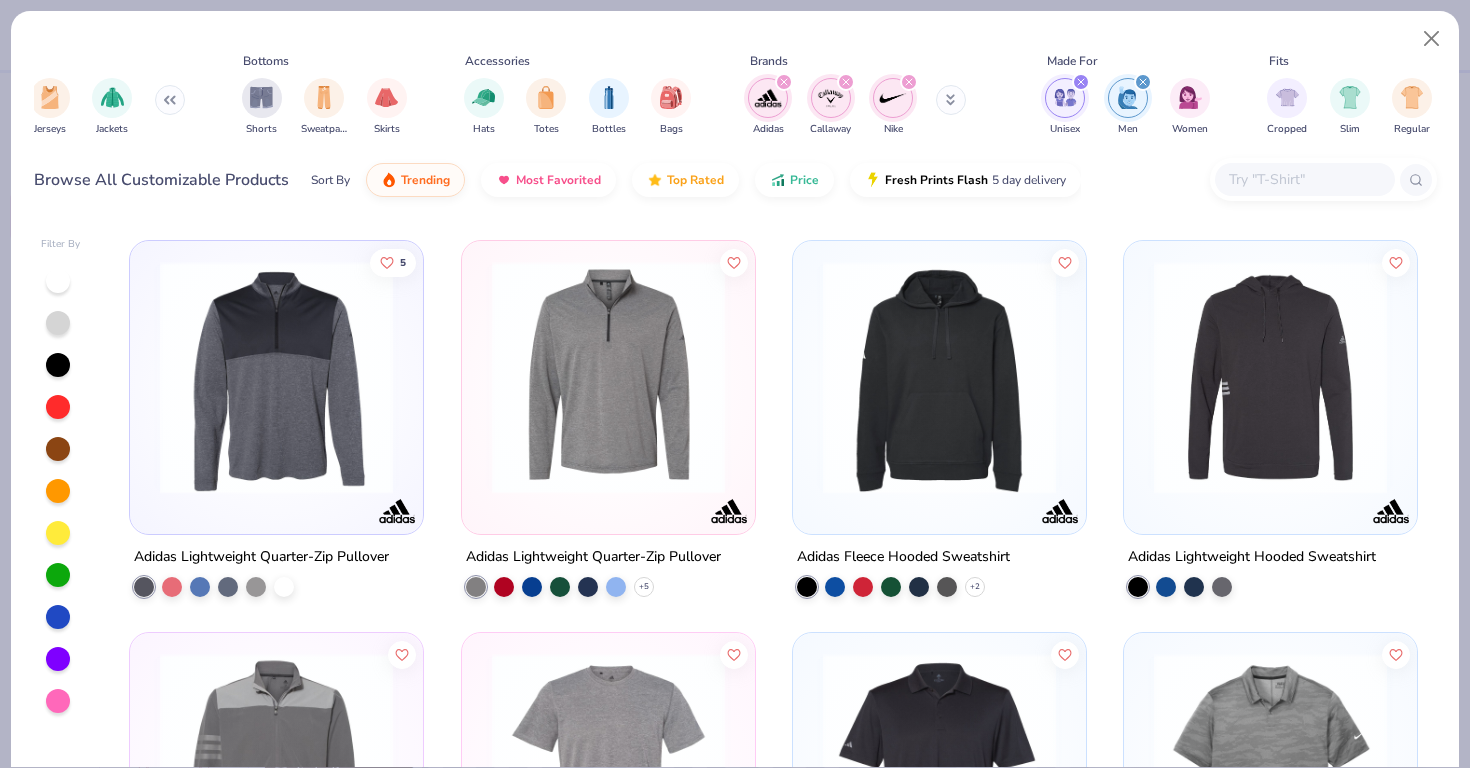 click at bounding box center (608, 377) 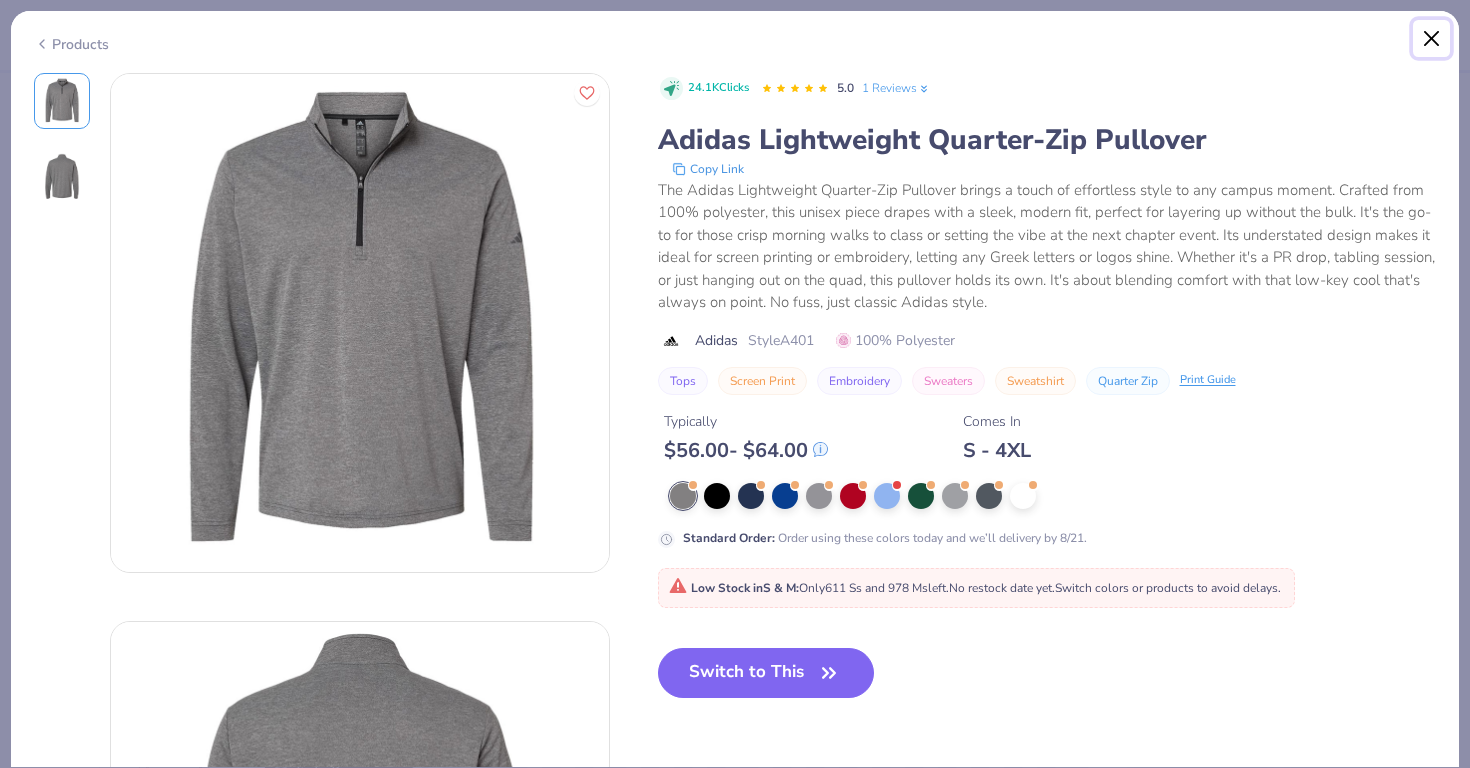 click at bounding box center [1432, 39] 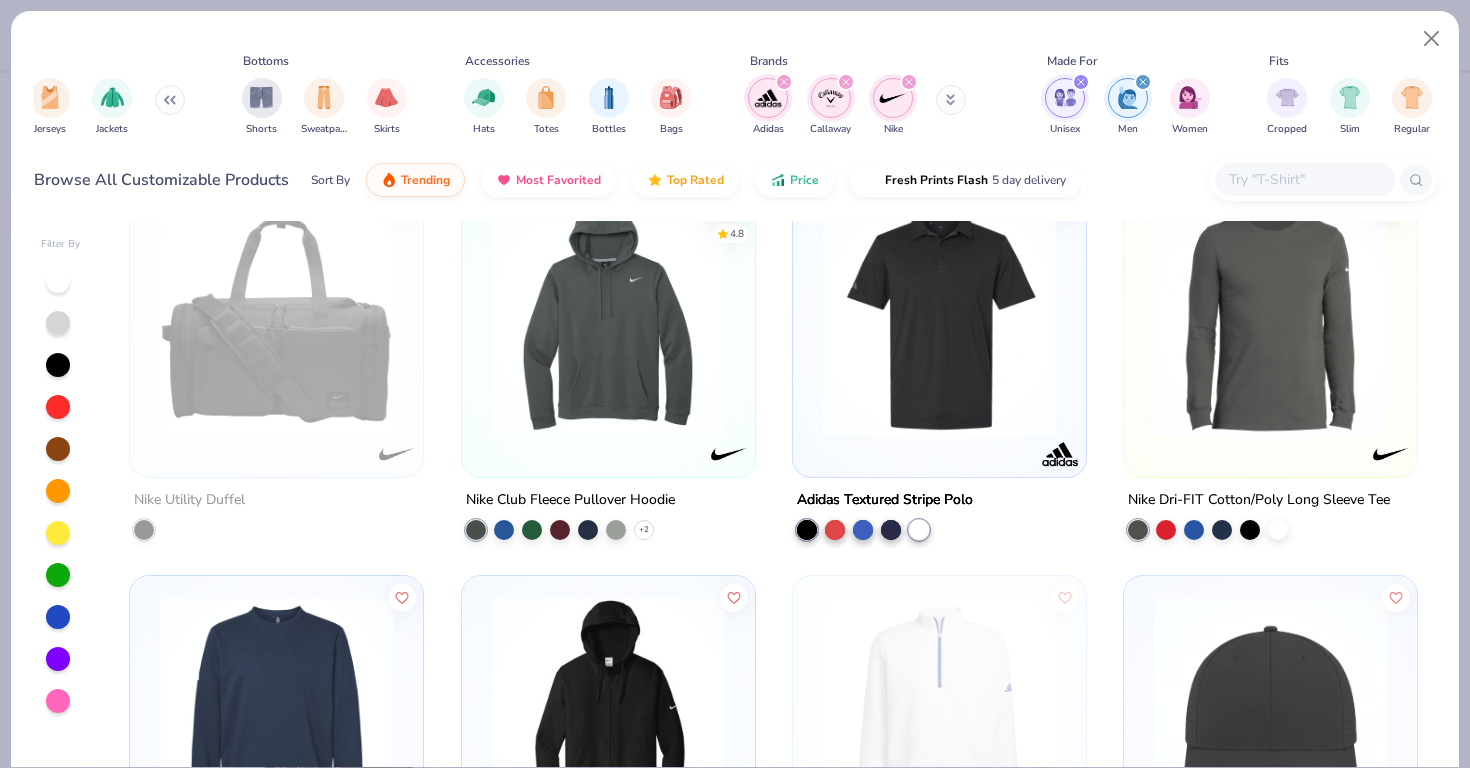 scroll, scrollTop: 0, scrollLeft: 0, axis: both 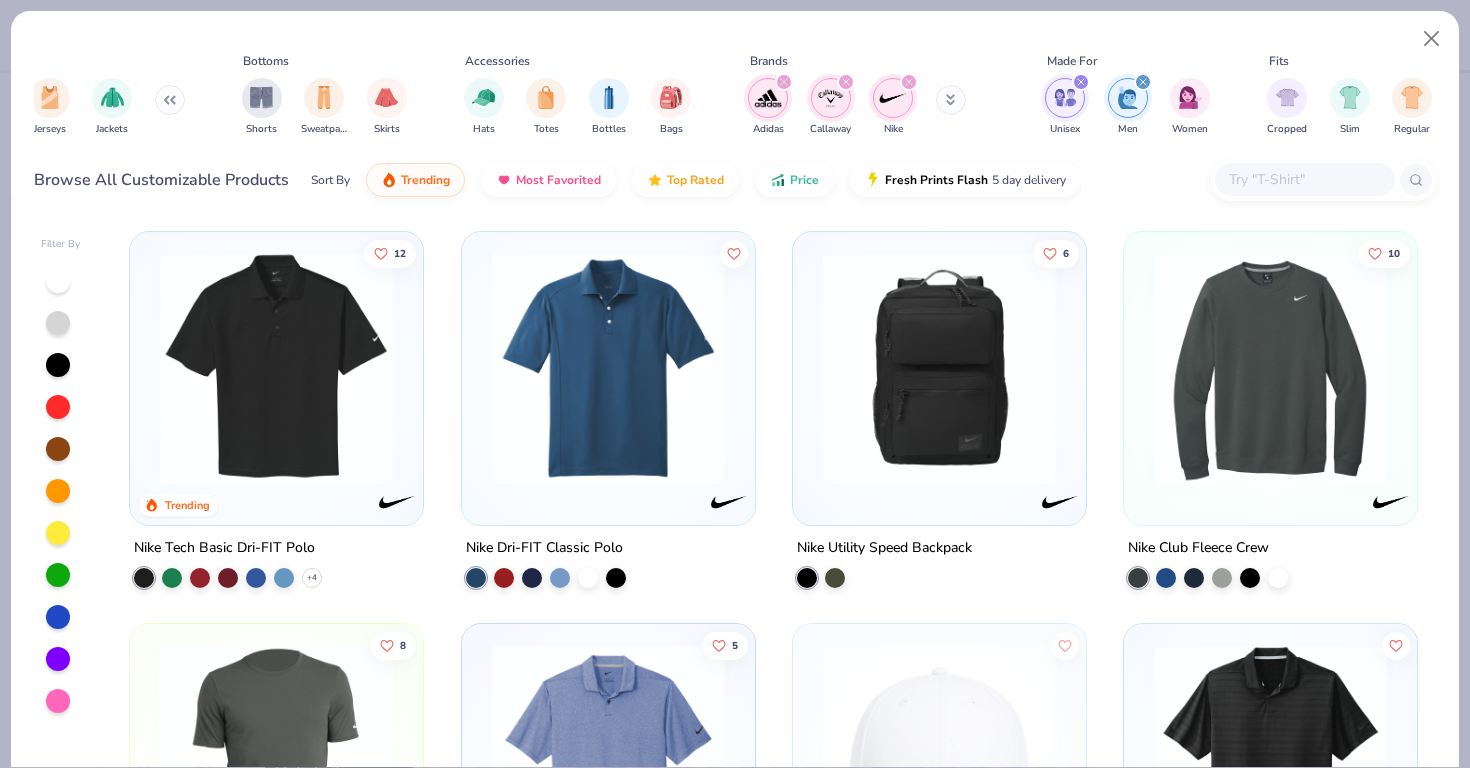 click at bounding box center [355, 368] 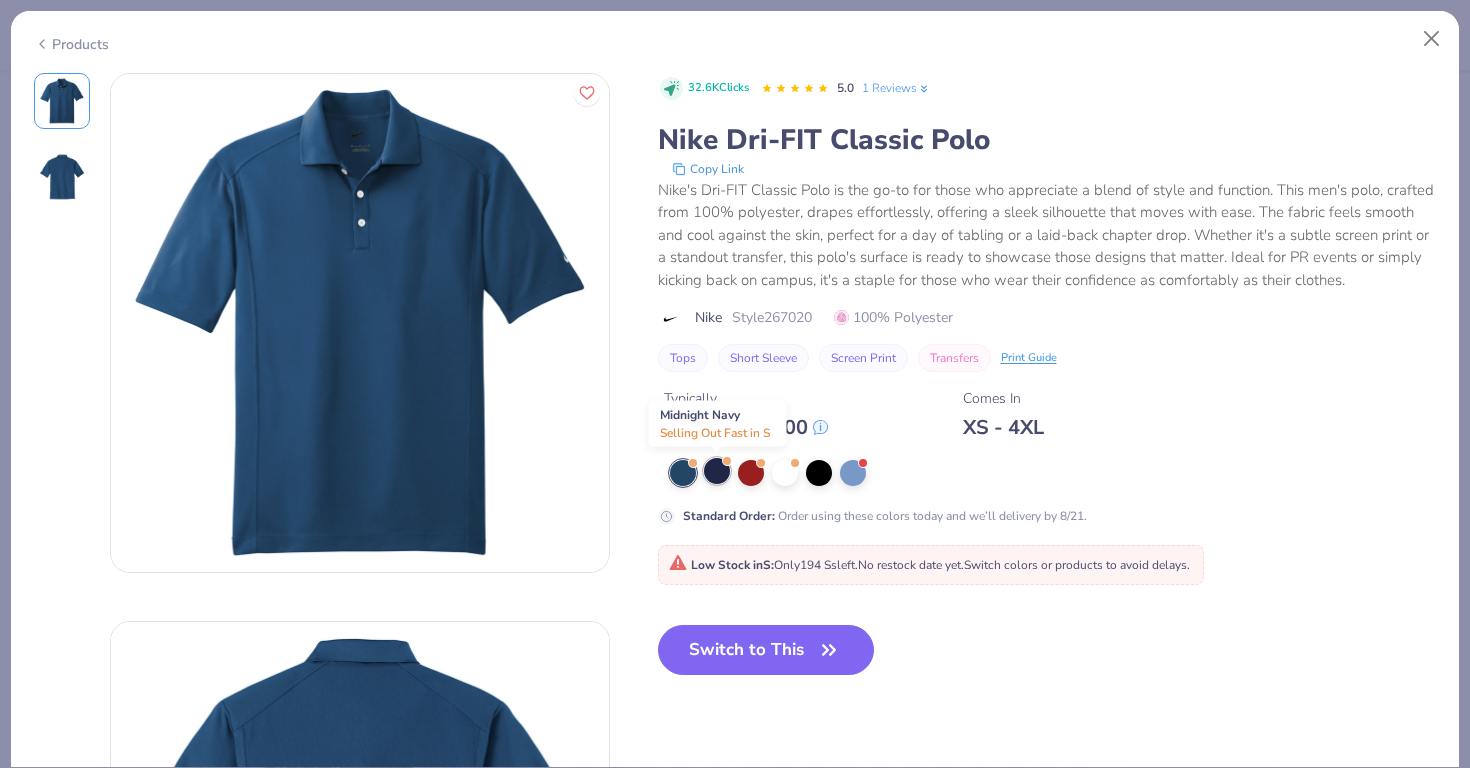 click at bounding box center [717, 471] 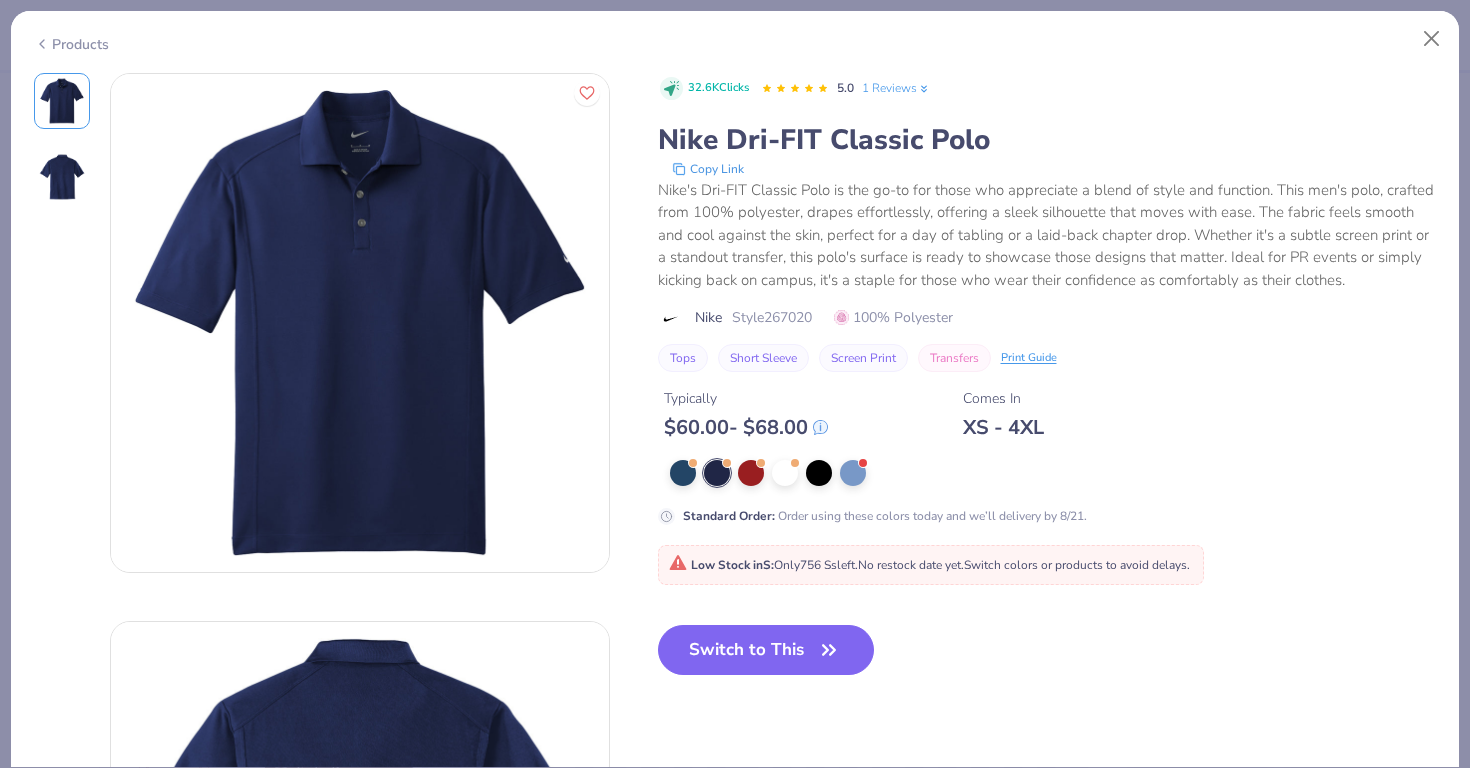 click on "Style  267020" at bounding box center (772, 317) 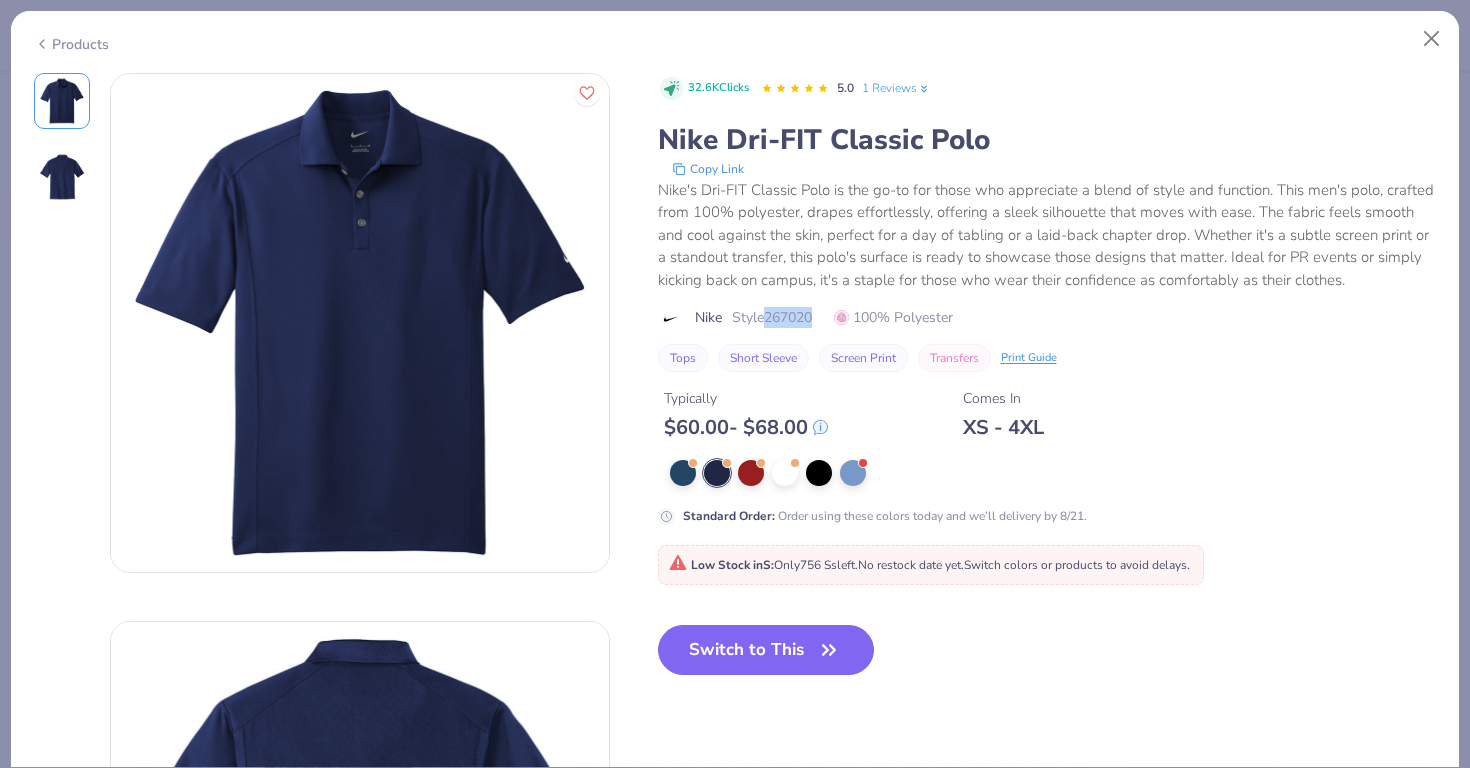 click on "Style  267020" at bounding box center [772, 317] 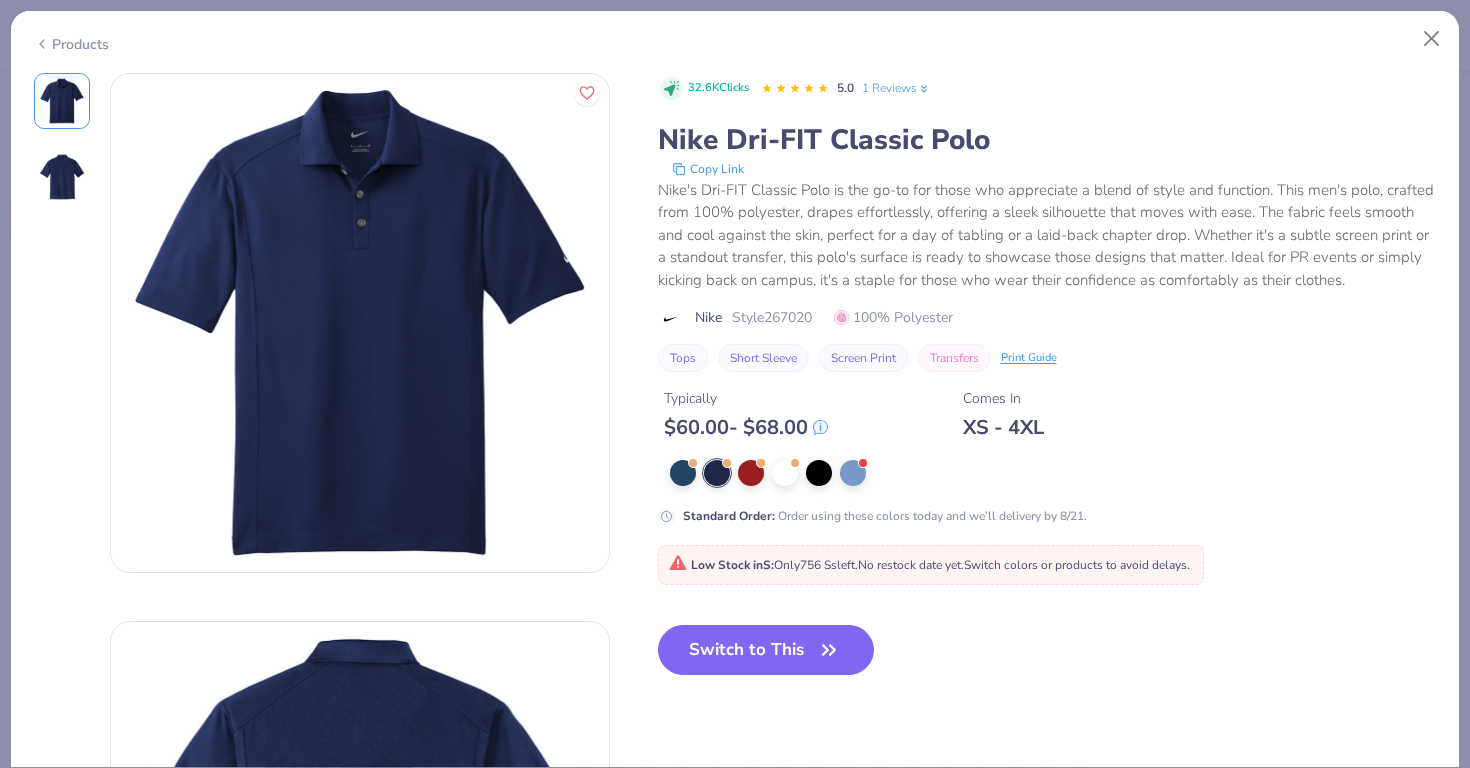 click on "Nike Dri-FIT Classic Polo" at bounding box center (1047, 140) 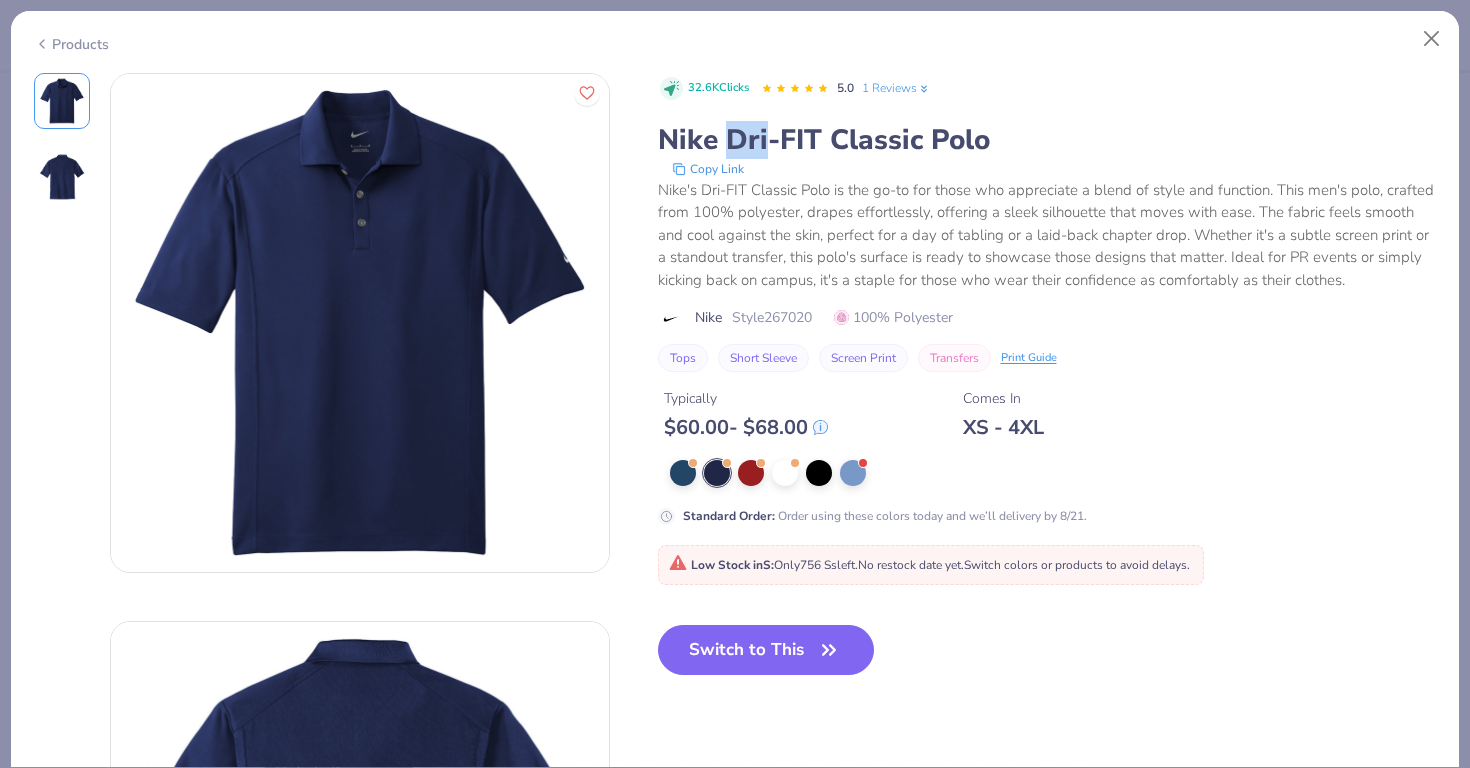 click on "Nike Dri-FIT Classic Polo" at bounding box center [1047, 140] 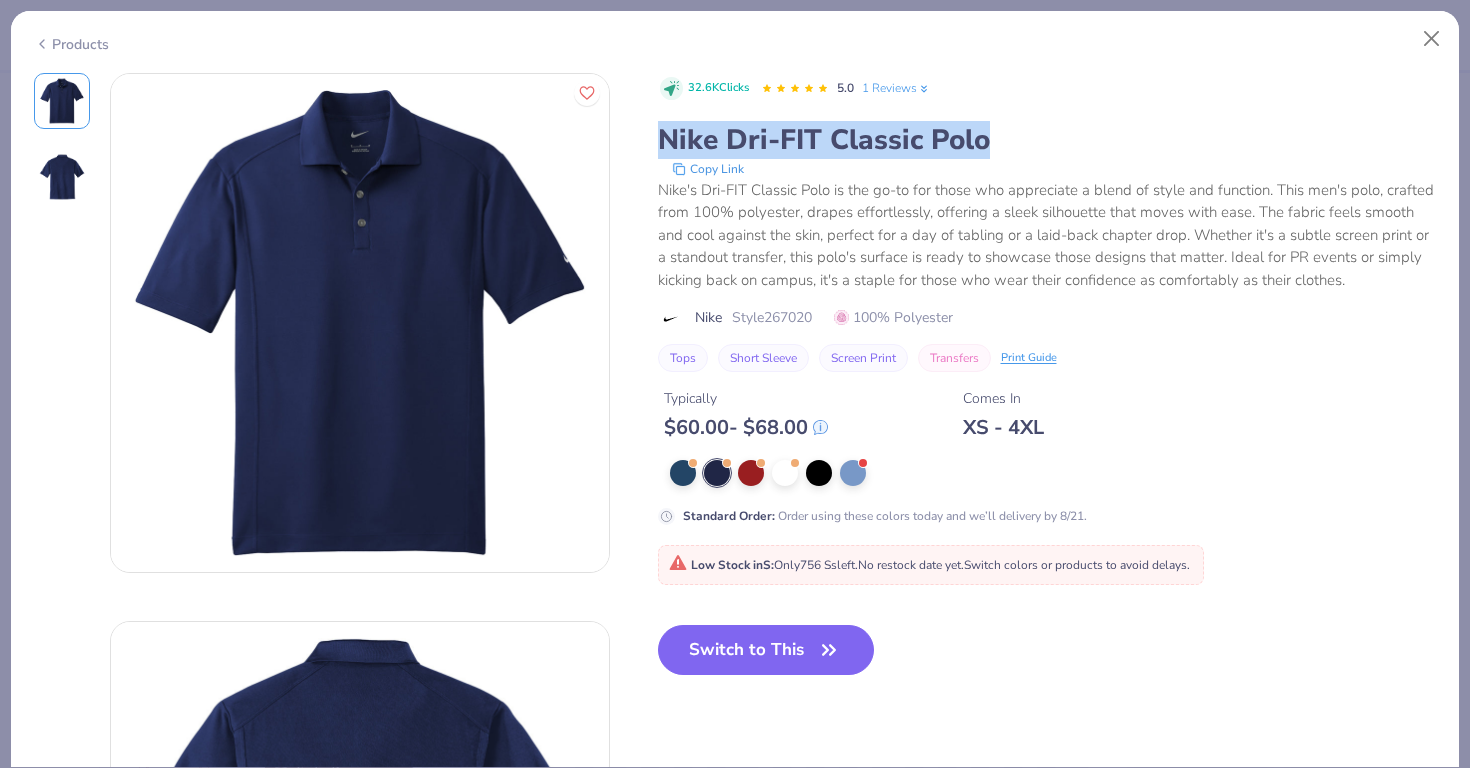 click on "Nike Dri-FIT Classic Polo" at bounding box center (1047, 140) 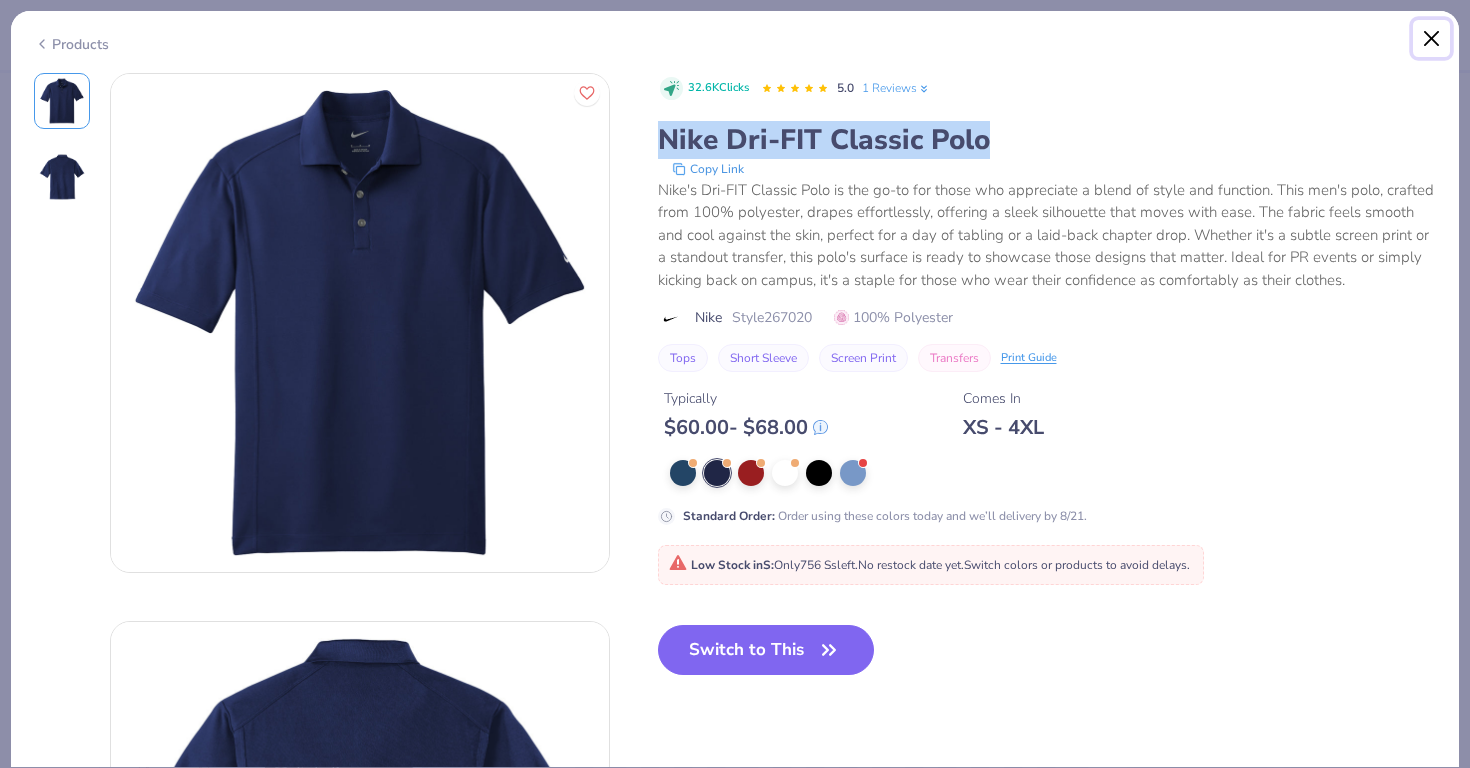 click at bounding box center (1432, 39) 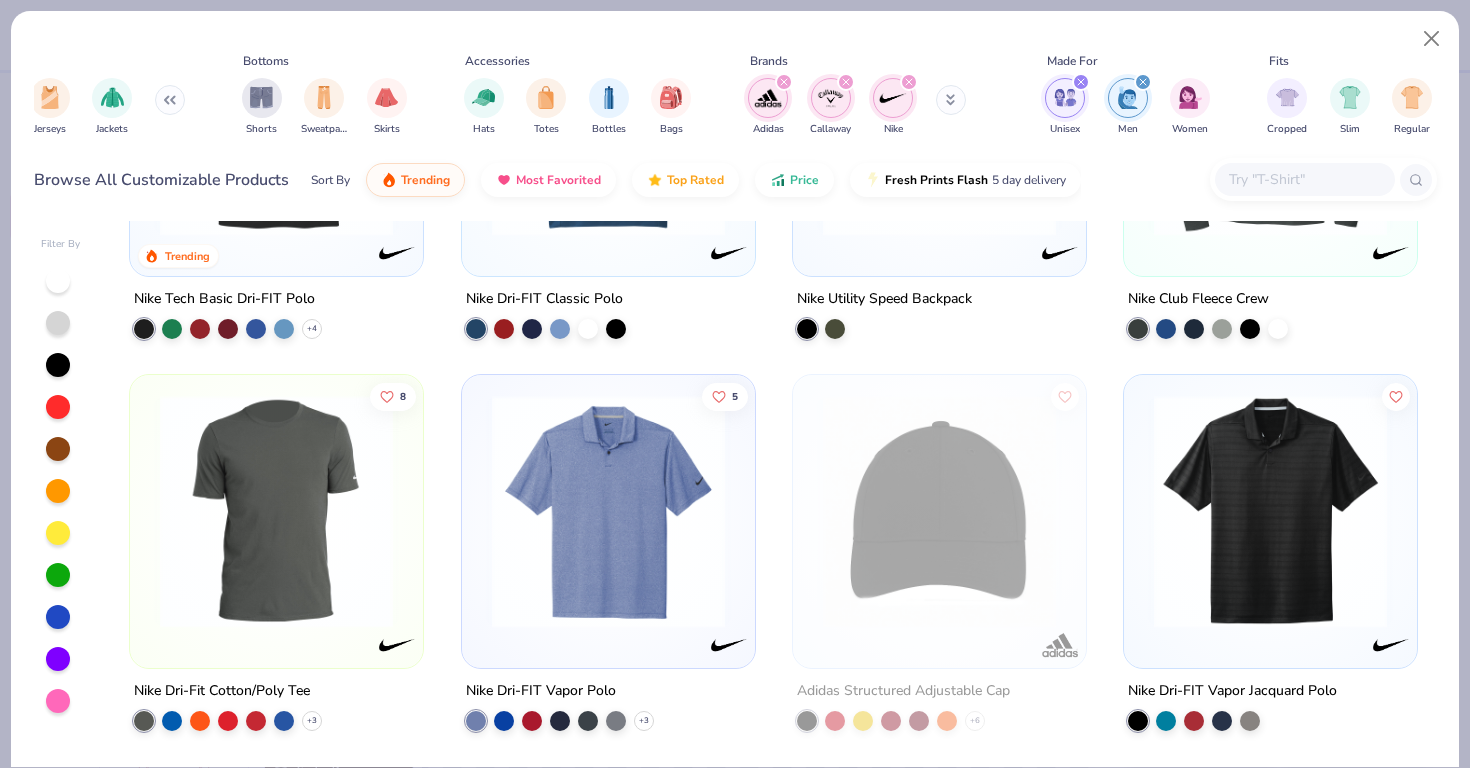 scroll, scrollTop: 264, scrollLeft: 0, axis: vertical 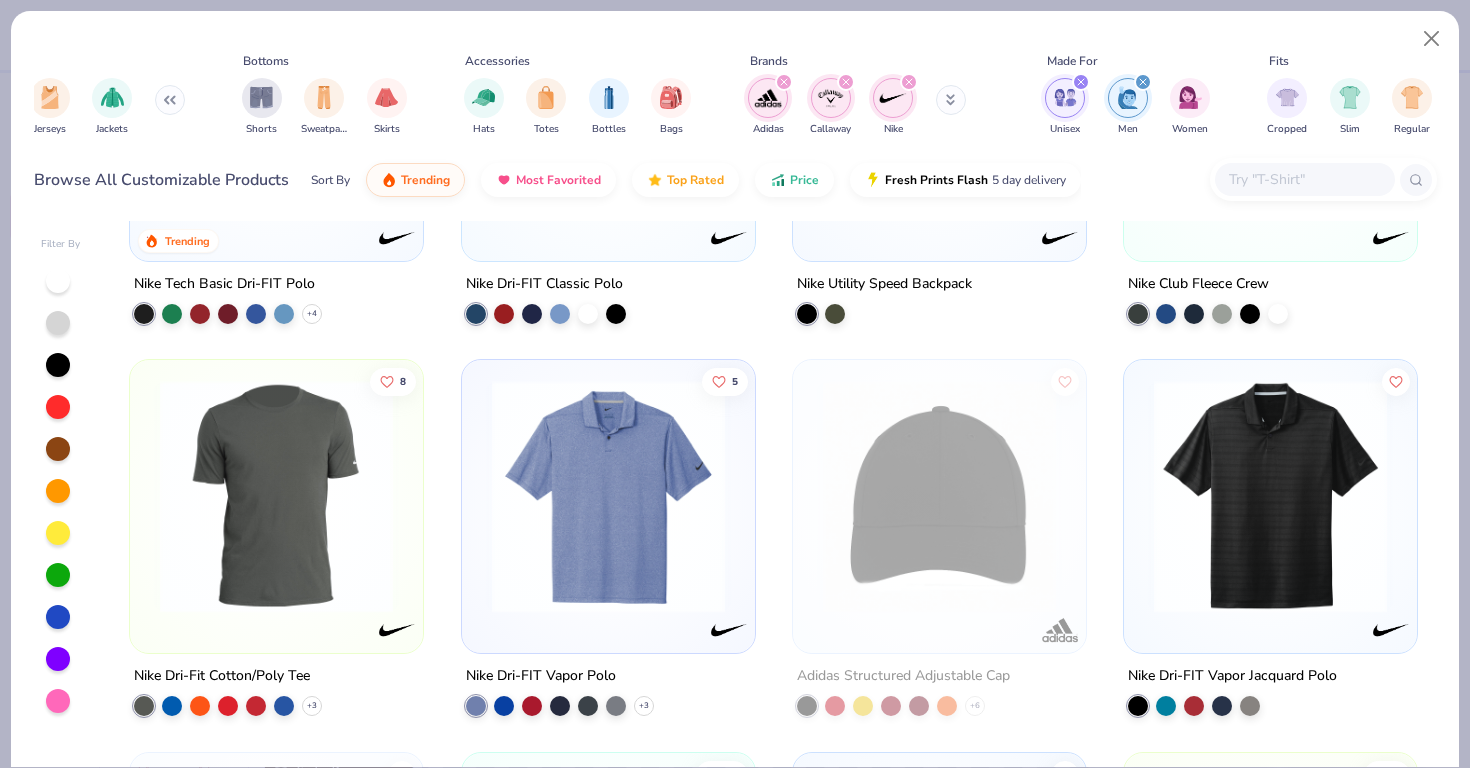 click at bounding box center [1270, 496] 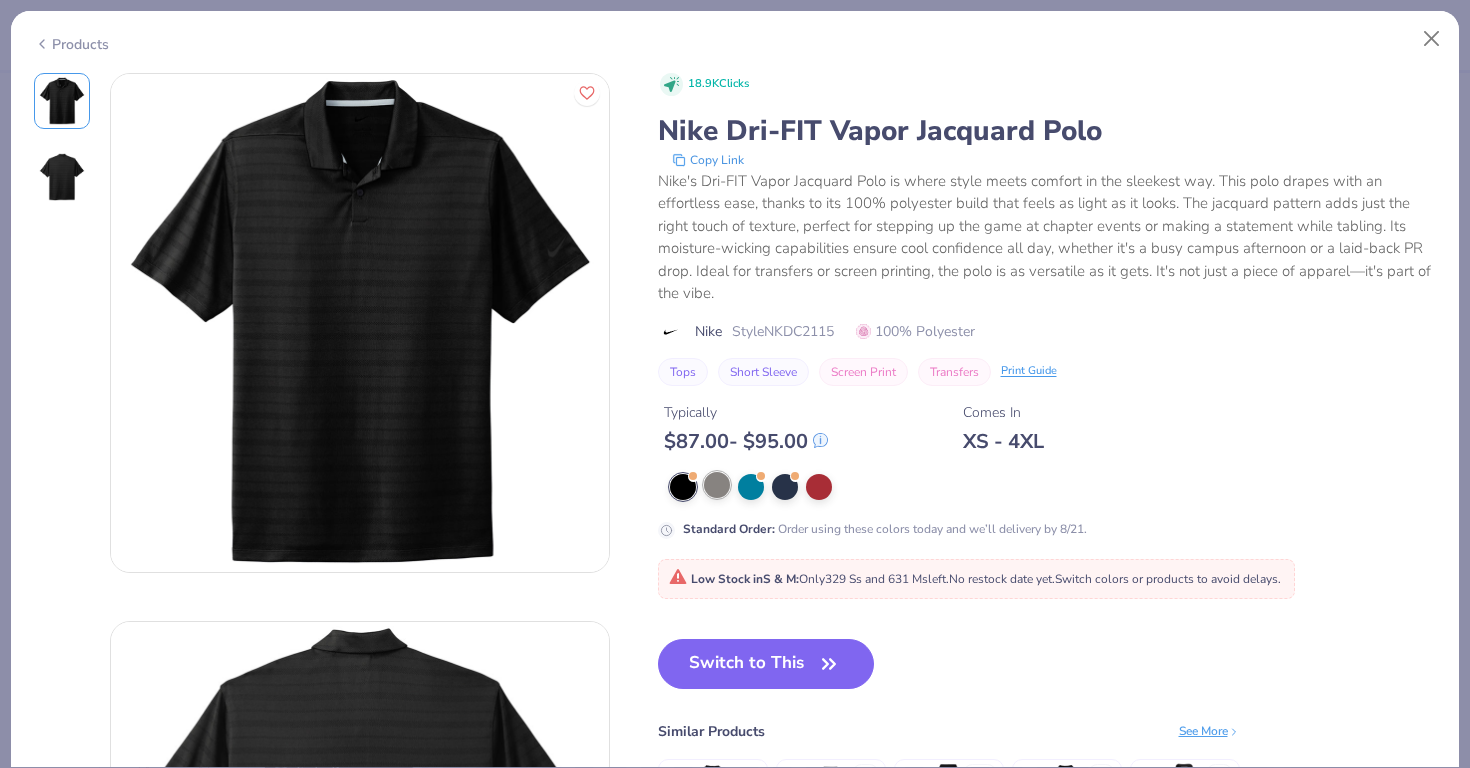 click at bounding box center [717, 485] 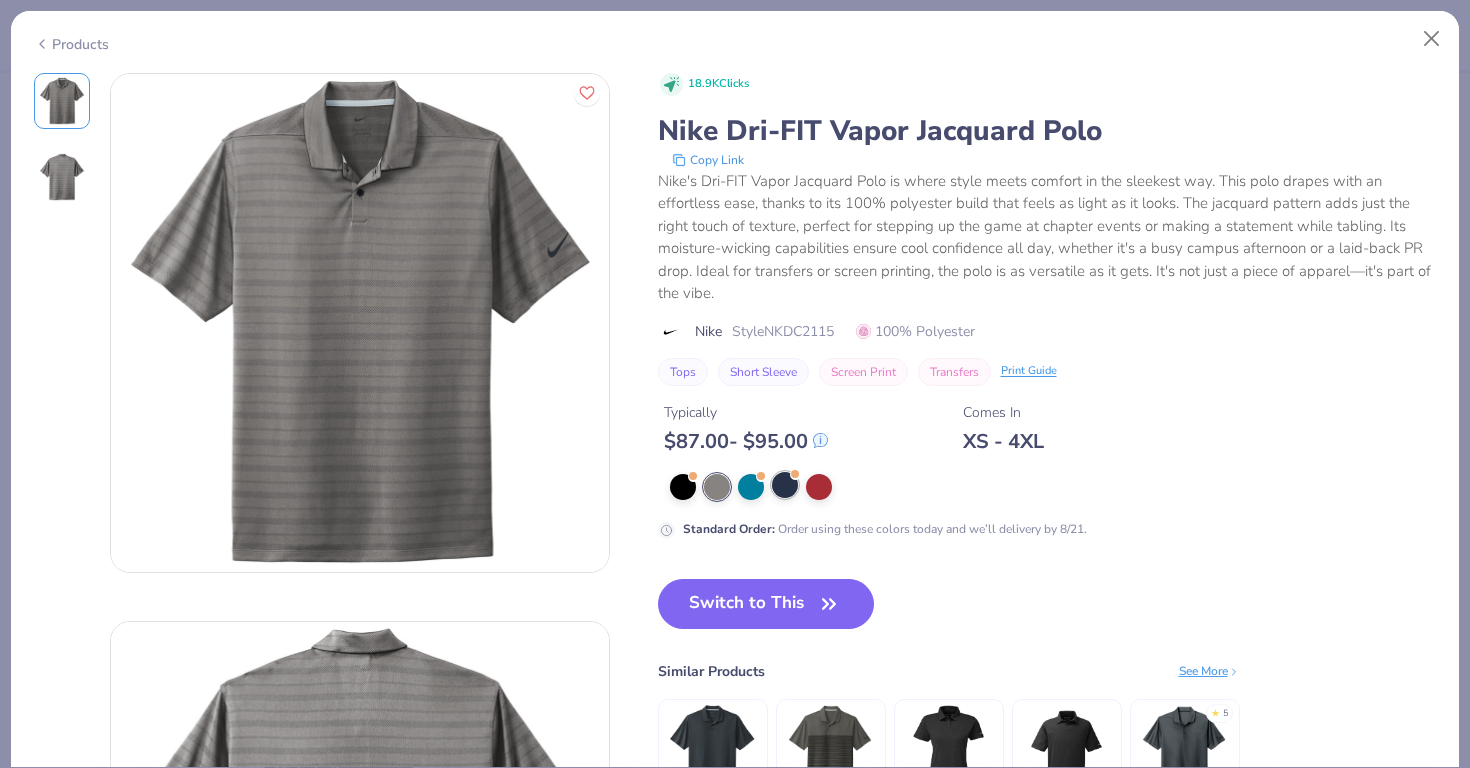click at bounding box center [1053, 487] 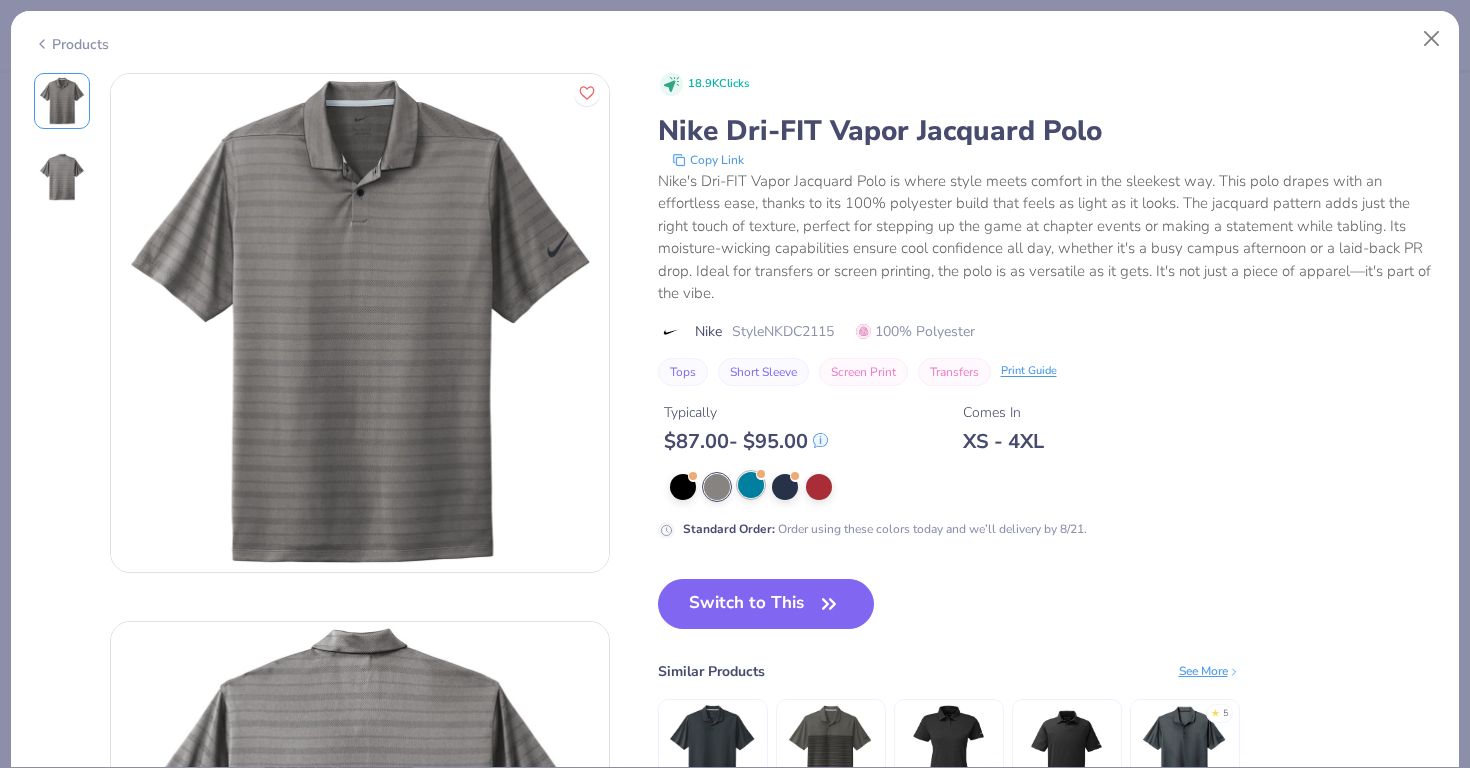 click at bounding box center (751, 485) 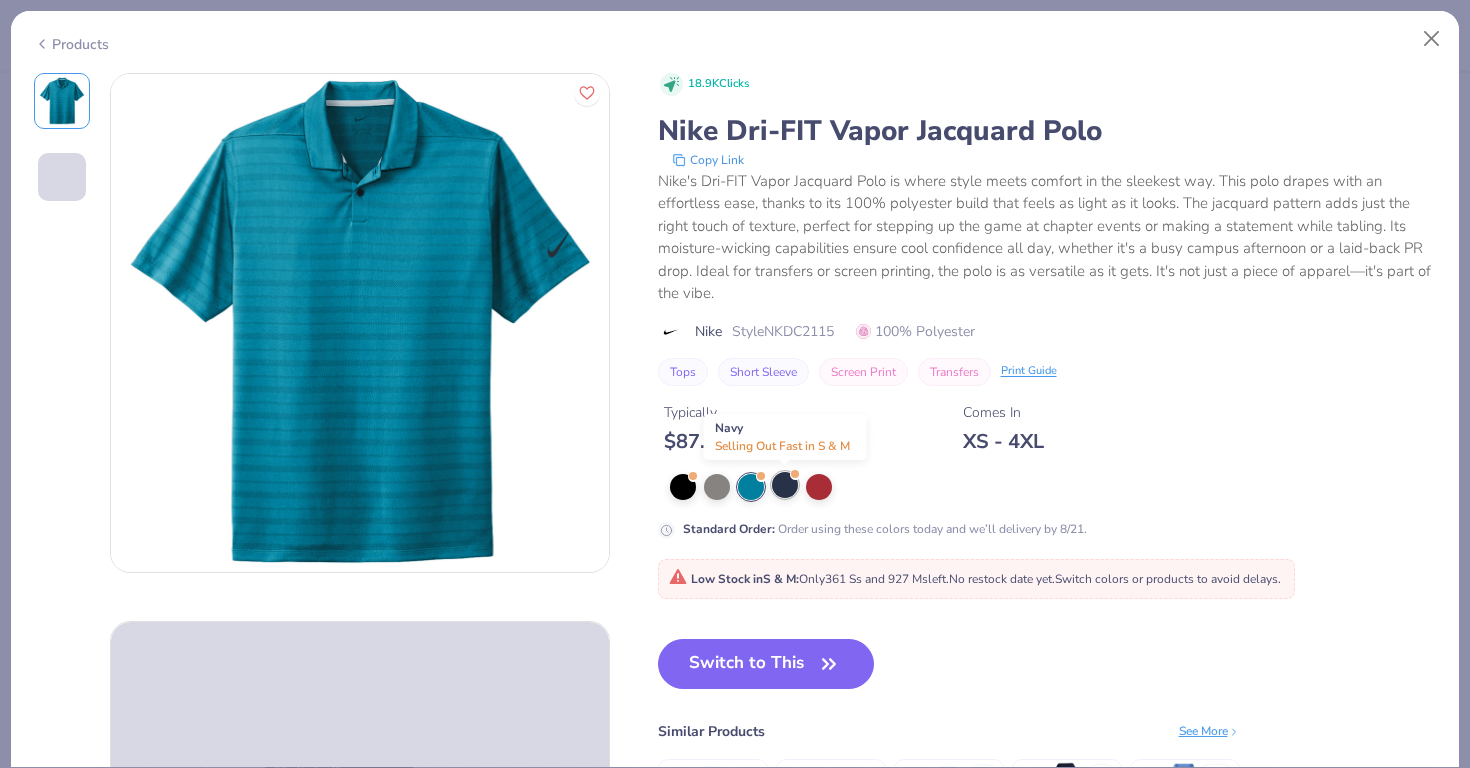 click at bounding box center (785, 485) 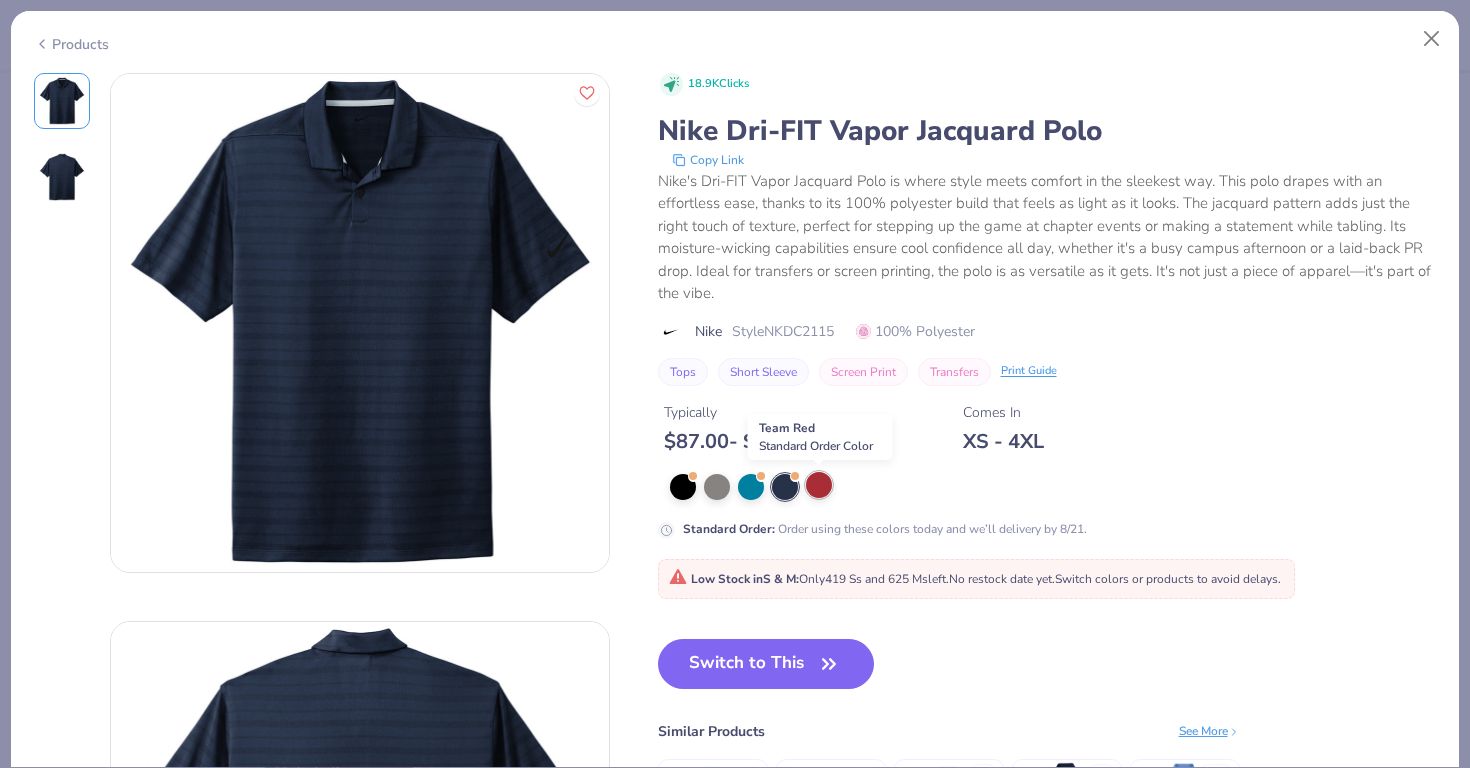 click at bounding box center [819, 485] 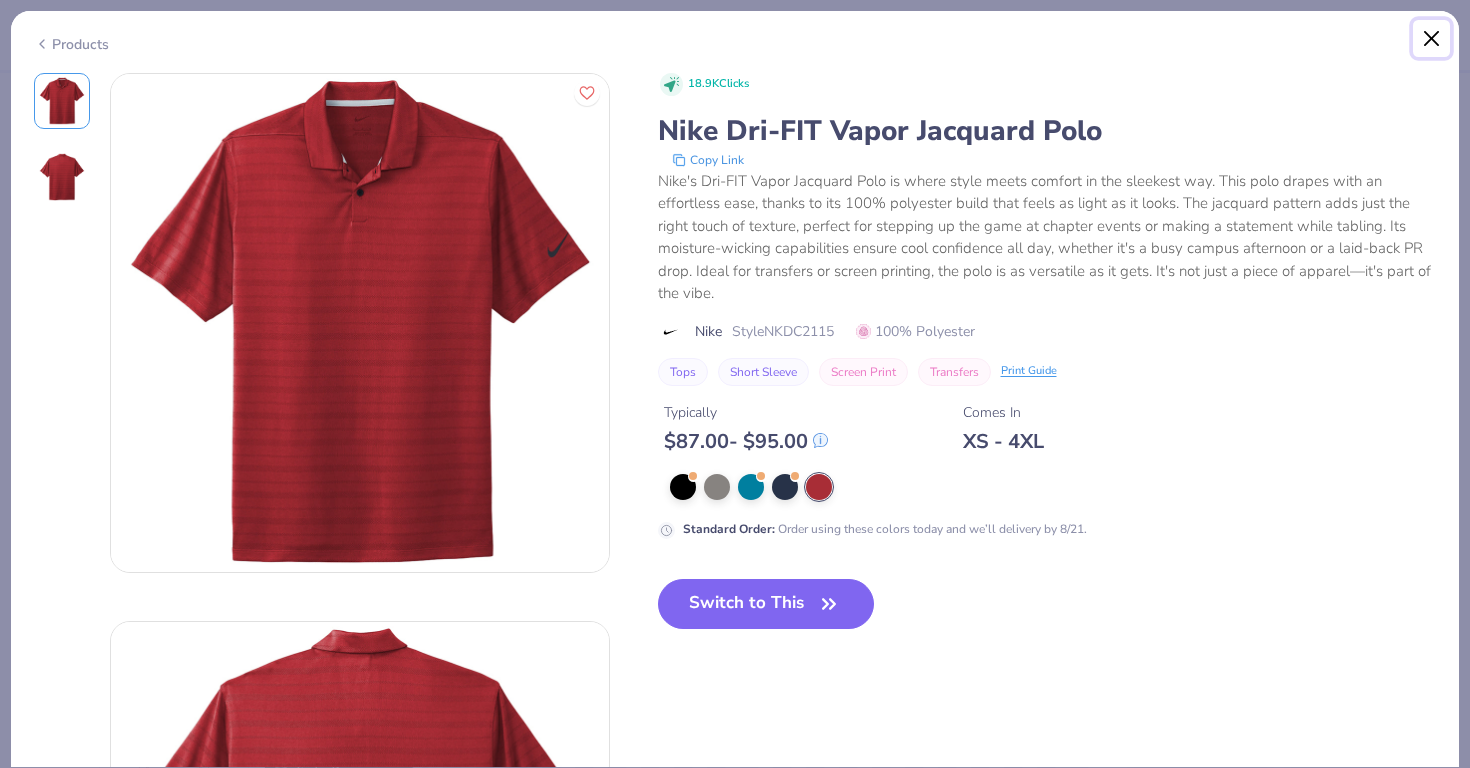 click at bounding box center [1432, 39] 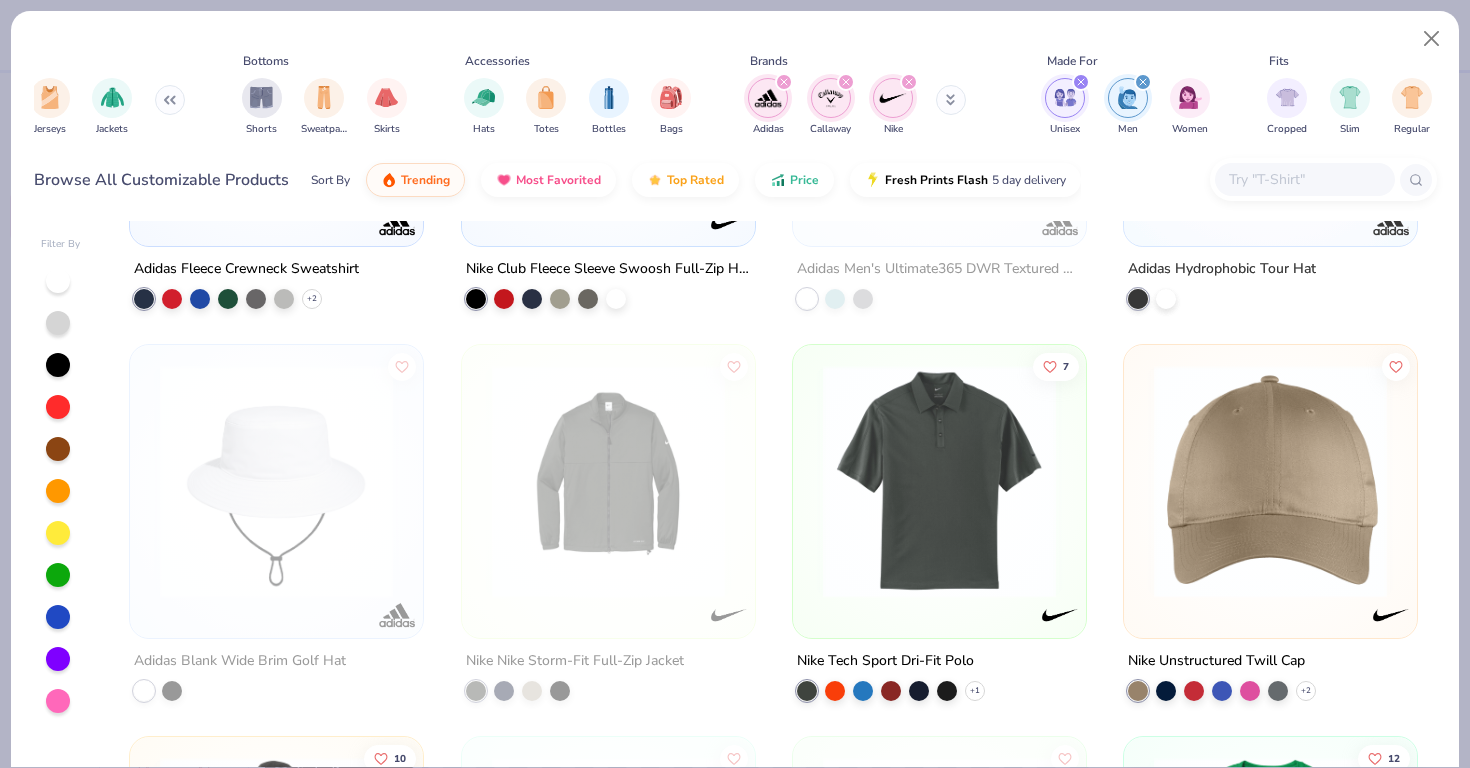scroll, scrollTop: 1459, scrollLeft: 0, axis: vertical 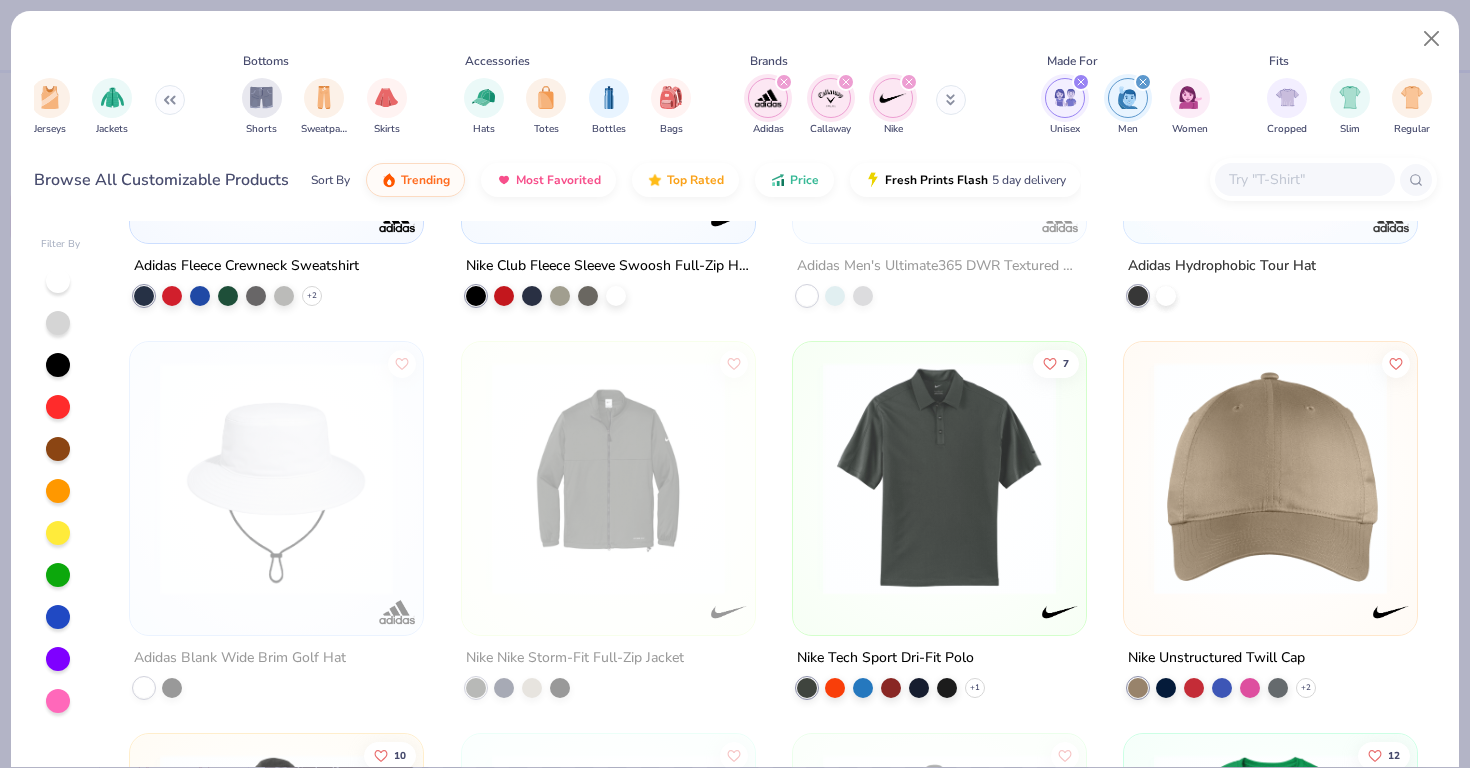 click at bounding box center (939, 478) 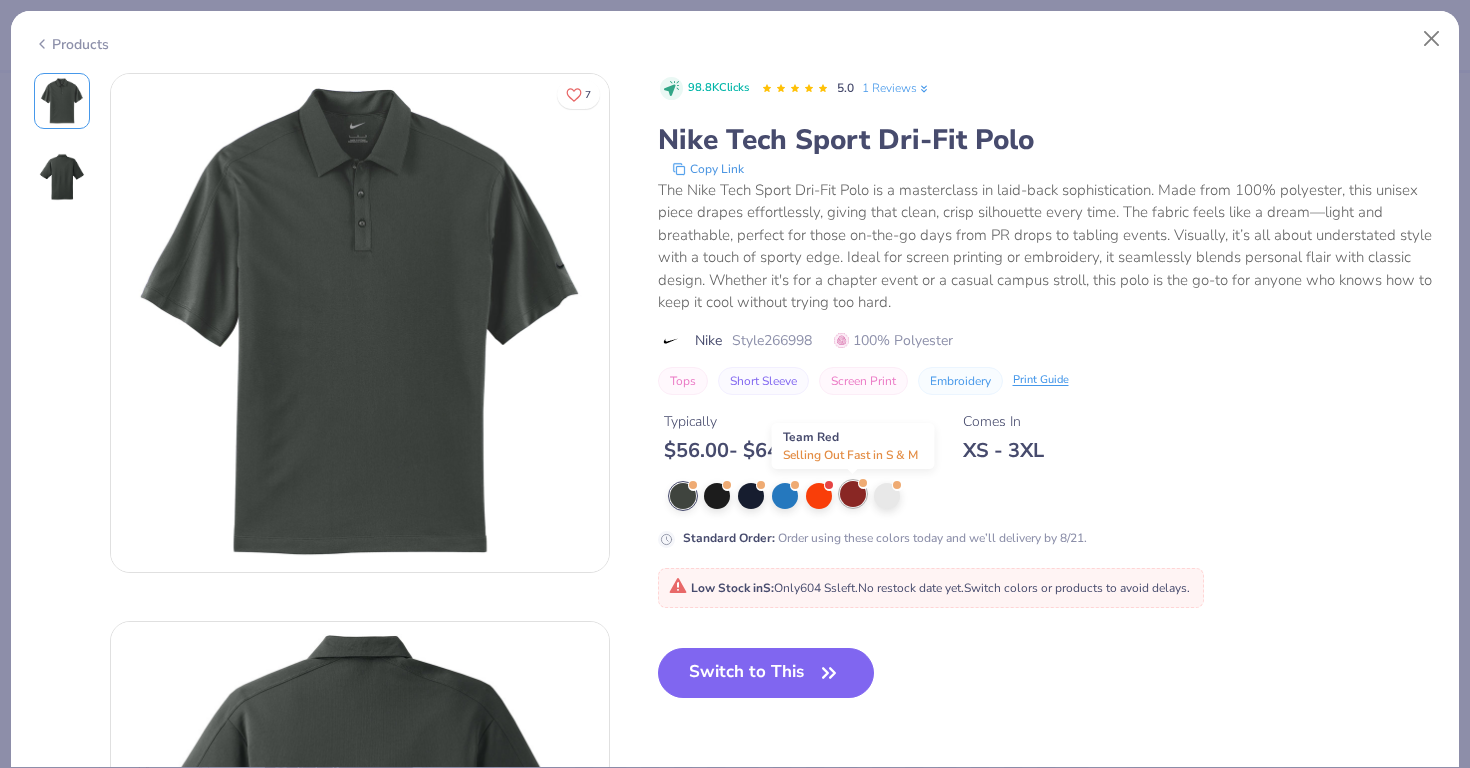 click at bounding box center (853, 494) 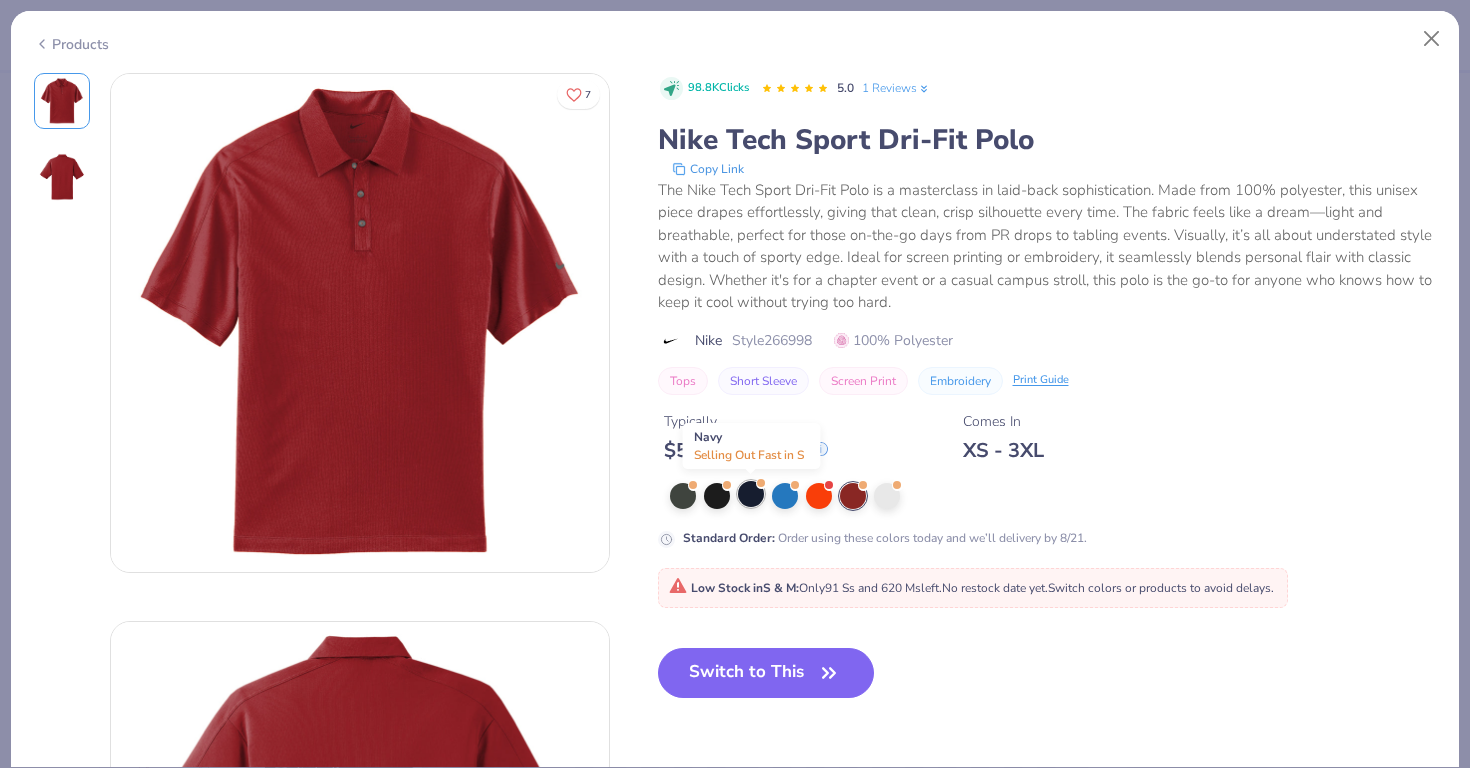 click at bounding box center [751, 494] 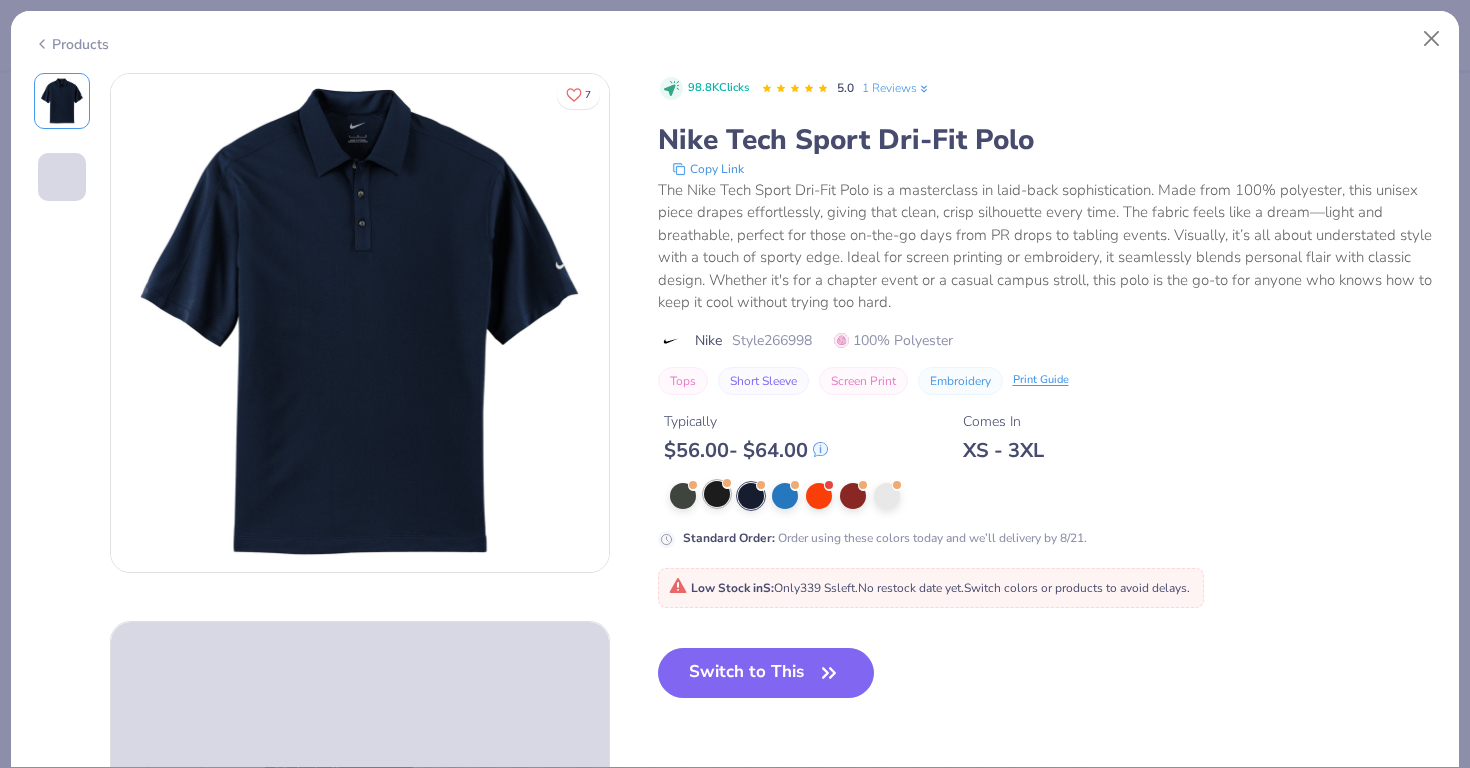 click at bounding box center (717, 494) 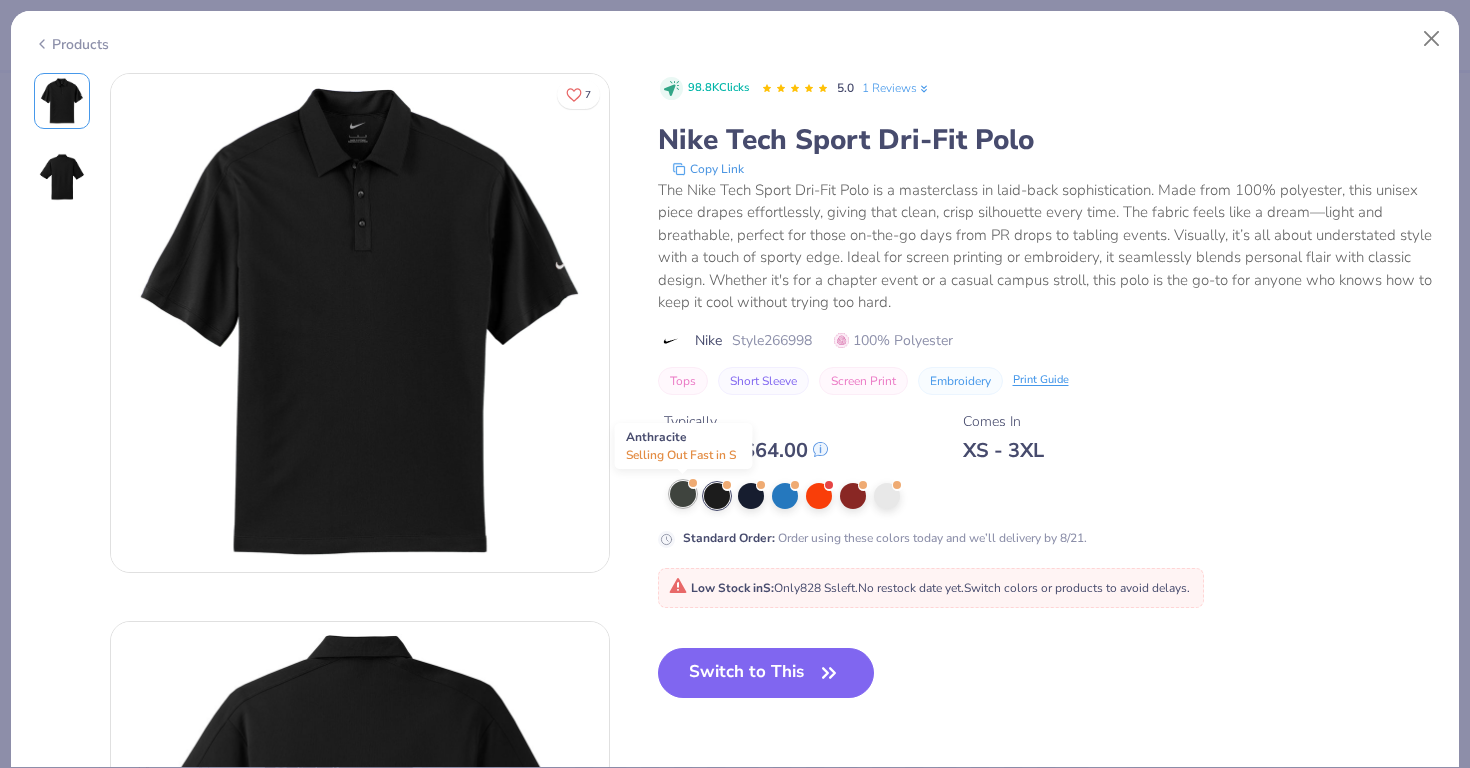 click at bounding box center (683, 494) 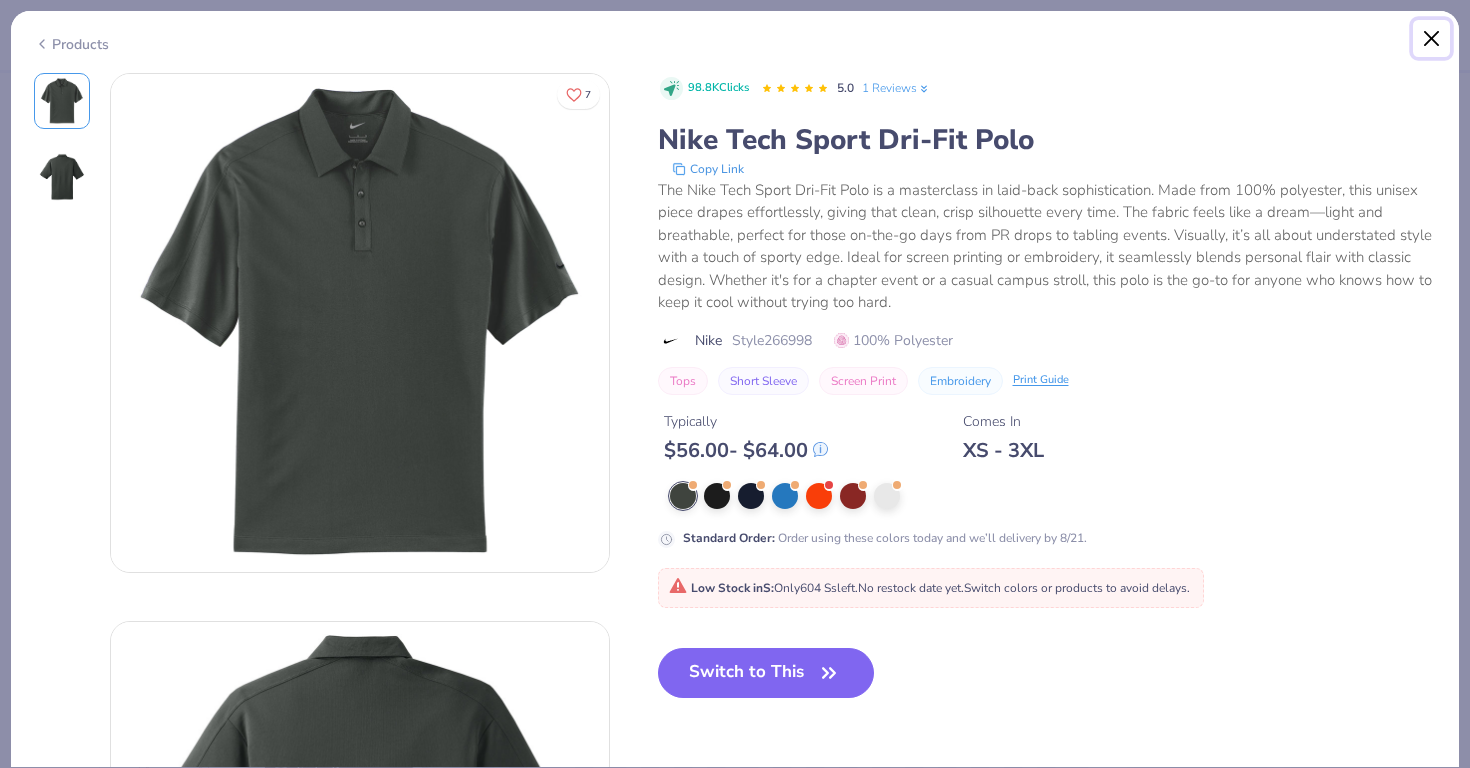 click at bounding box center [1432, 39] 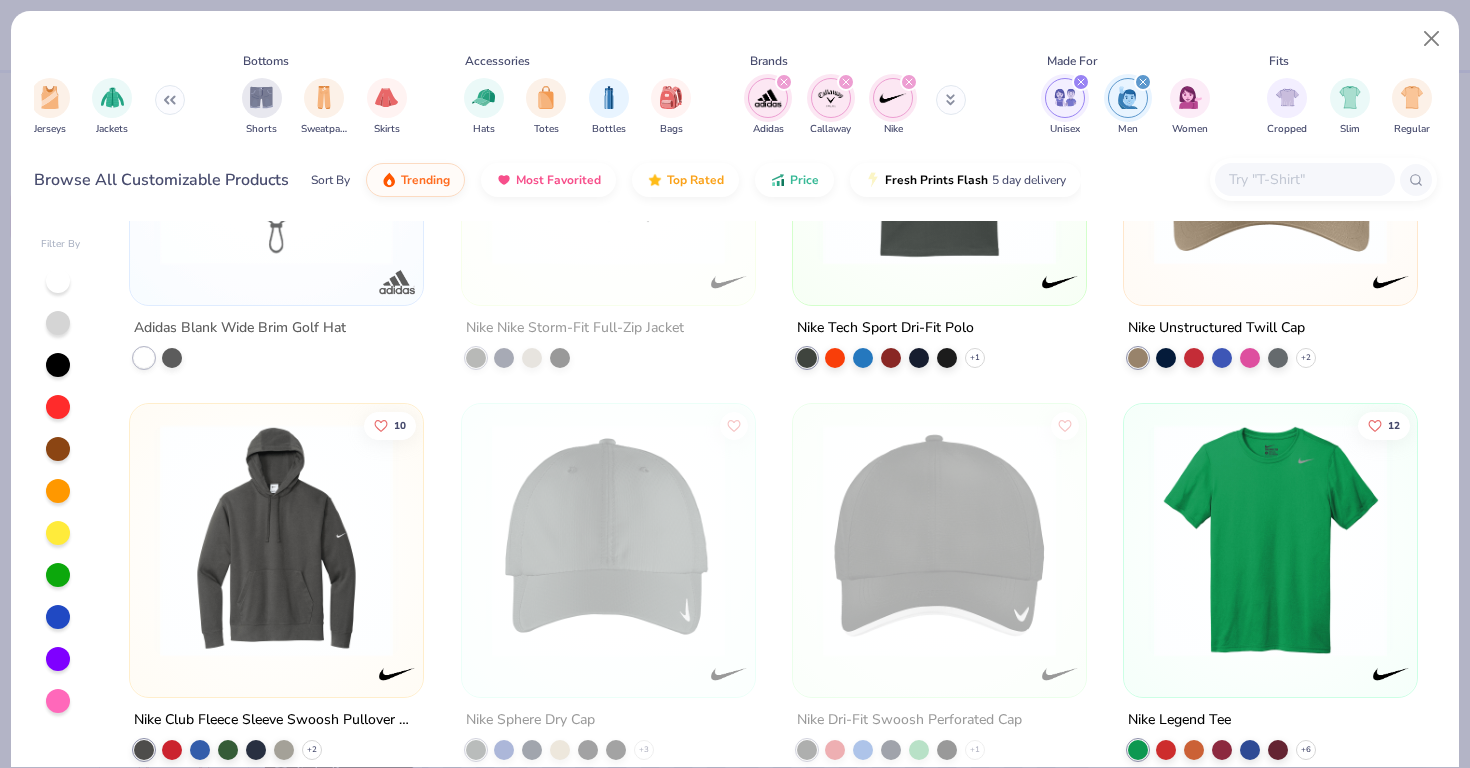 scroll, scrollTop: 1791, scrollLeft: 0, axis: vertical 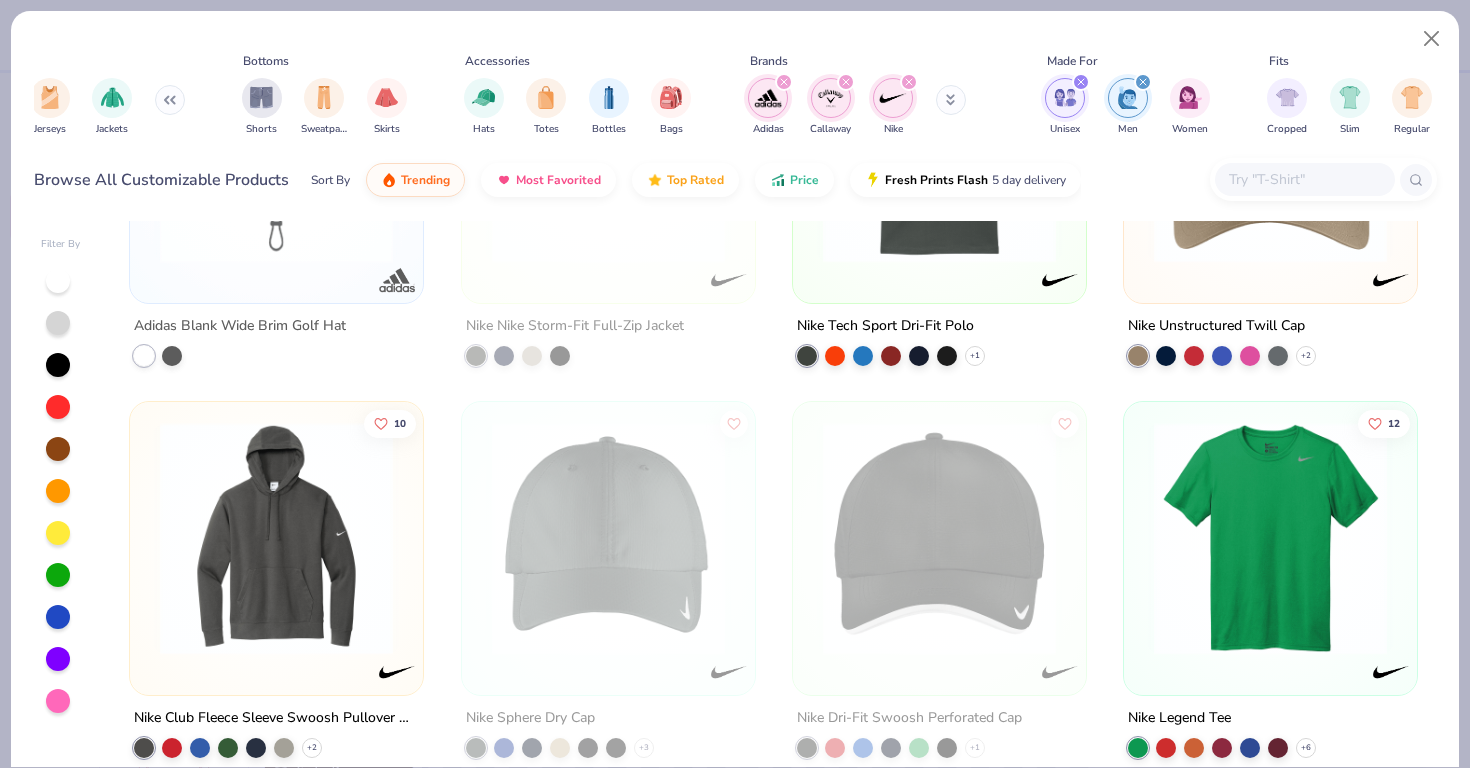 click at bounding box center (1304, 179) 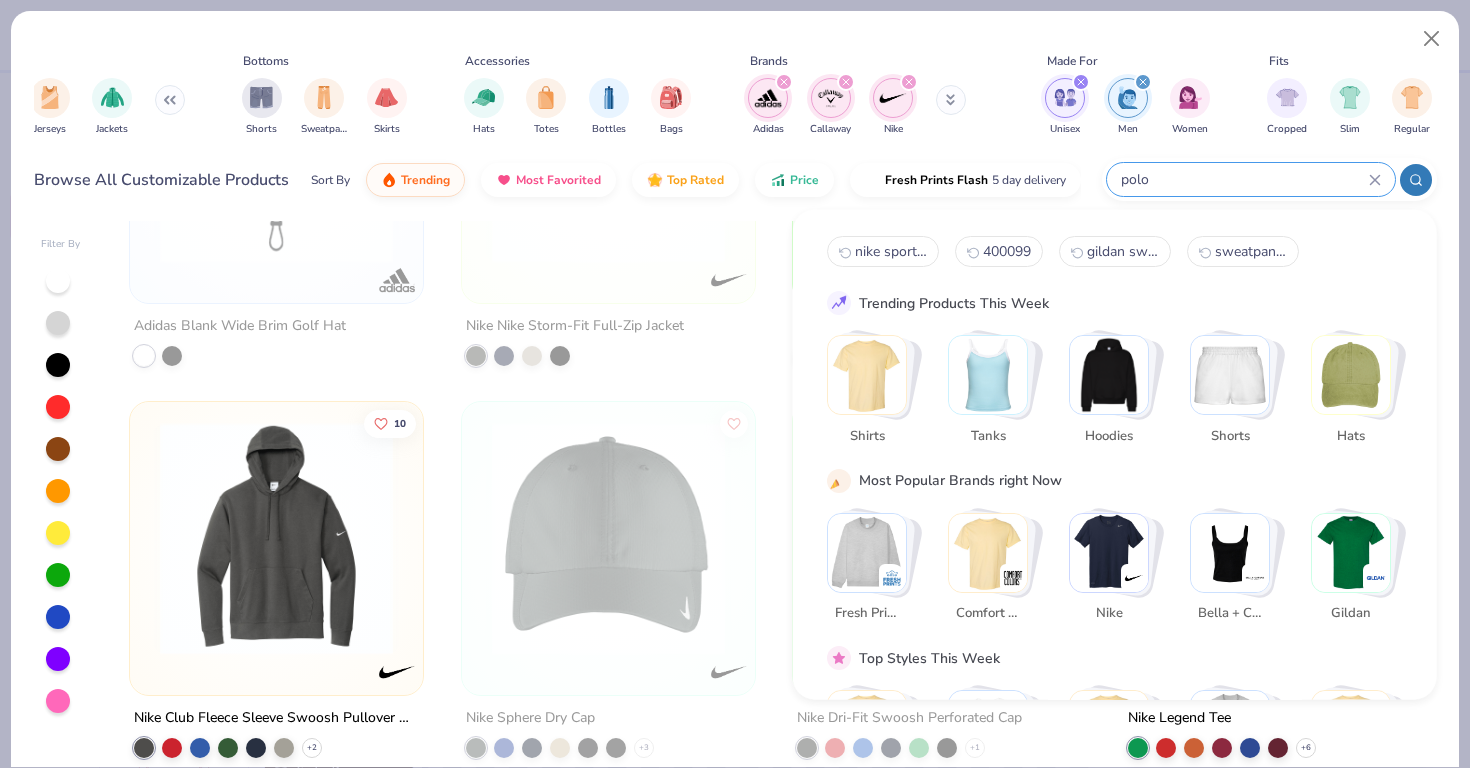 type on "polo" 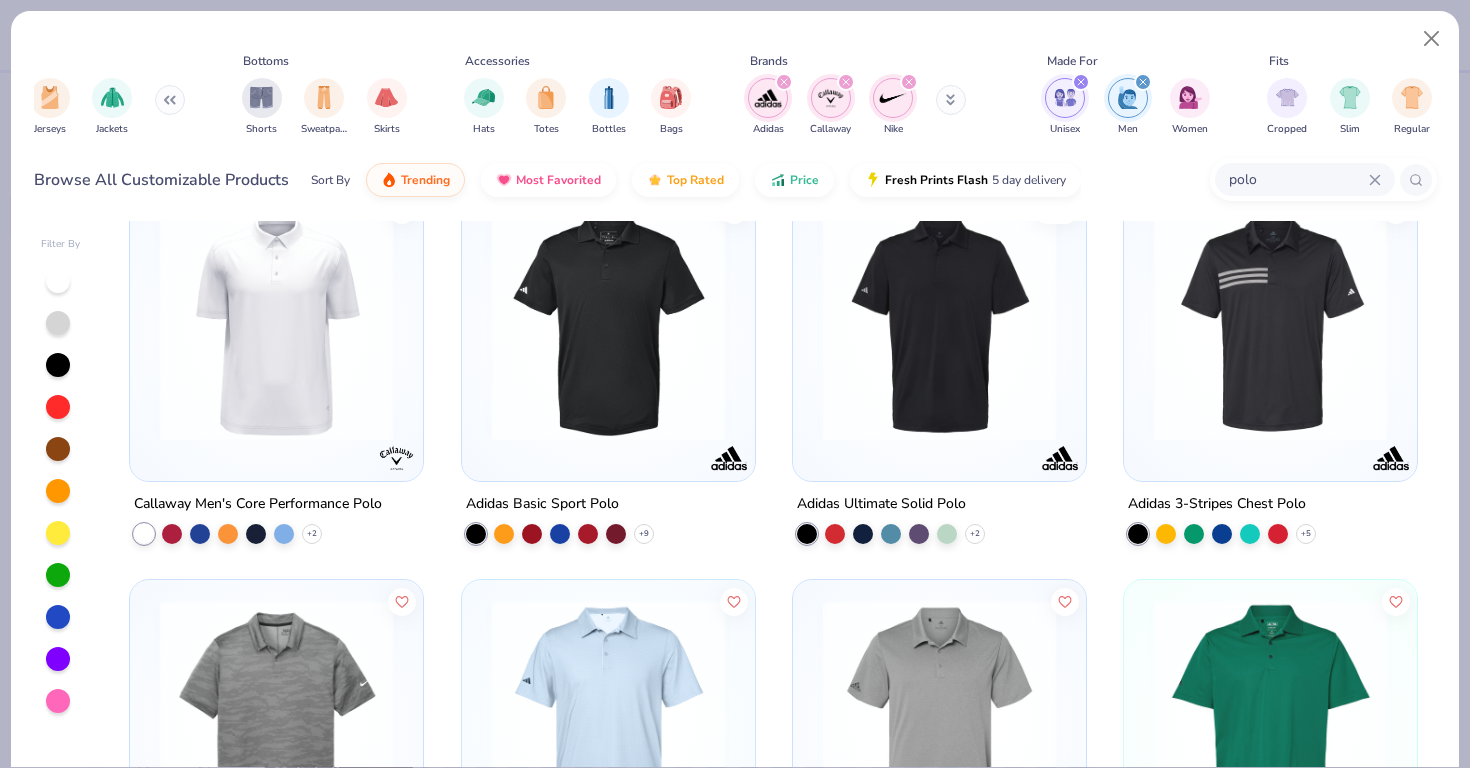scroll, scrollTop: 1218, scrollLeft: 0, axis: vertical 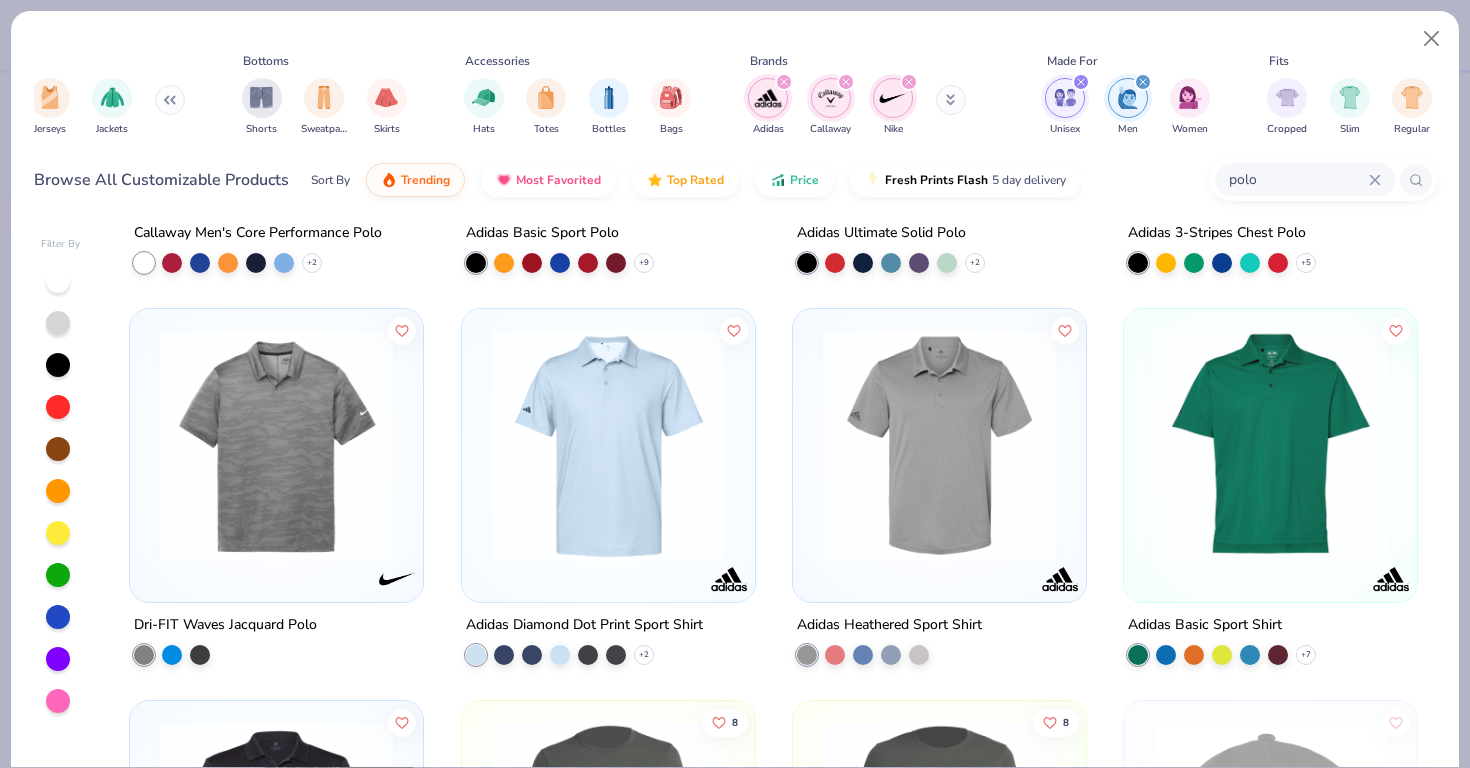 click 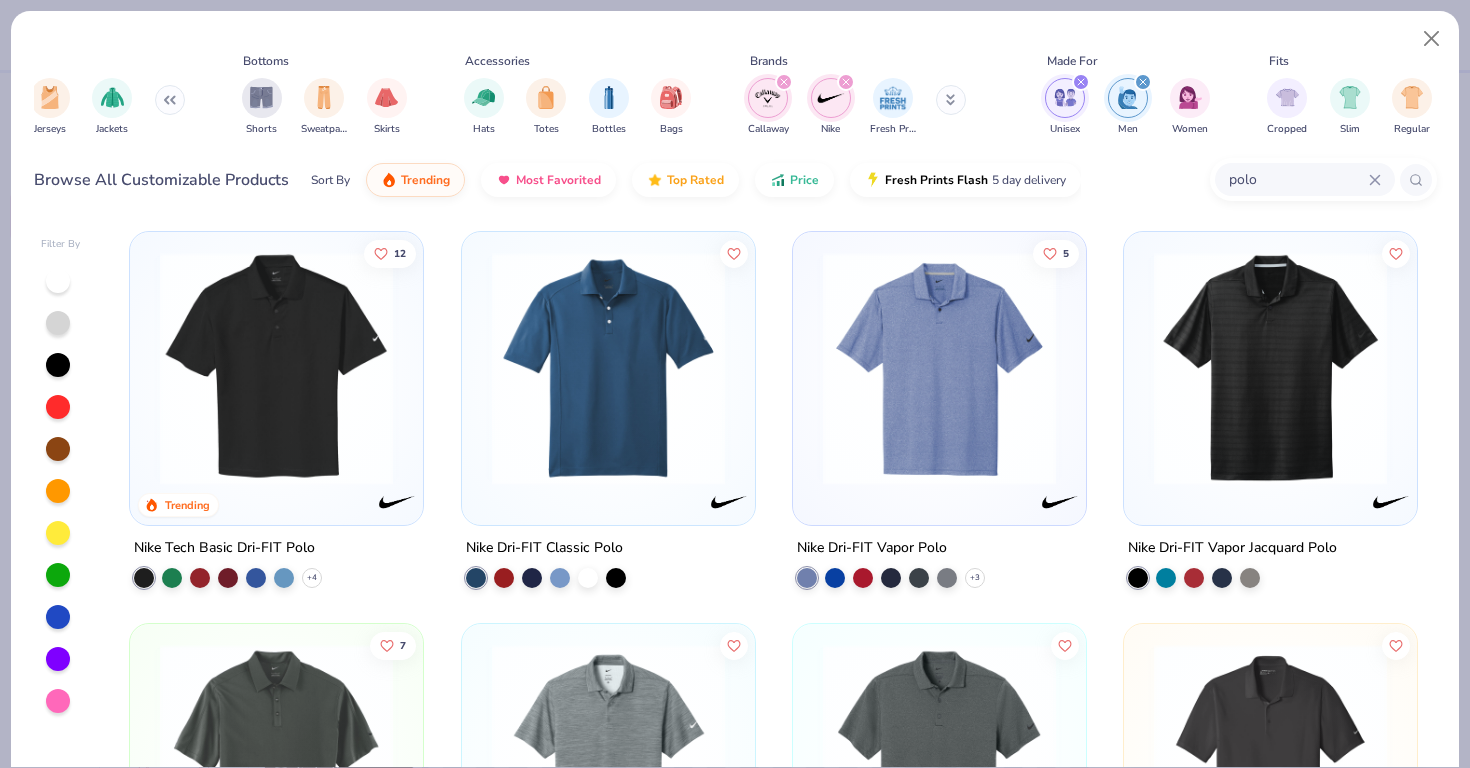 click 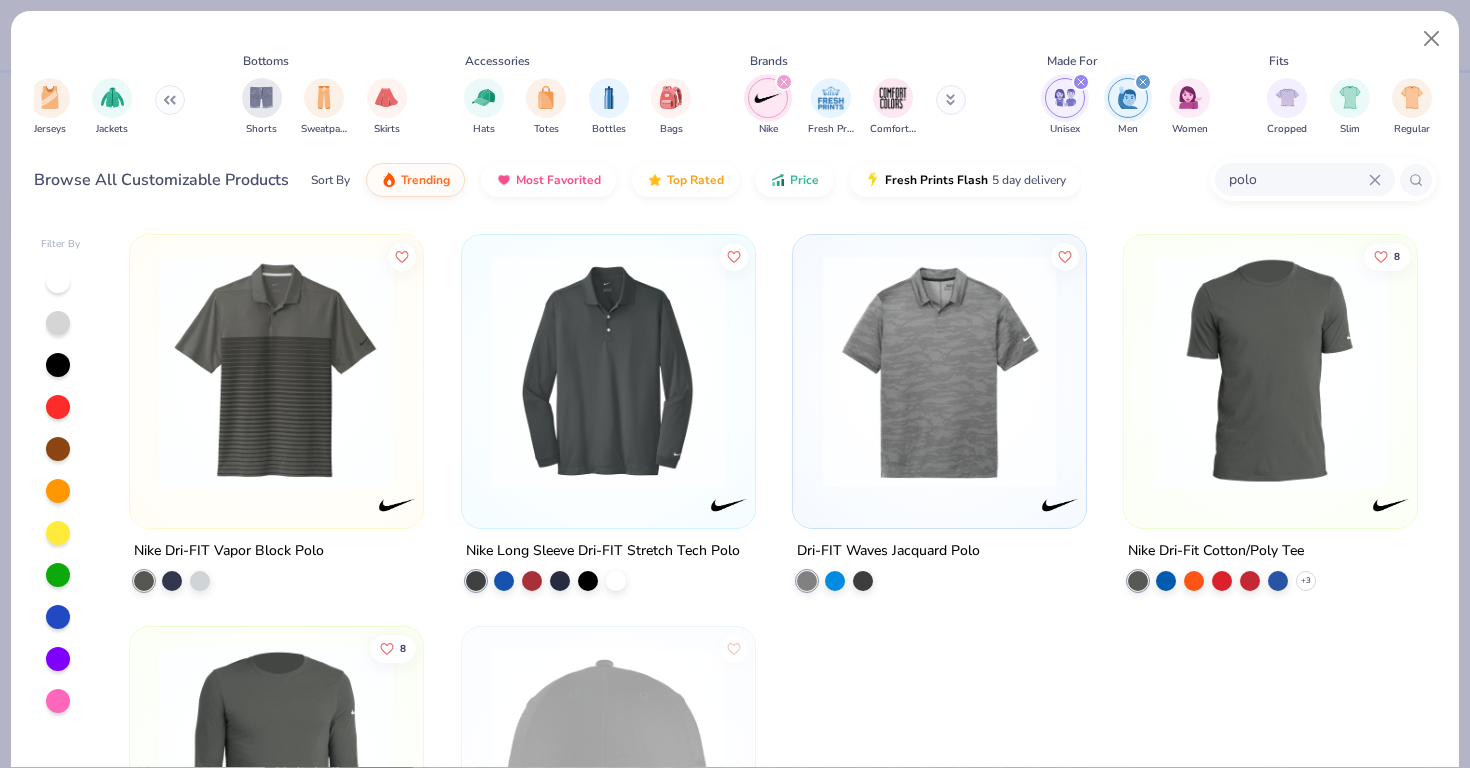 scroll, scrollTop: 795, scrollLeft: 0, axis: vertical 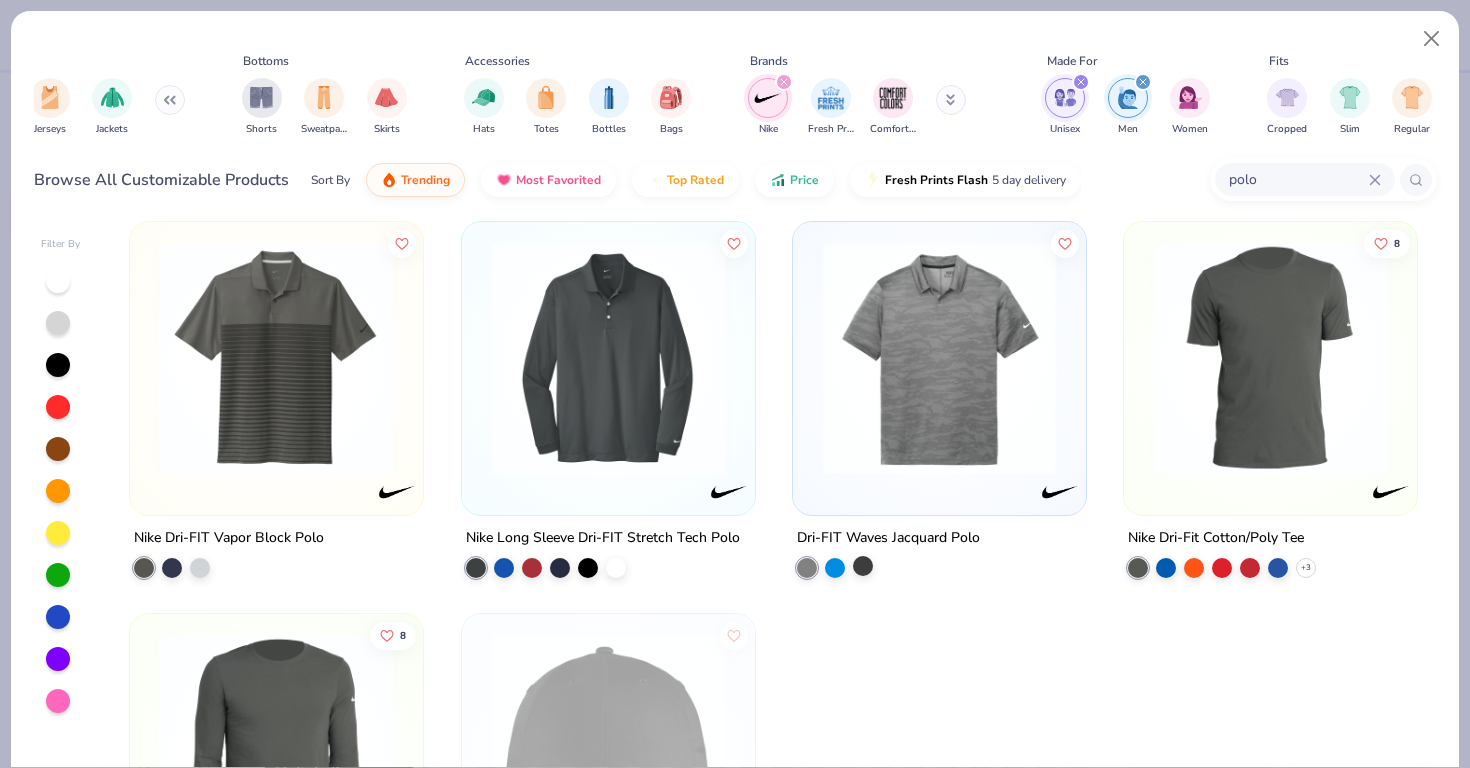 click at bounding box center [863, 566] 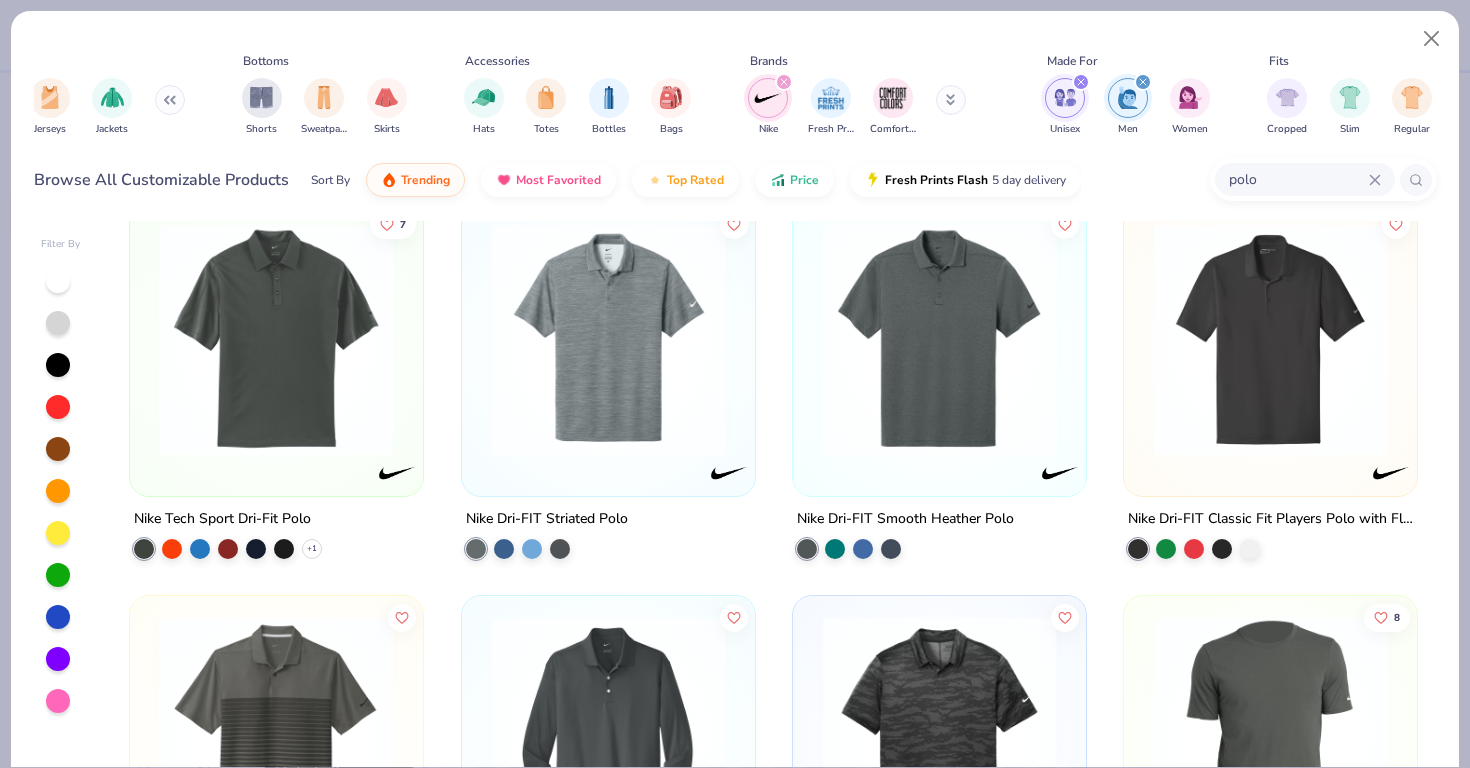 scroll, scrollTop: 419, scrollLeft: 0, axis: vertical 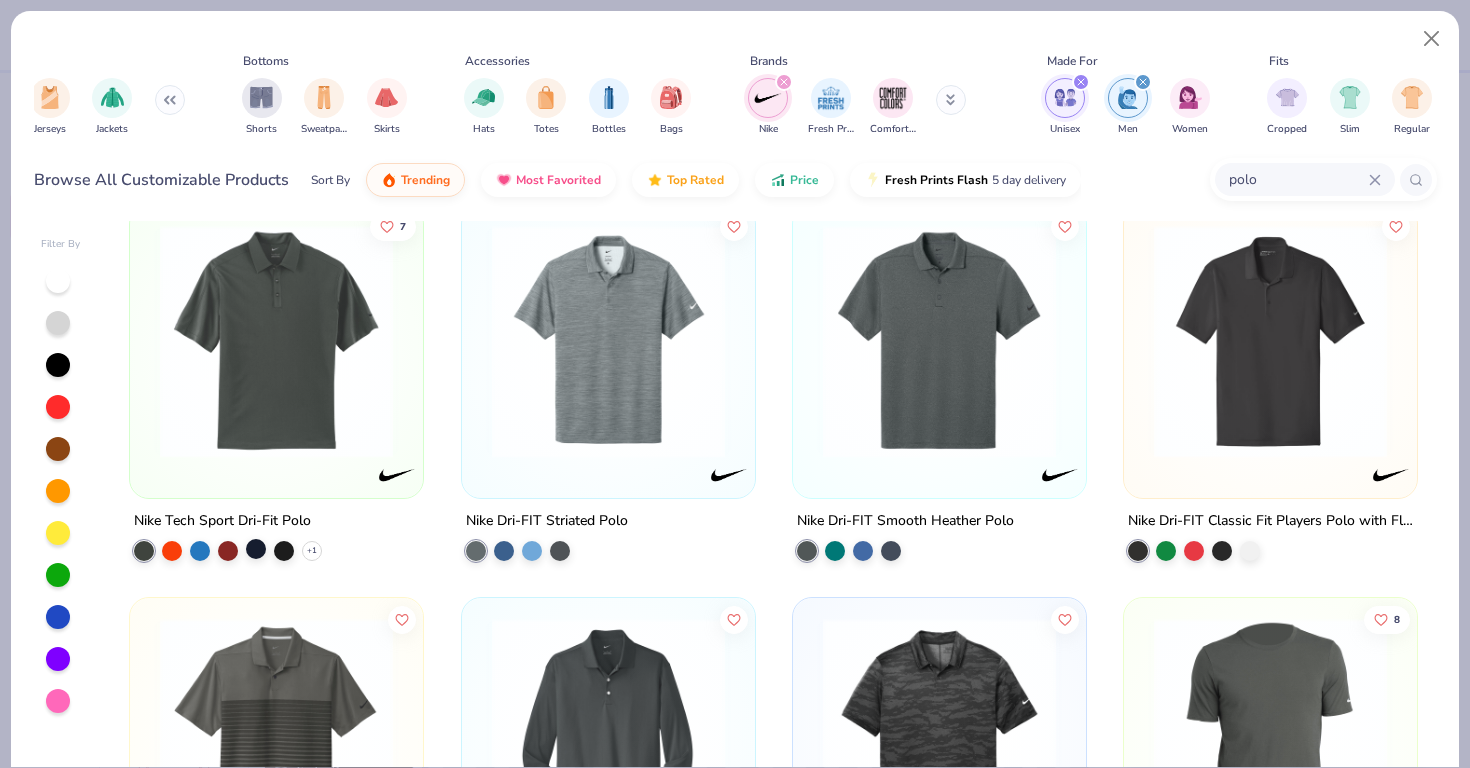 click at bounding box center [256, 549] 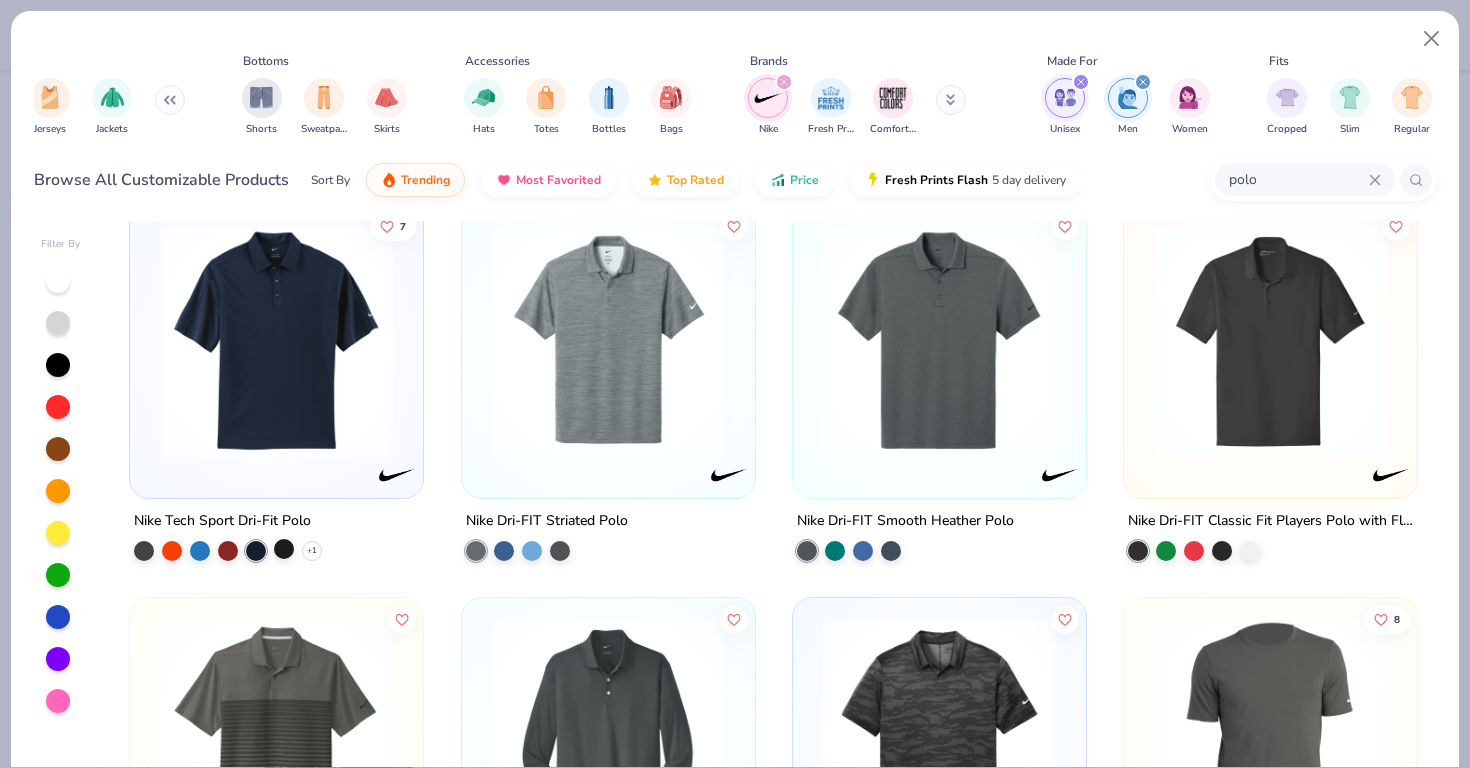 click at bounding box center [284, 549] 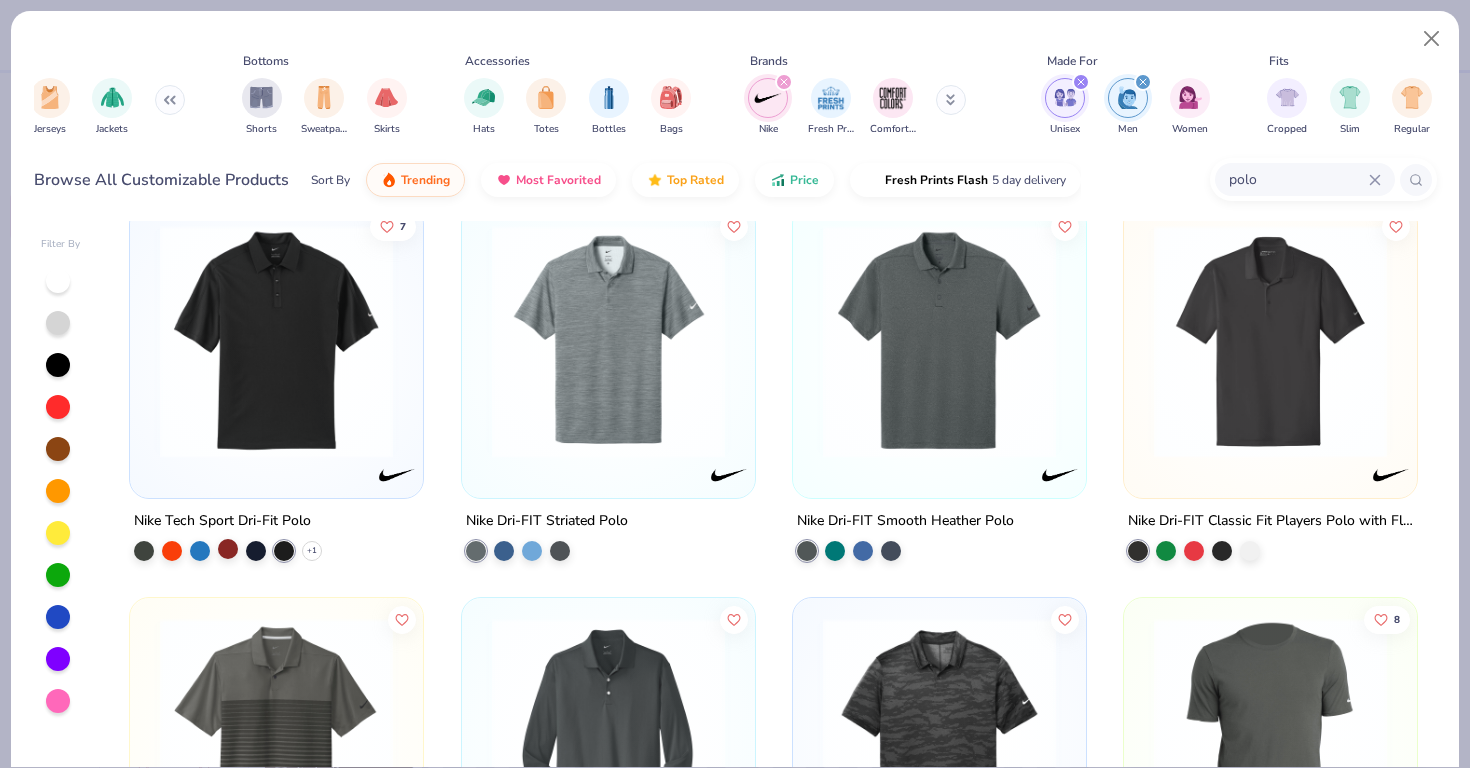 click at bounding box center (228, 549) 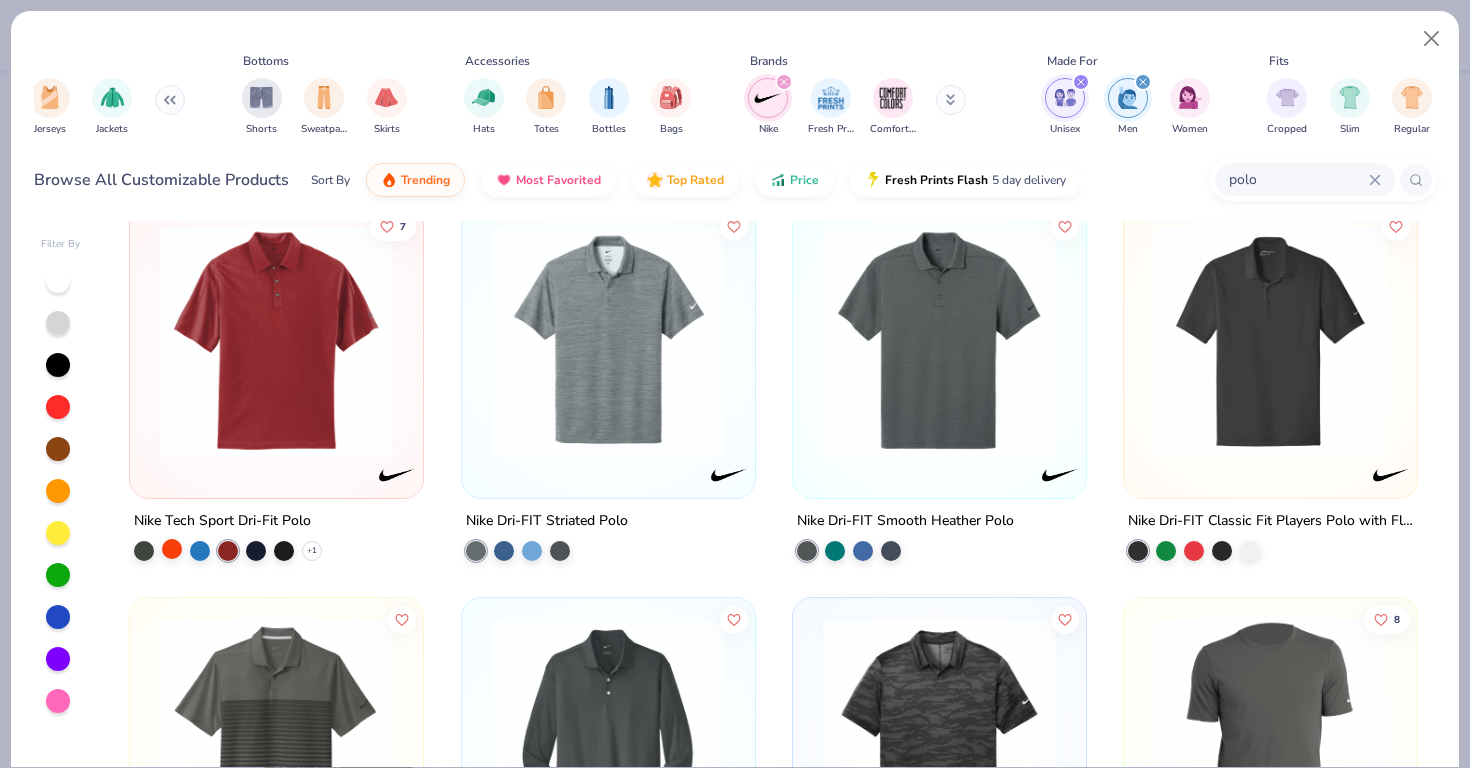 click at bounding box center (172, 549) 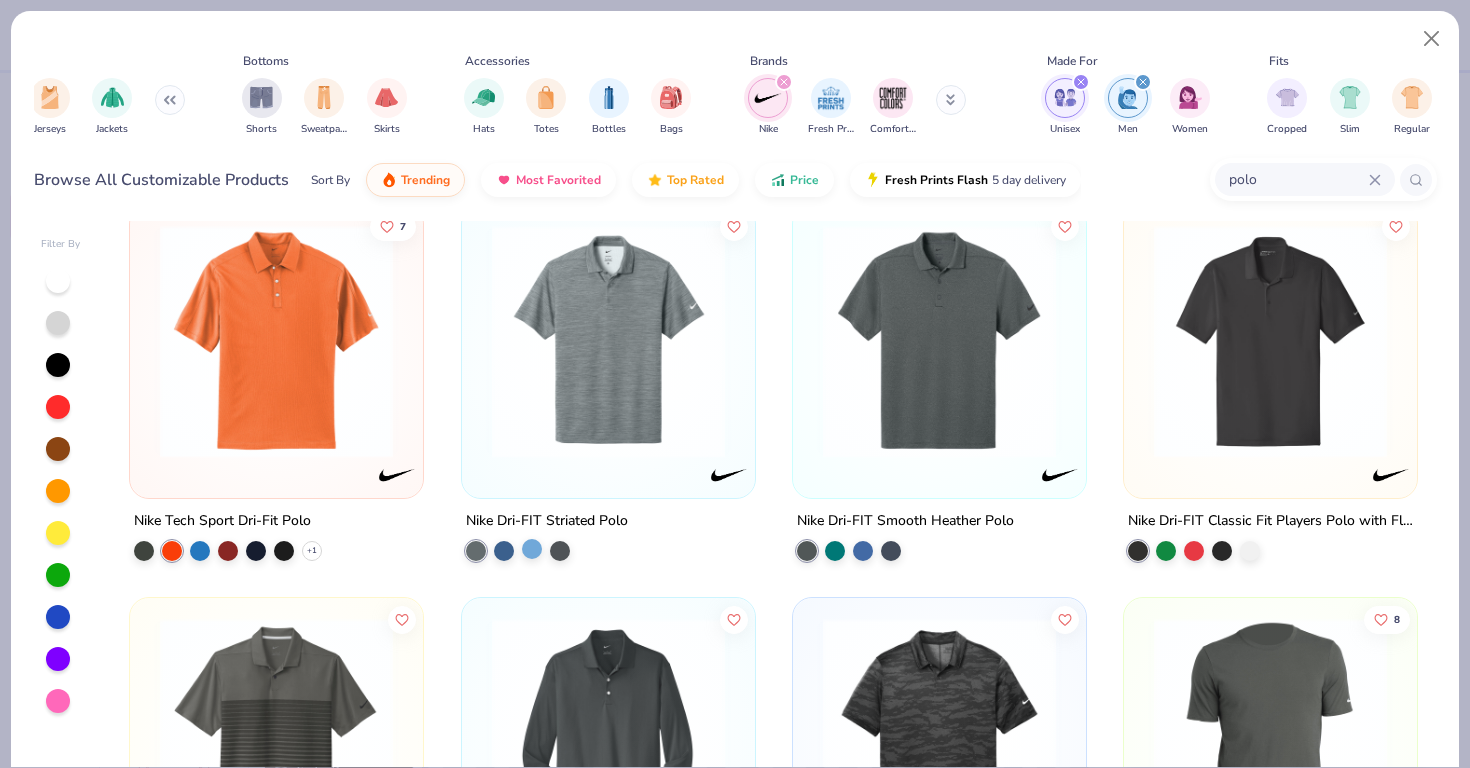 click at bounding box center [532, 549] 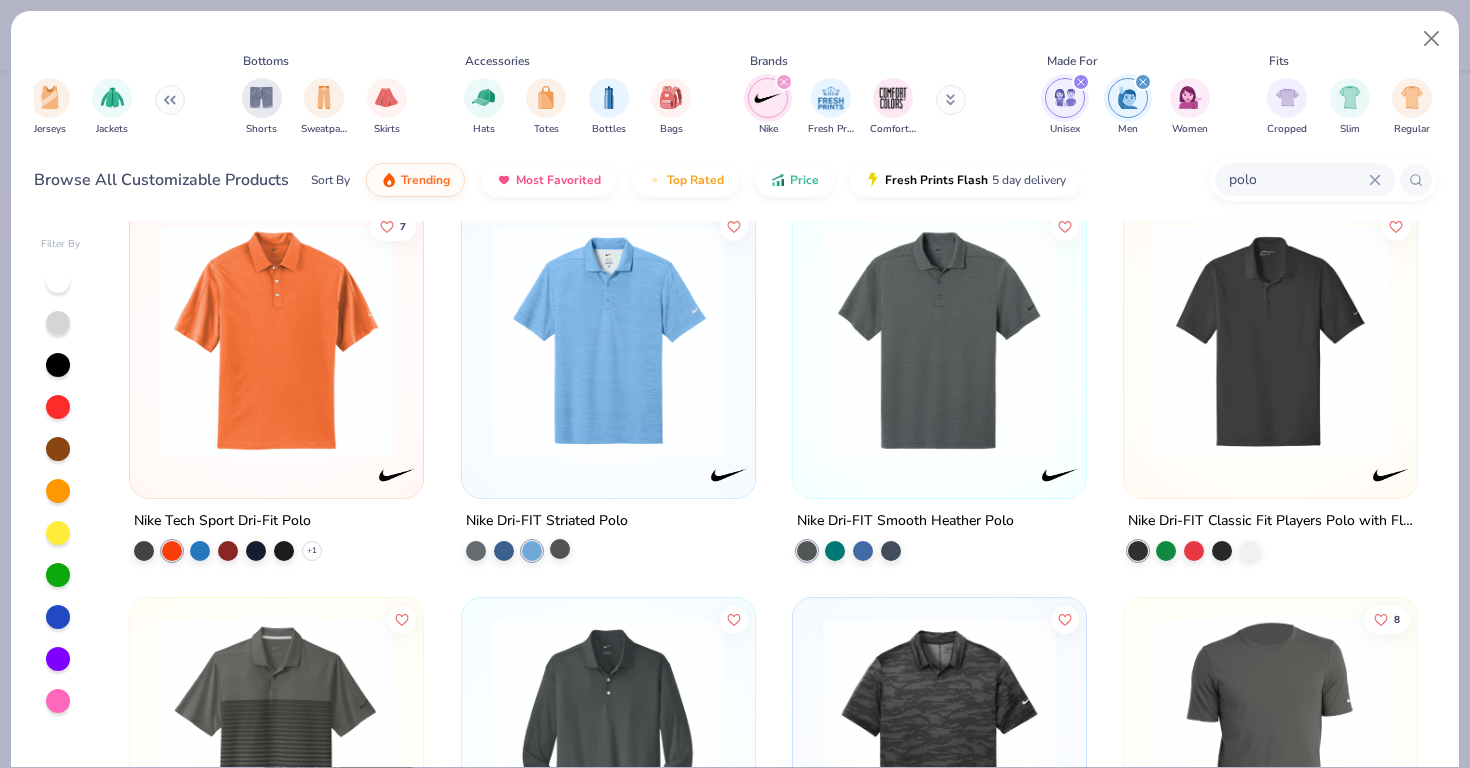 click at bounding box center [560, 549] 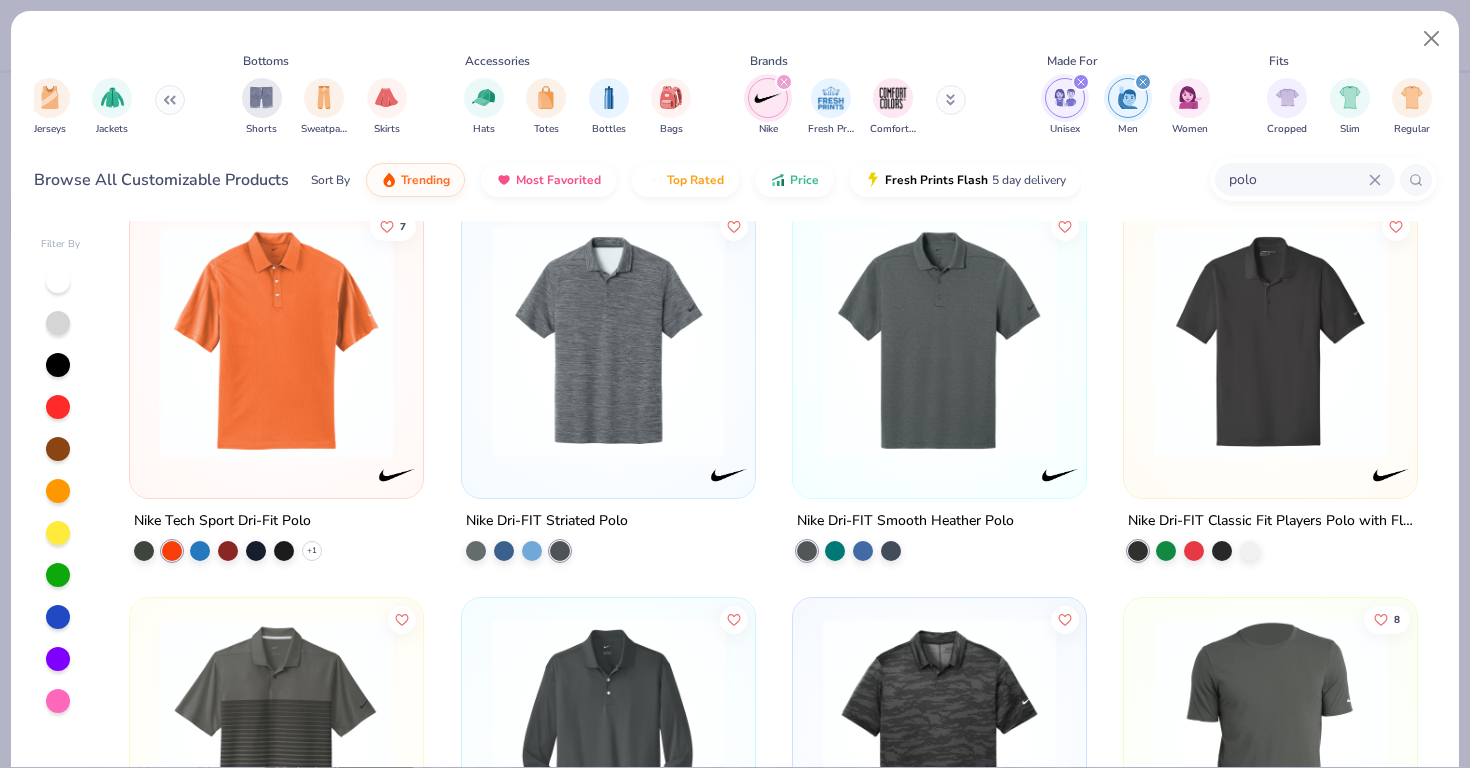 click at bounding box center [1270, 346] 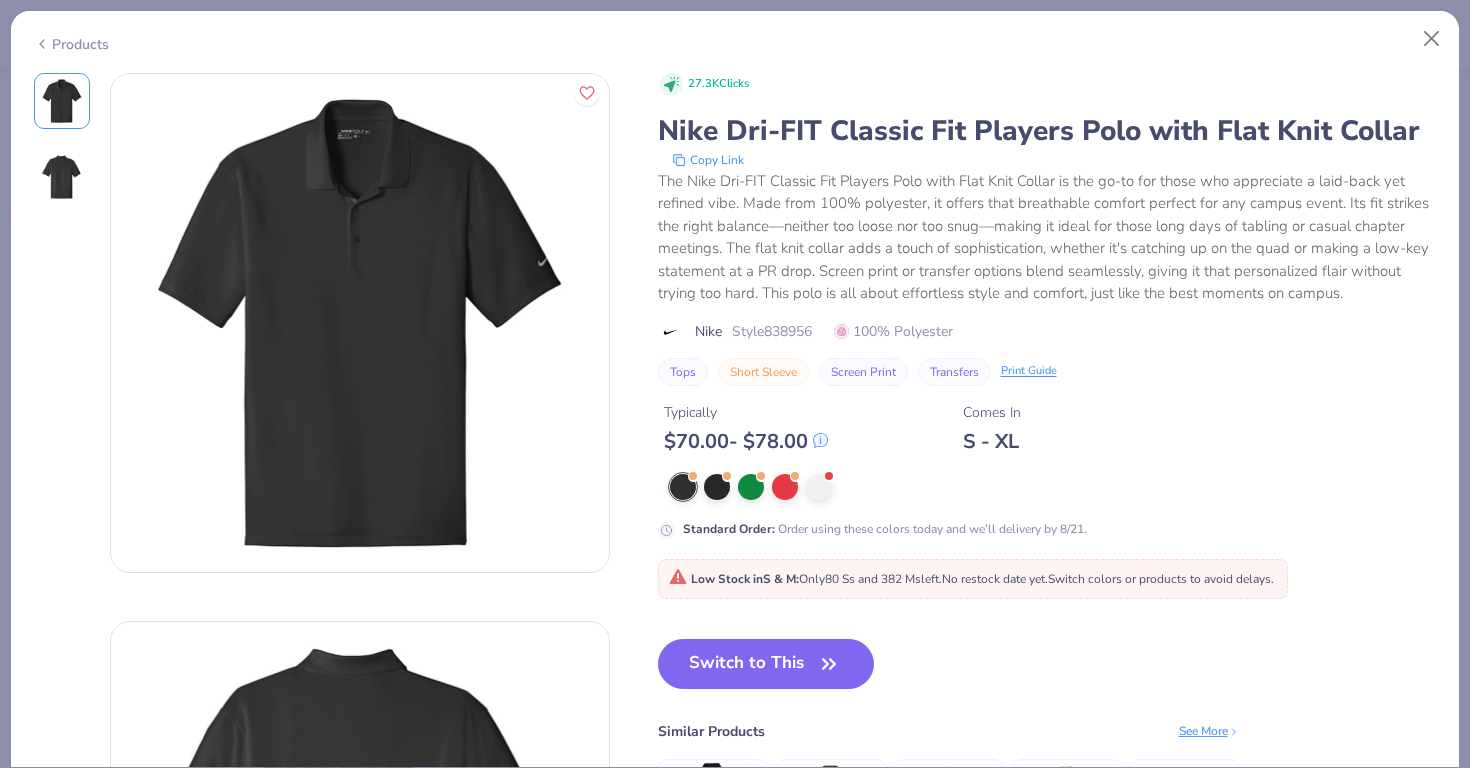click at bounding box center [62, 177] 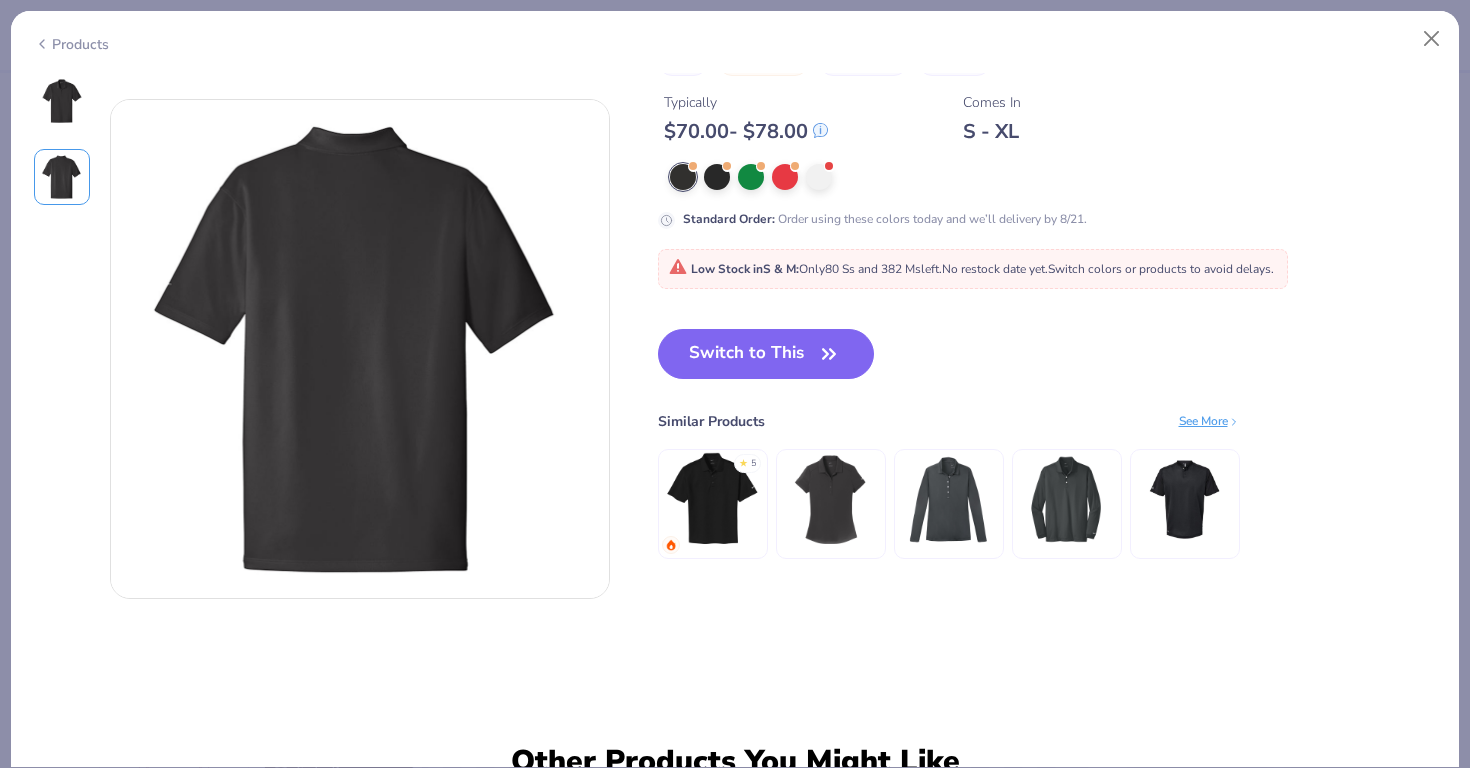 scroll, scrollTop: 548, scrollLeft: 0, axis: vertical 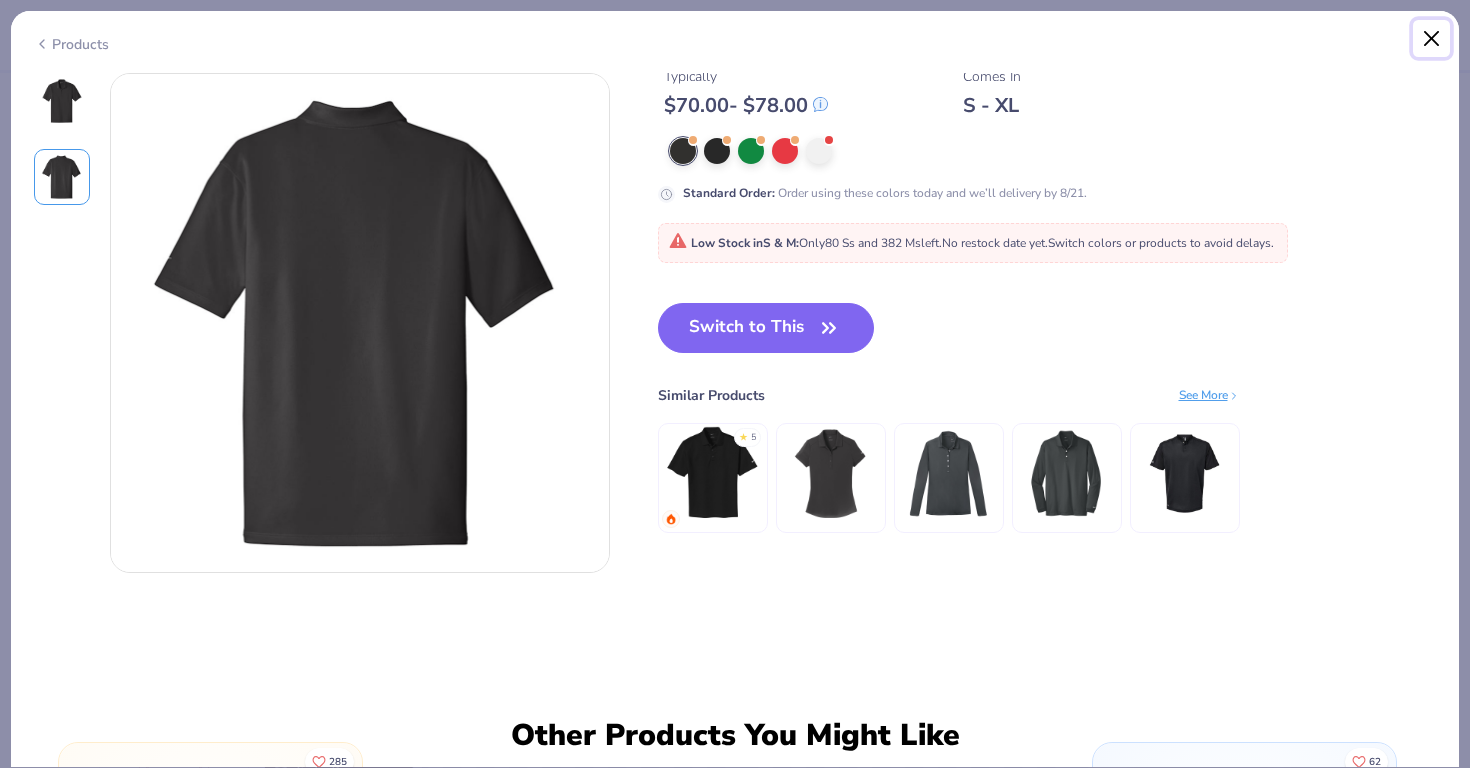 click at bounding box center (1432, 39) 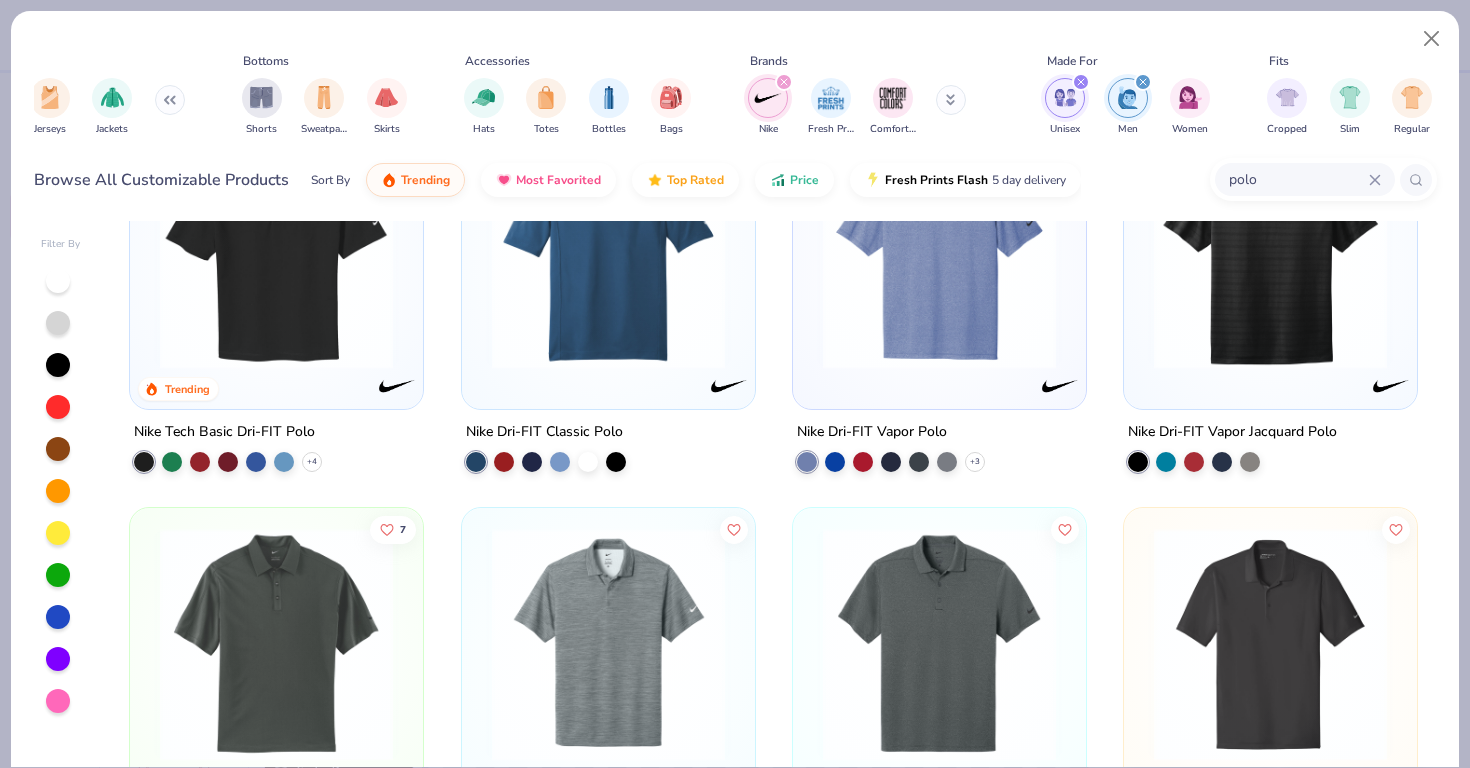 scroll, scrollTop: 0, scrollLeft: 0, axis: both 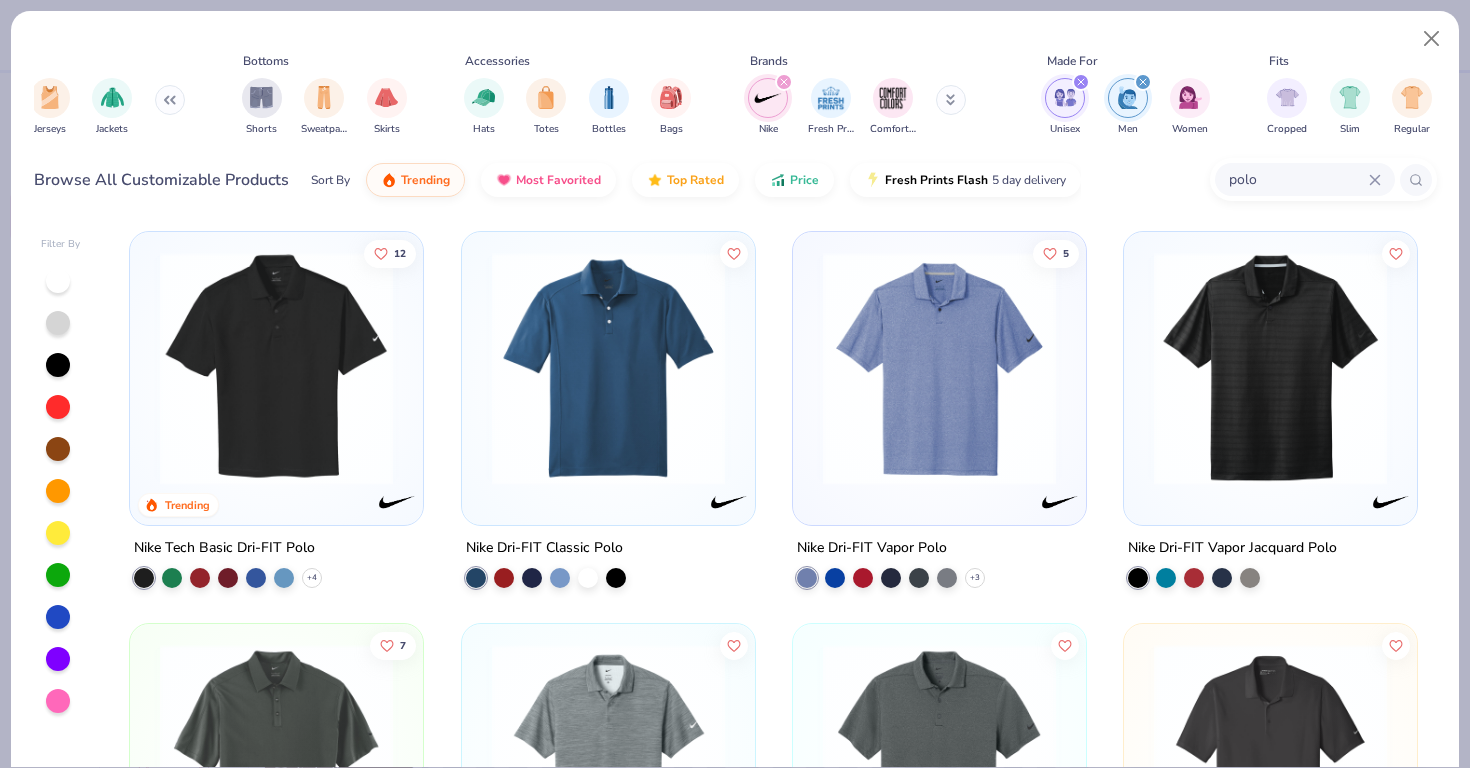 click at bounding box center [939, 368] 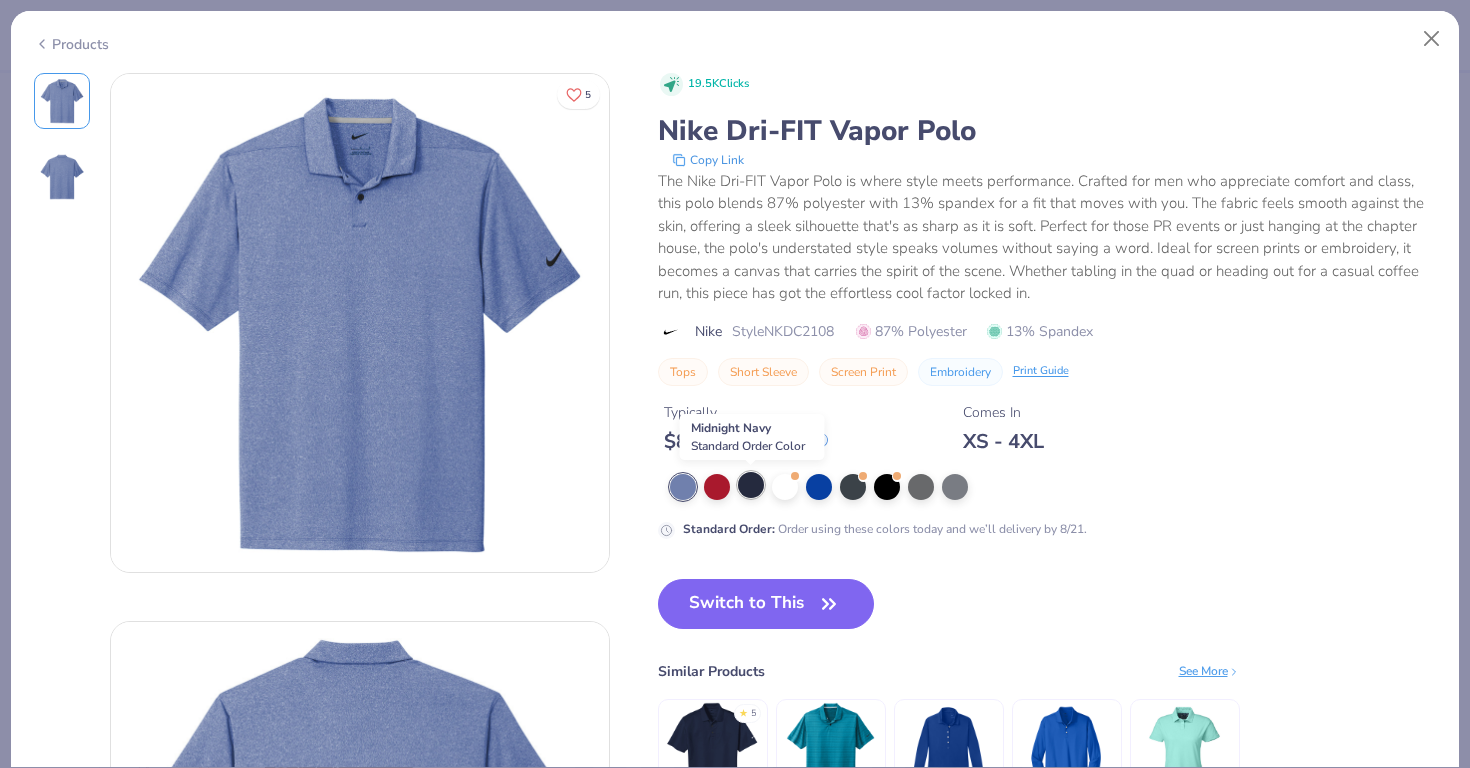 click at bounding box center [751, 485] 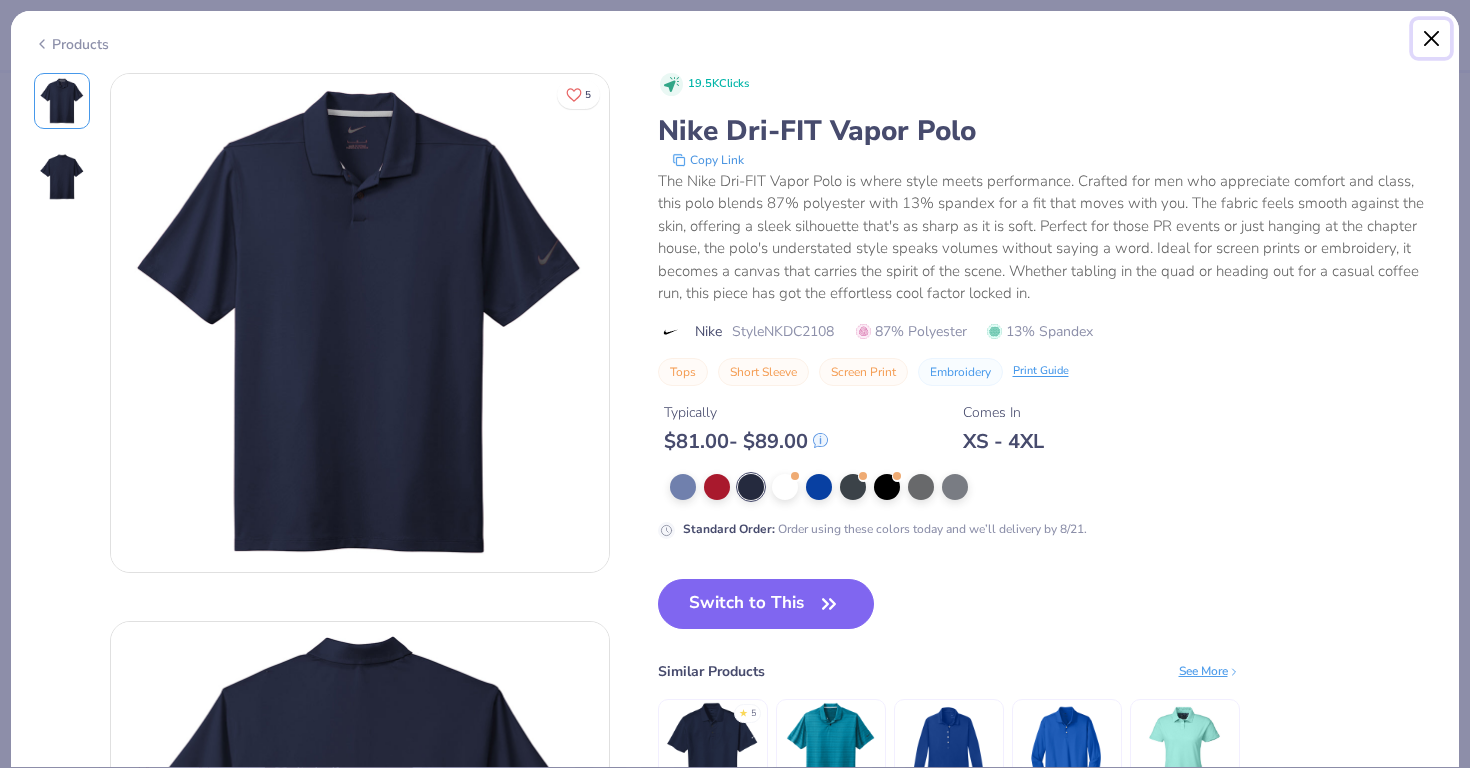 click at bounding box center [1432, 39] 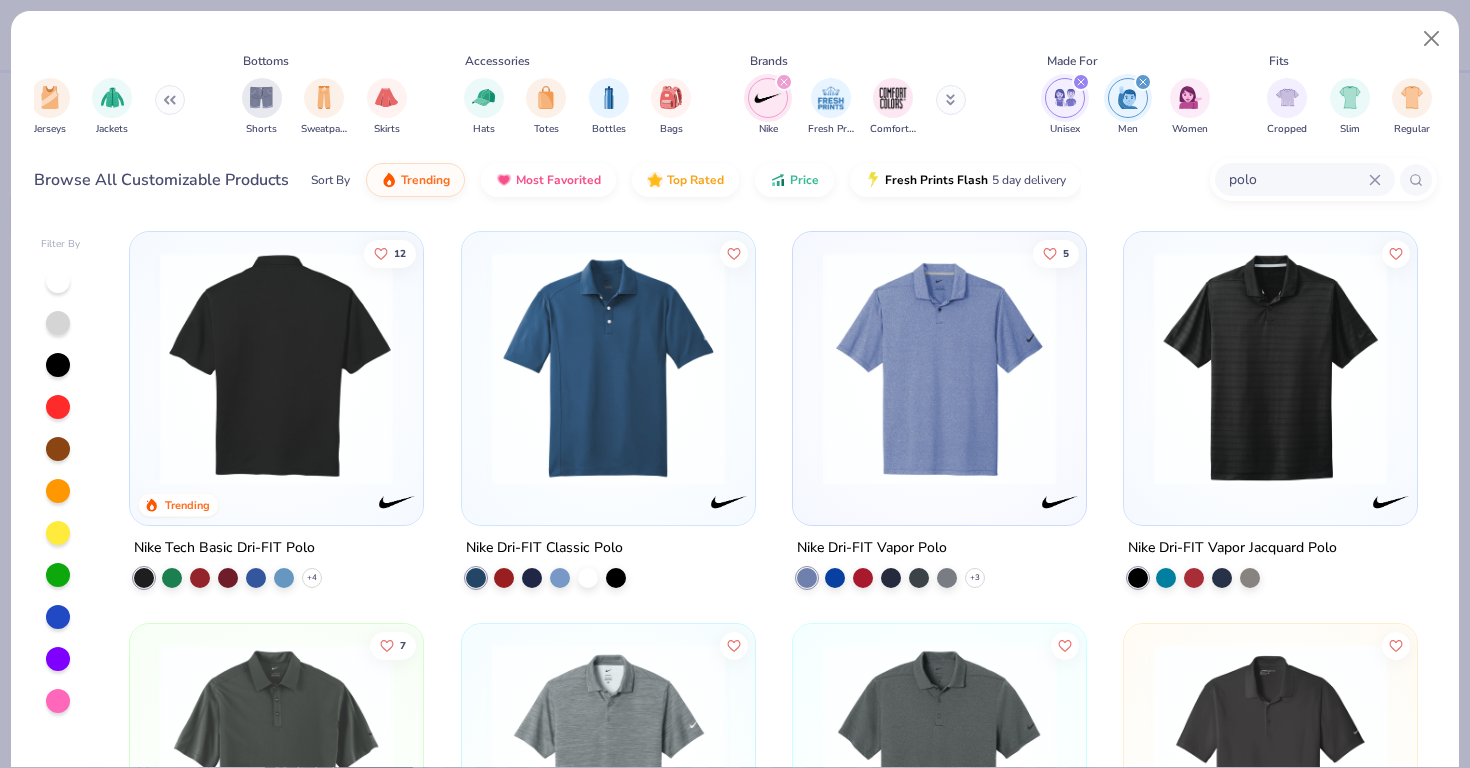 click at bounding box center (23, 368) 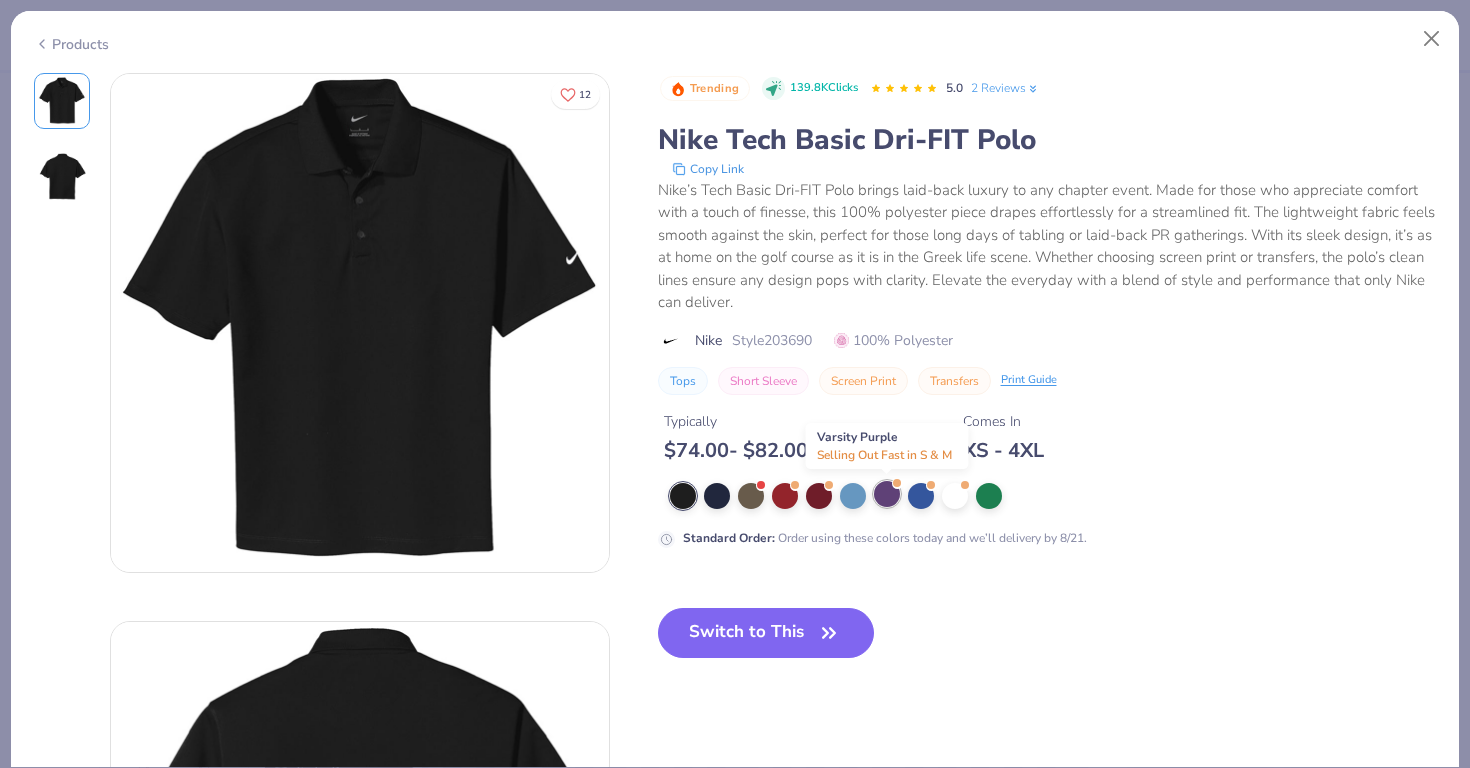 click at bounding box center [887, 494] 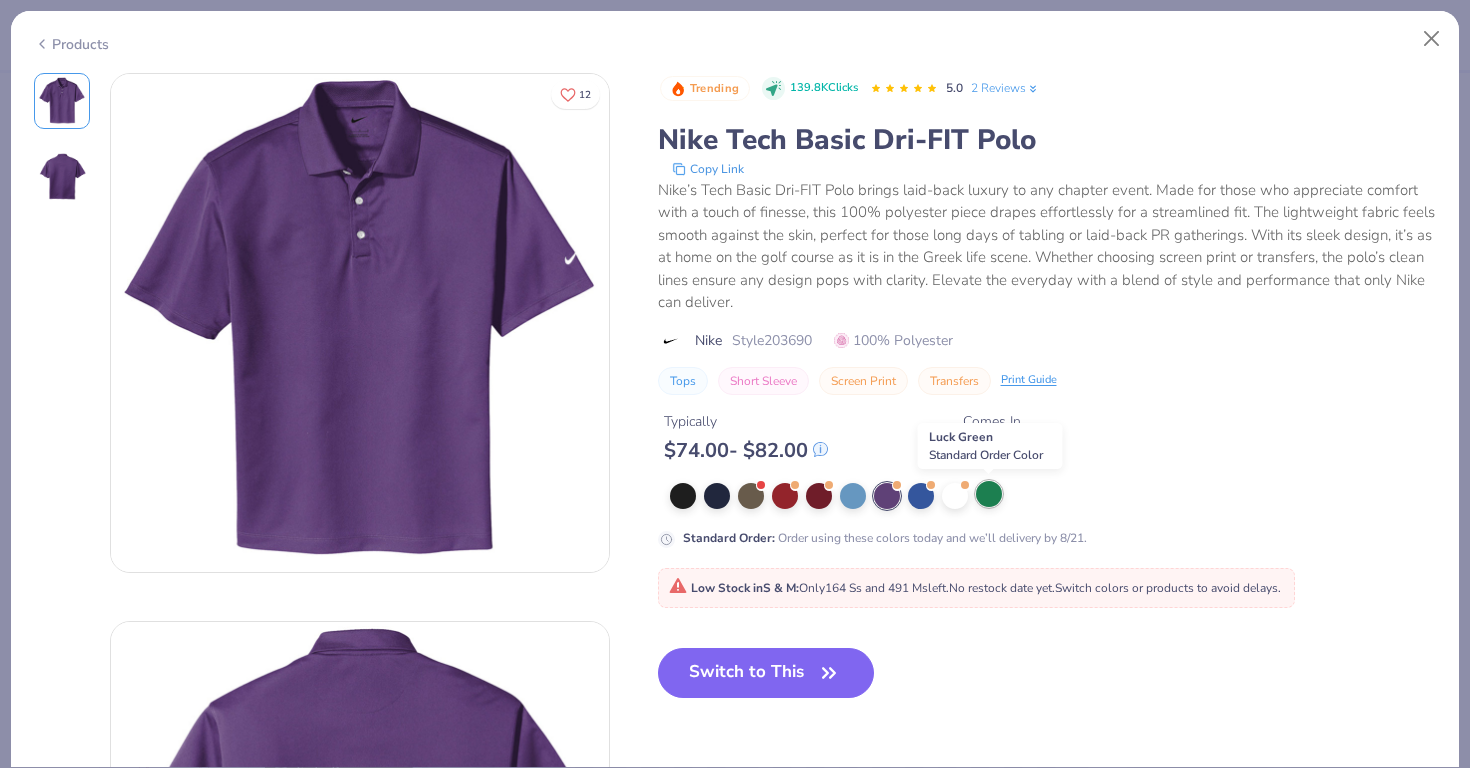 click at bounding box center [989, 494] 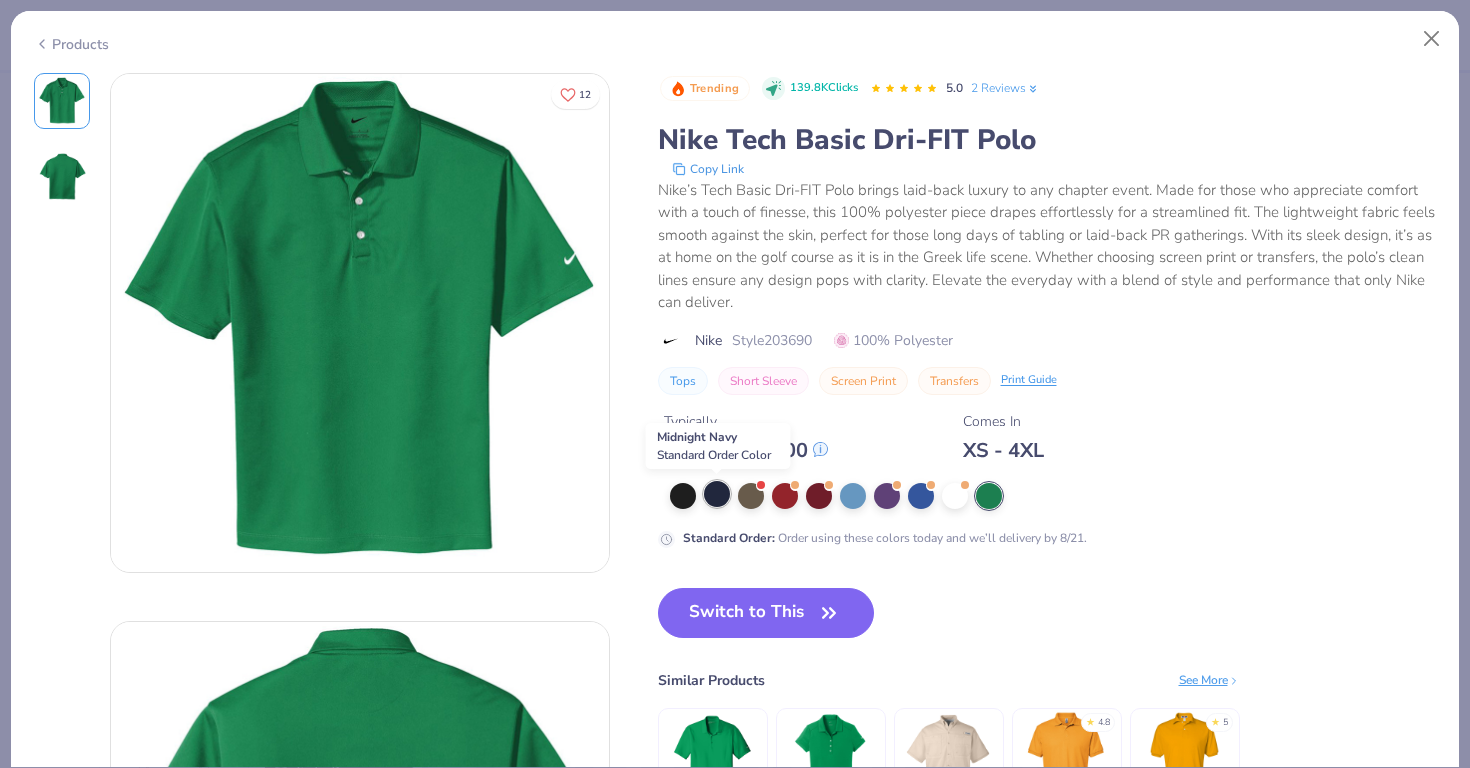 click at bounding box center [717, 494] 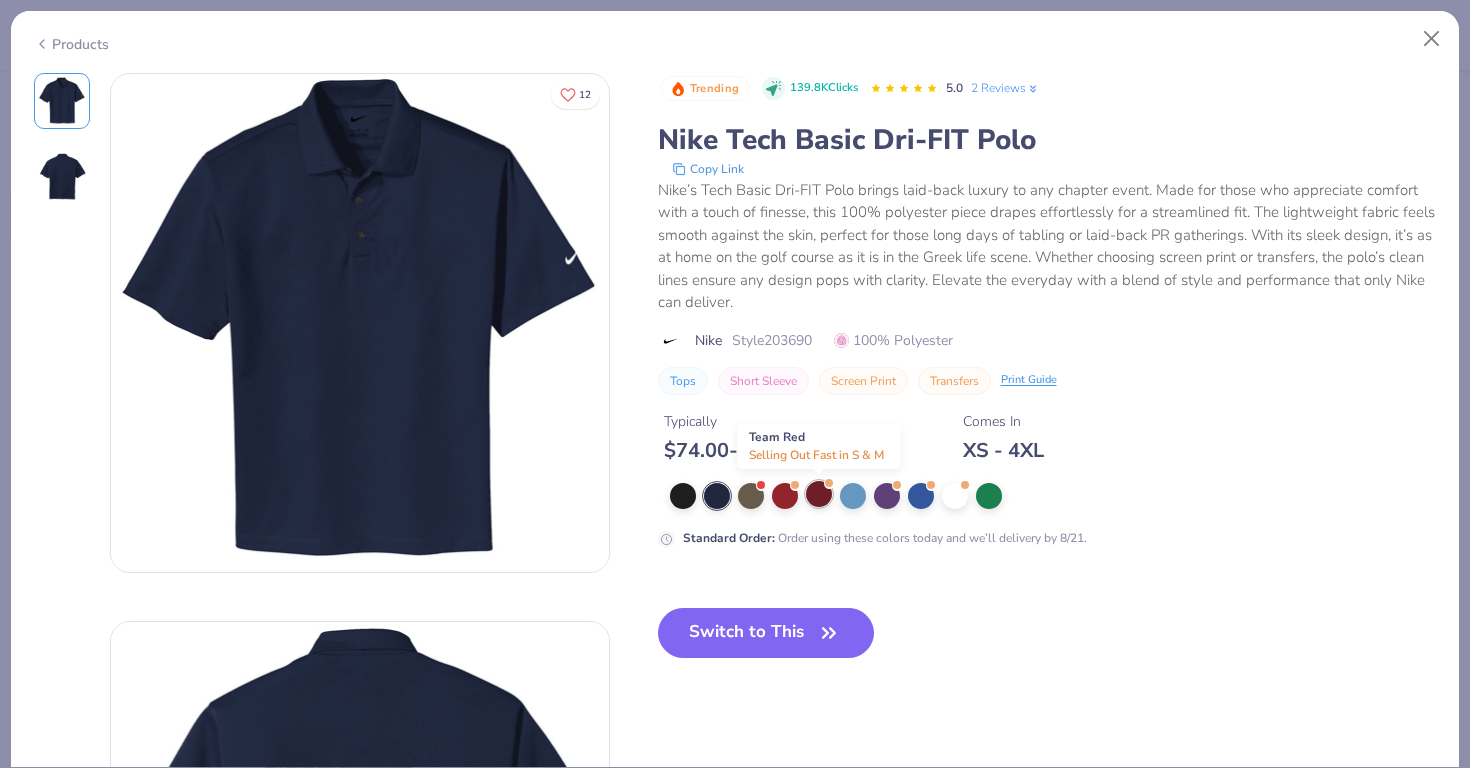 click at bounding box center (819, 494) 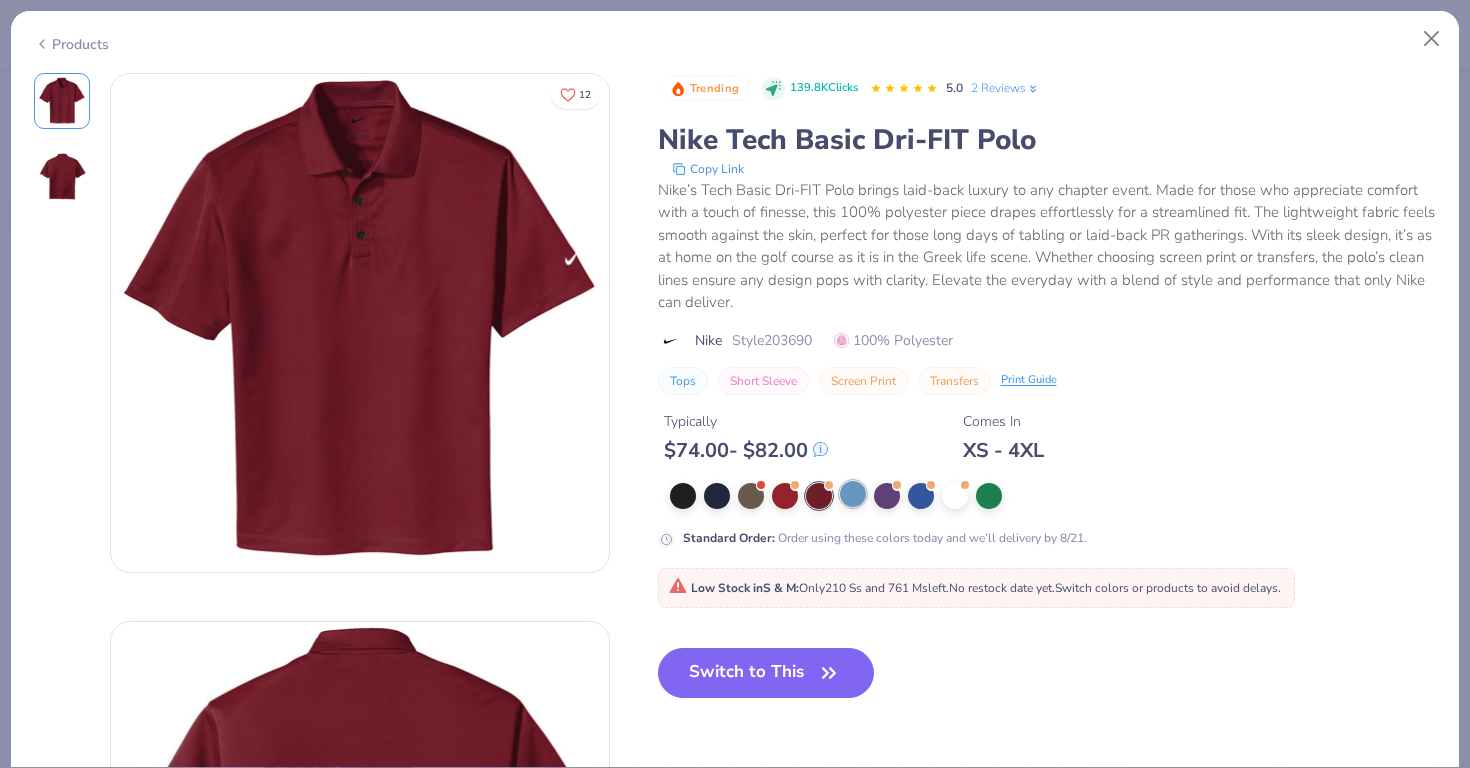 click at bounding box center [853, 494] 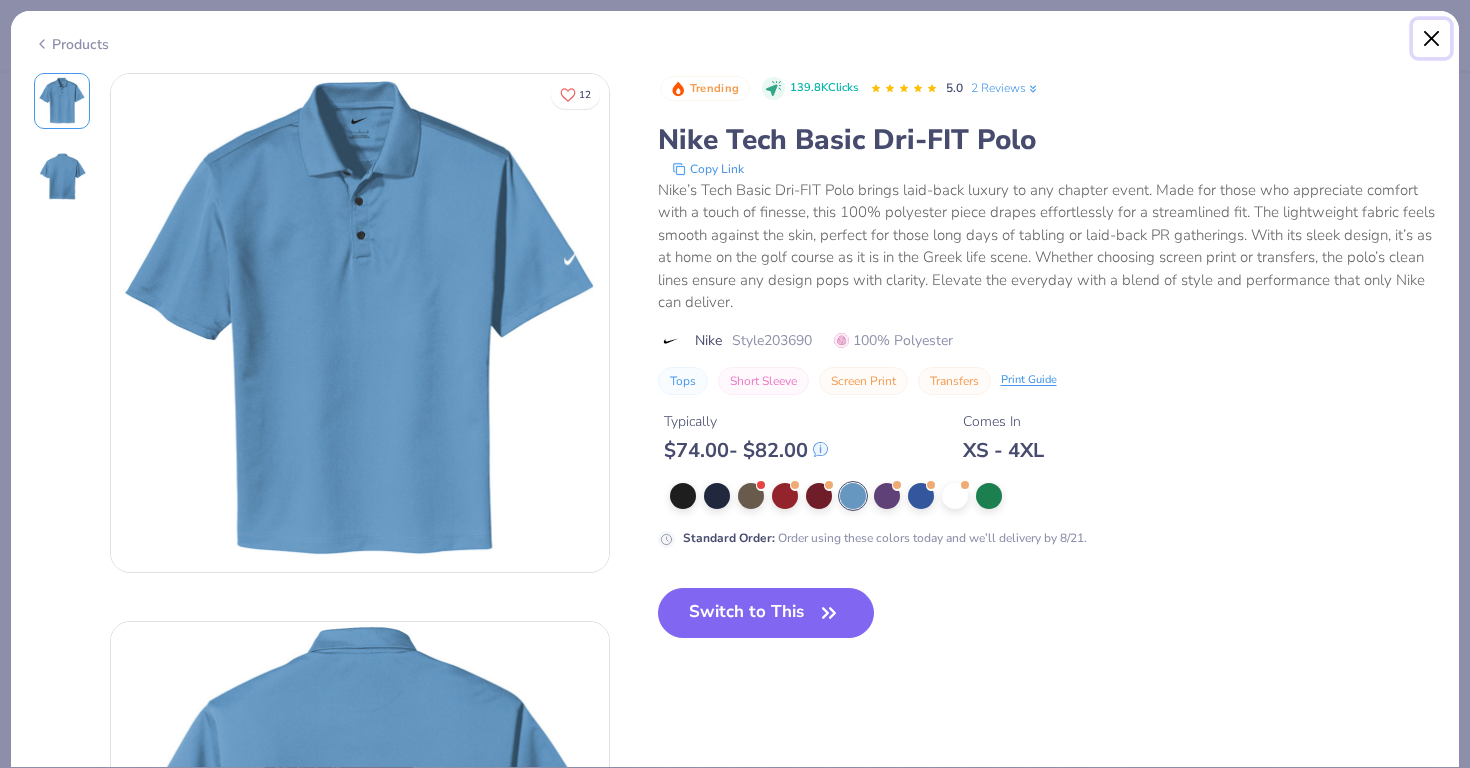 click at bounding box center [1432, 39] 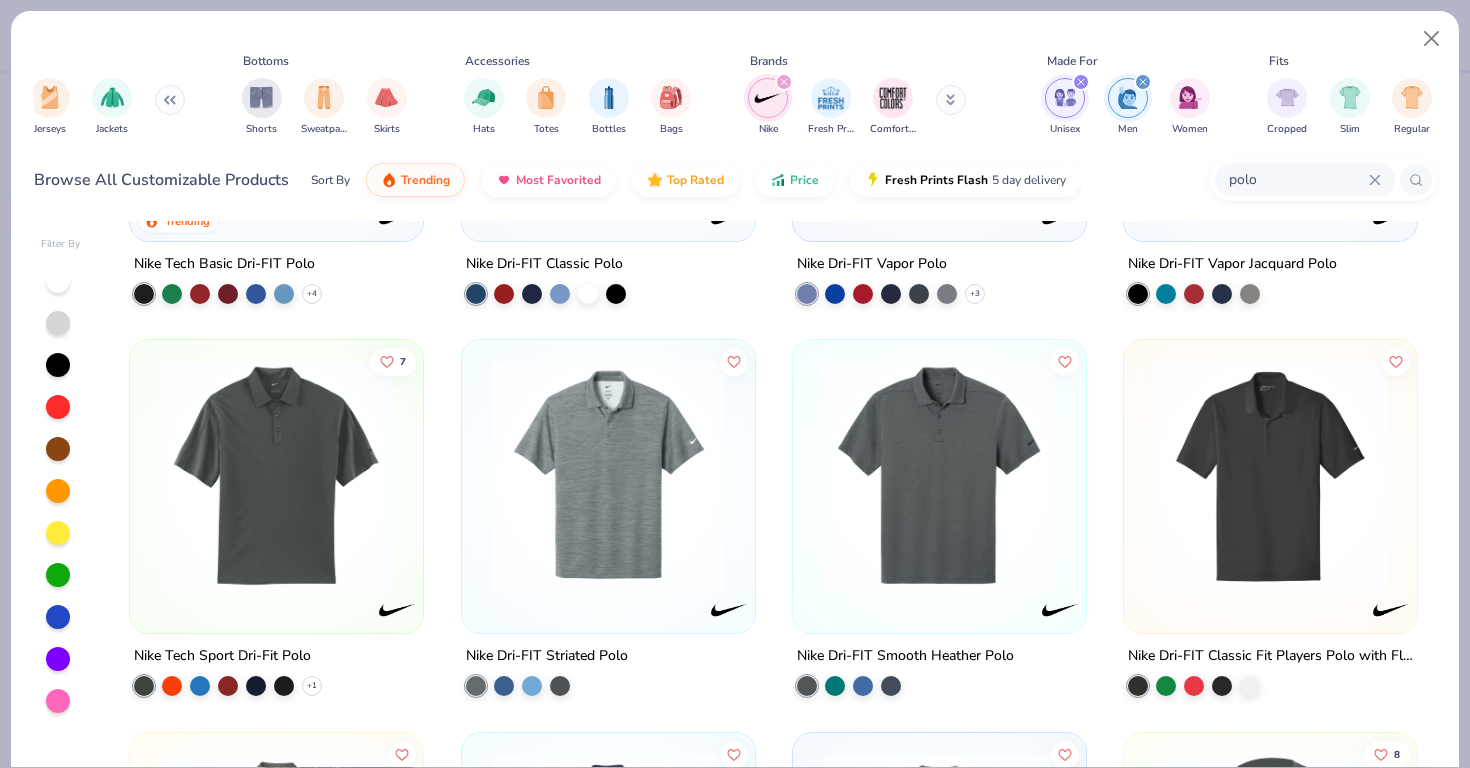 scroll, scrollTop: 371, scrollLeft: 0, axis: vertical 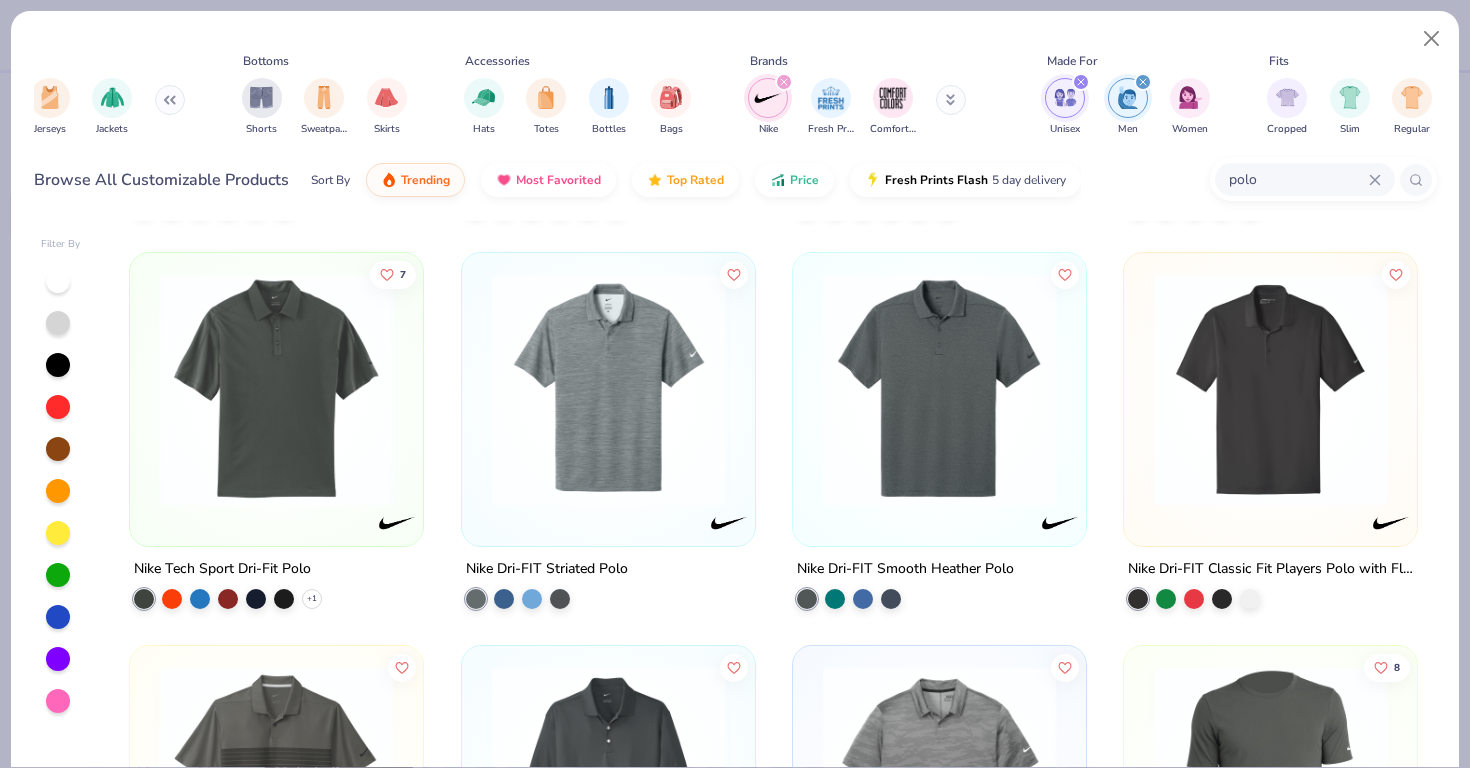 click at bounding box center [939, 389] 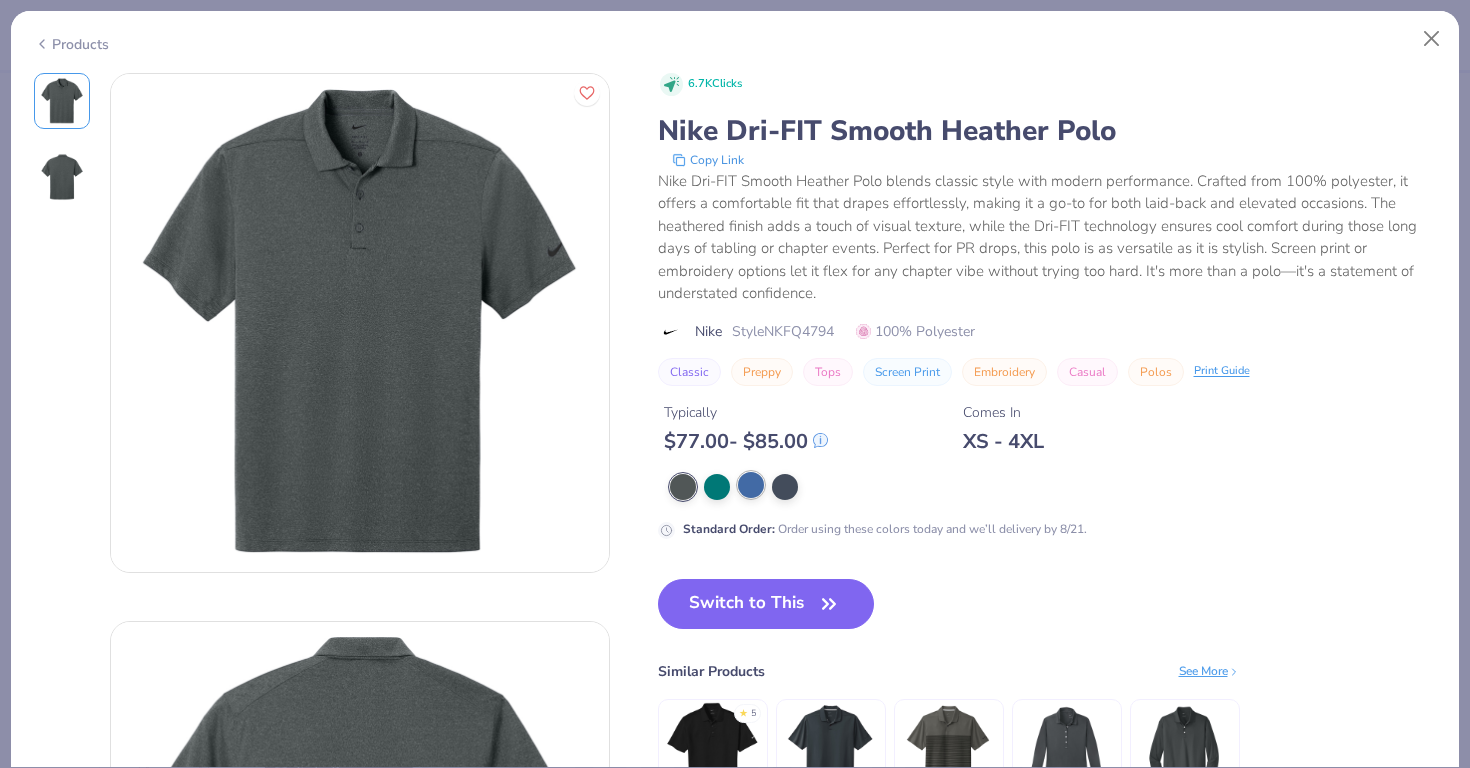 click at bounding box center [751, 485] 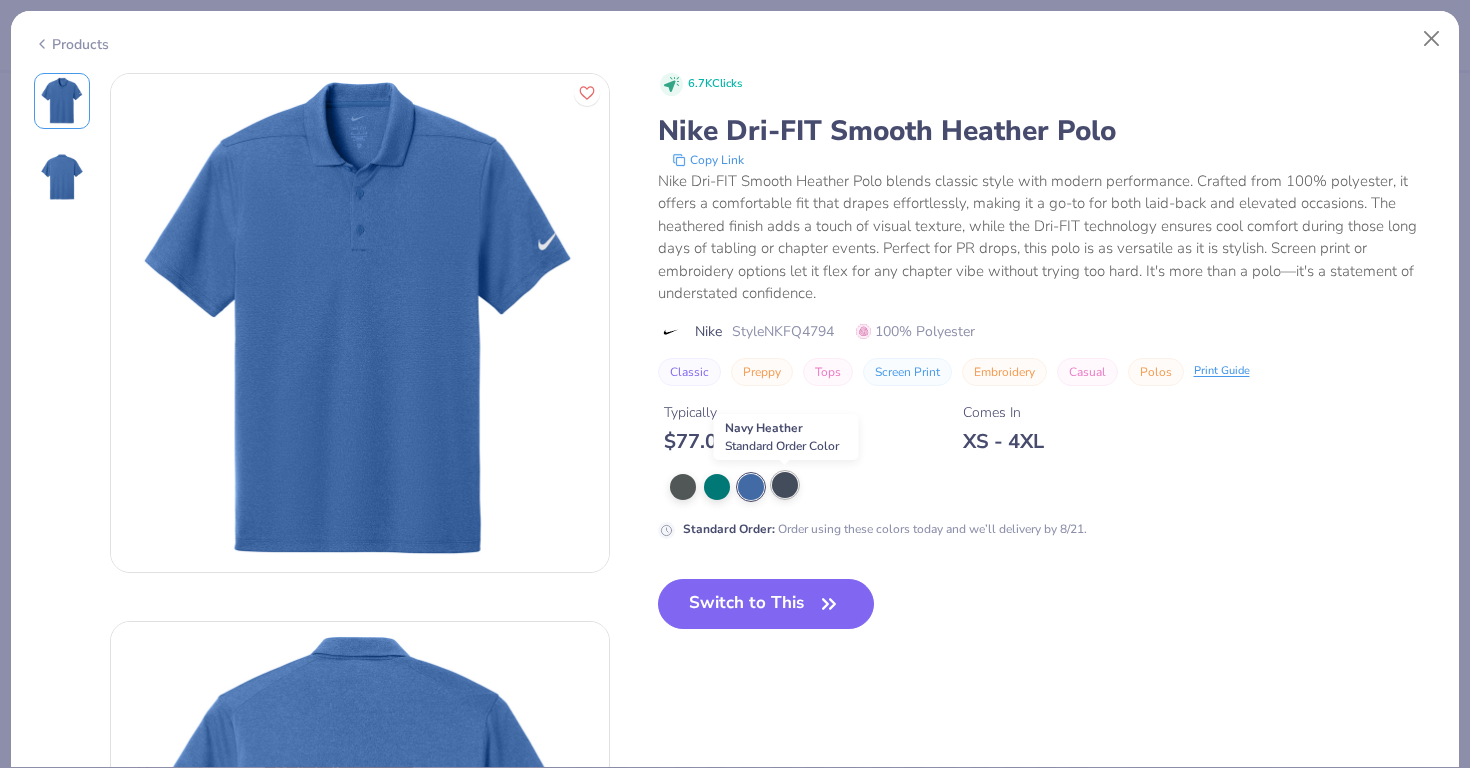 click at bounding box center [785, 485] 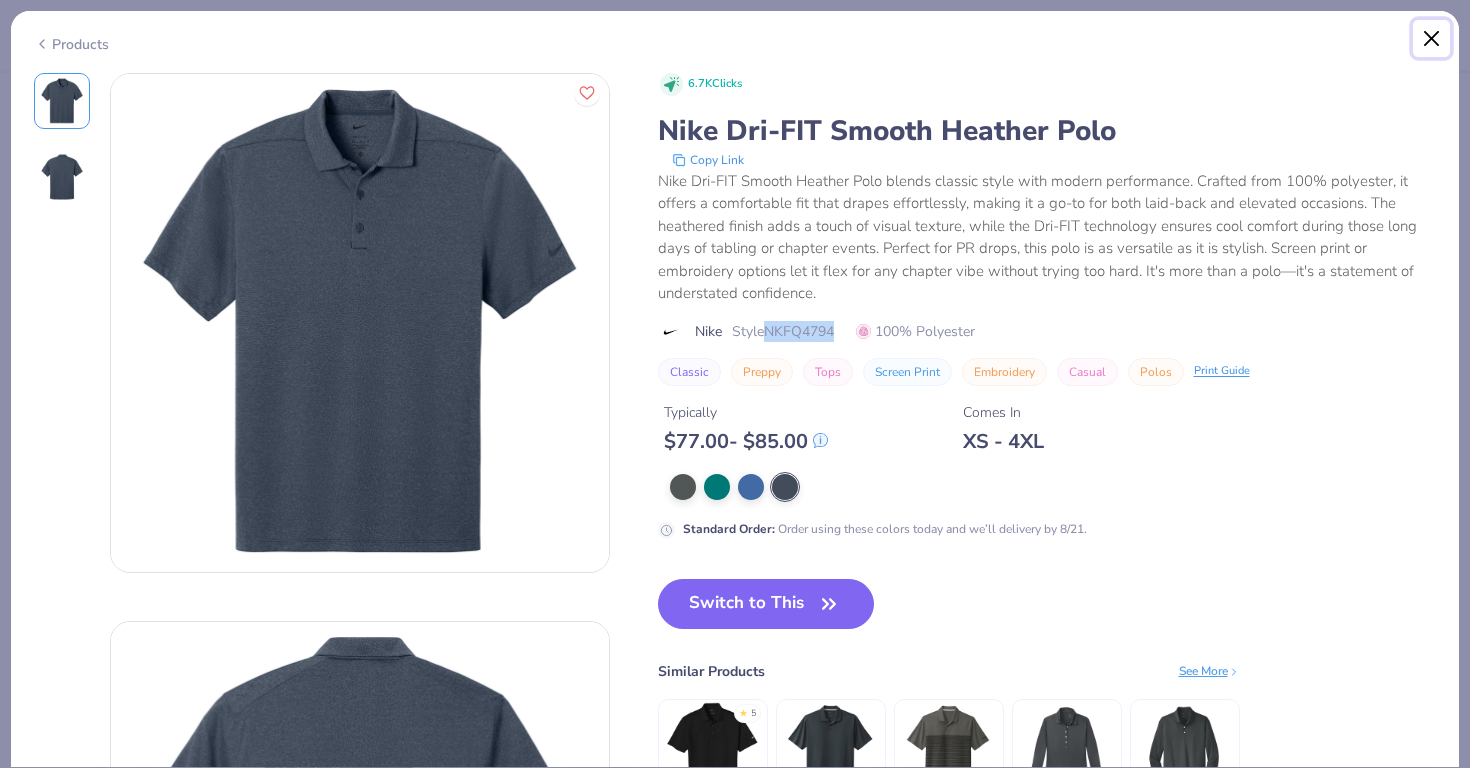 click at bounding box center (1432, 39) 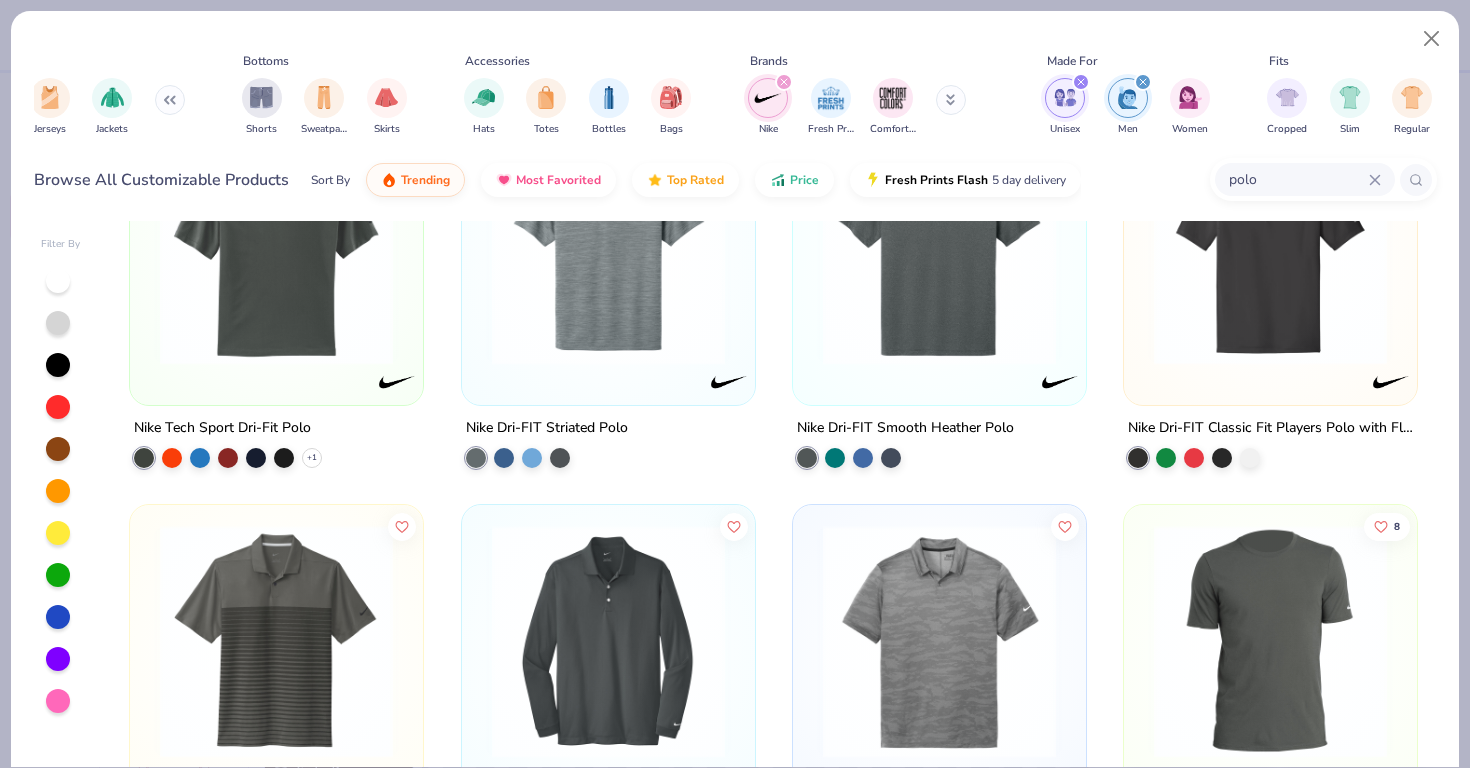 scroll, scrollTop: 462, scrollLeft: 0, axis: vertical 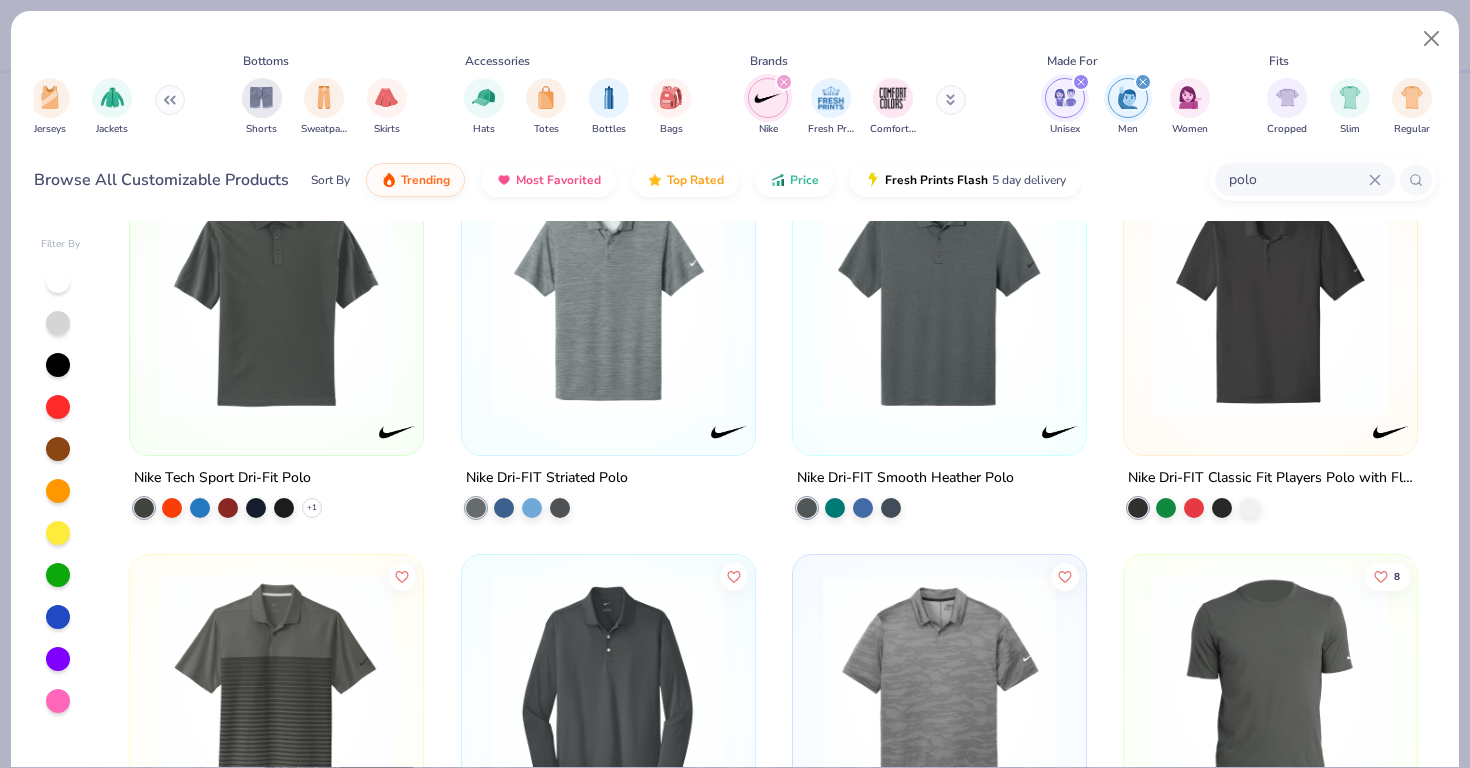 click at bounding box center (276, 298) 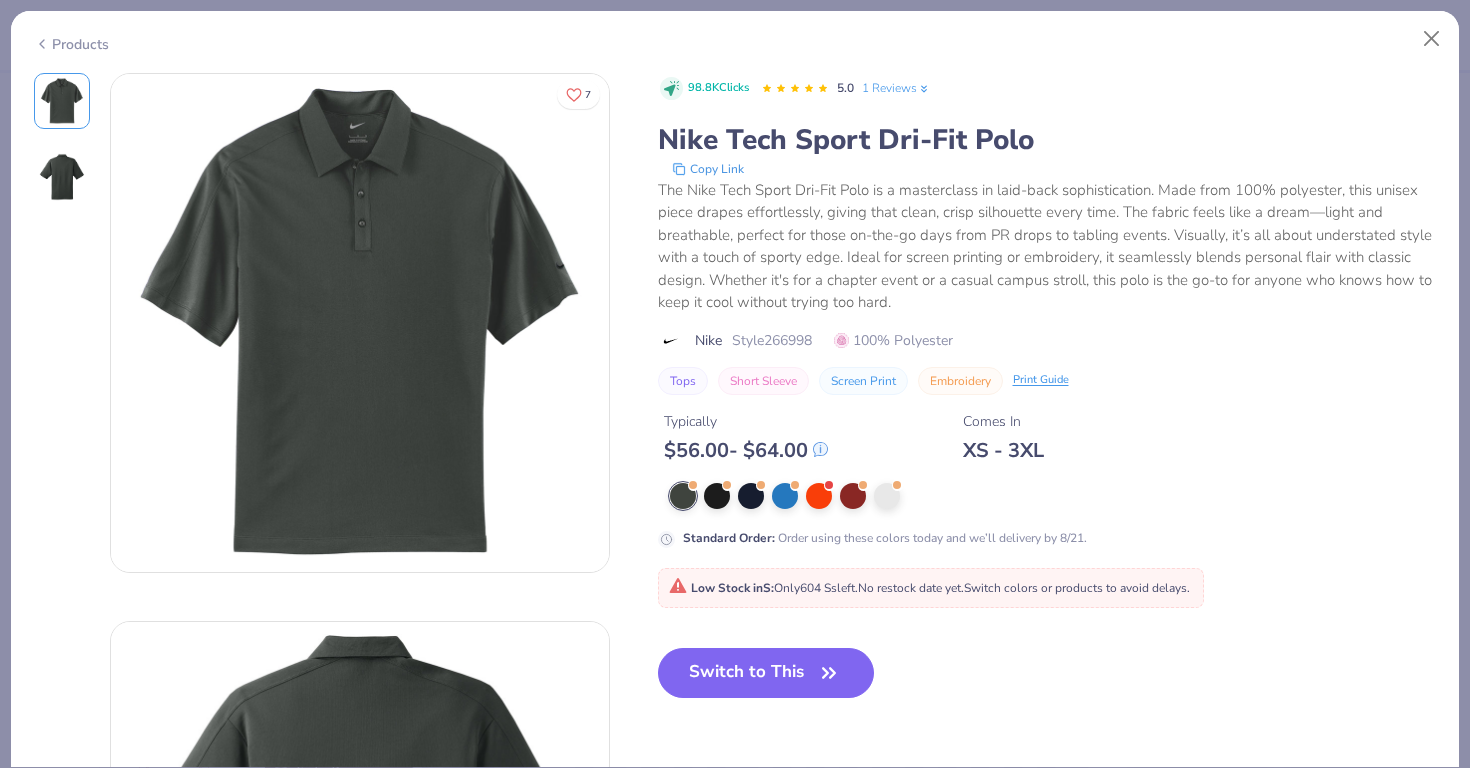 click on "Nike Tech Sport Dri-Fit Polo" at bounding box center (1047, 140) 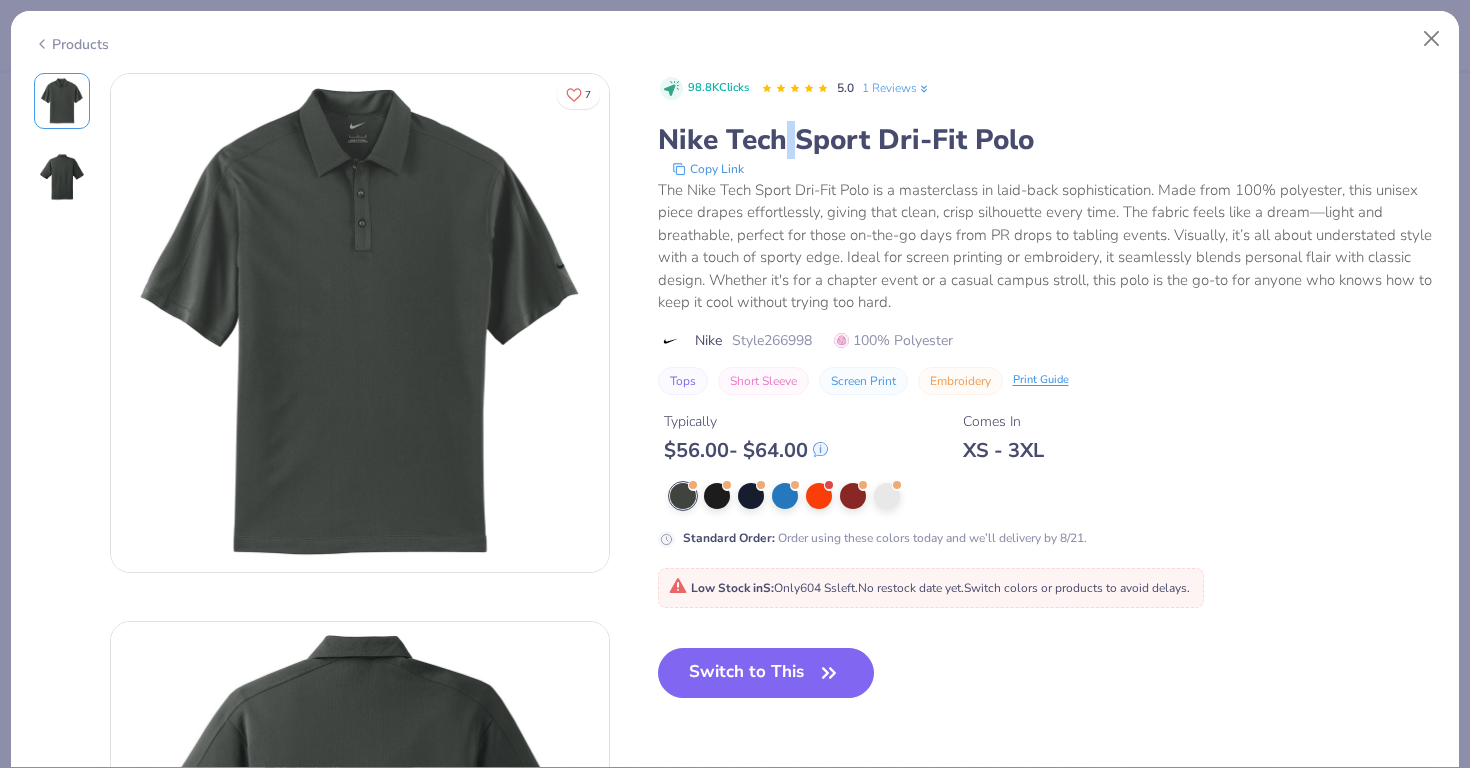 click on "Nike Tech Sport Dri-Fit Polo" at bounding box center (1047, 140) 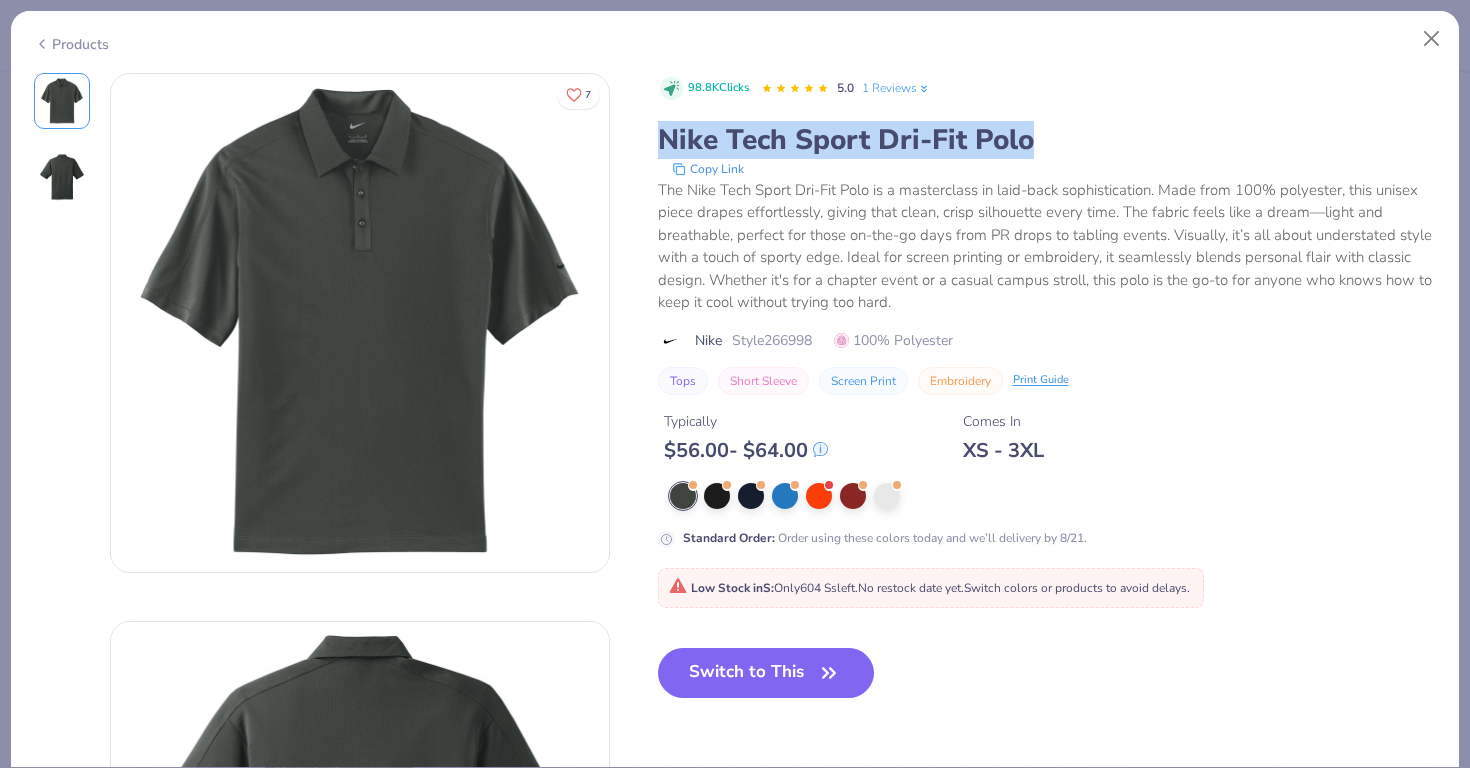 click on "Nike Tech Sport Dri-Fit Polo" at bounding box center (1047, 140) 